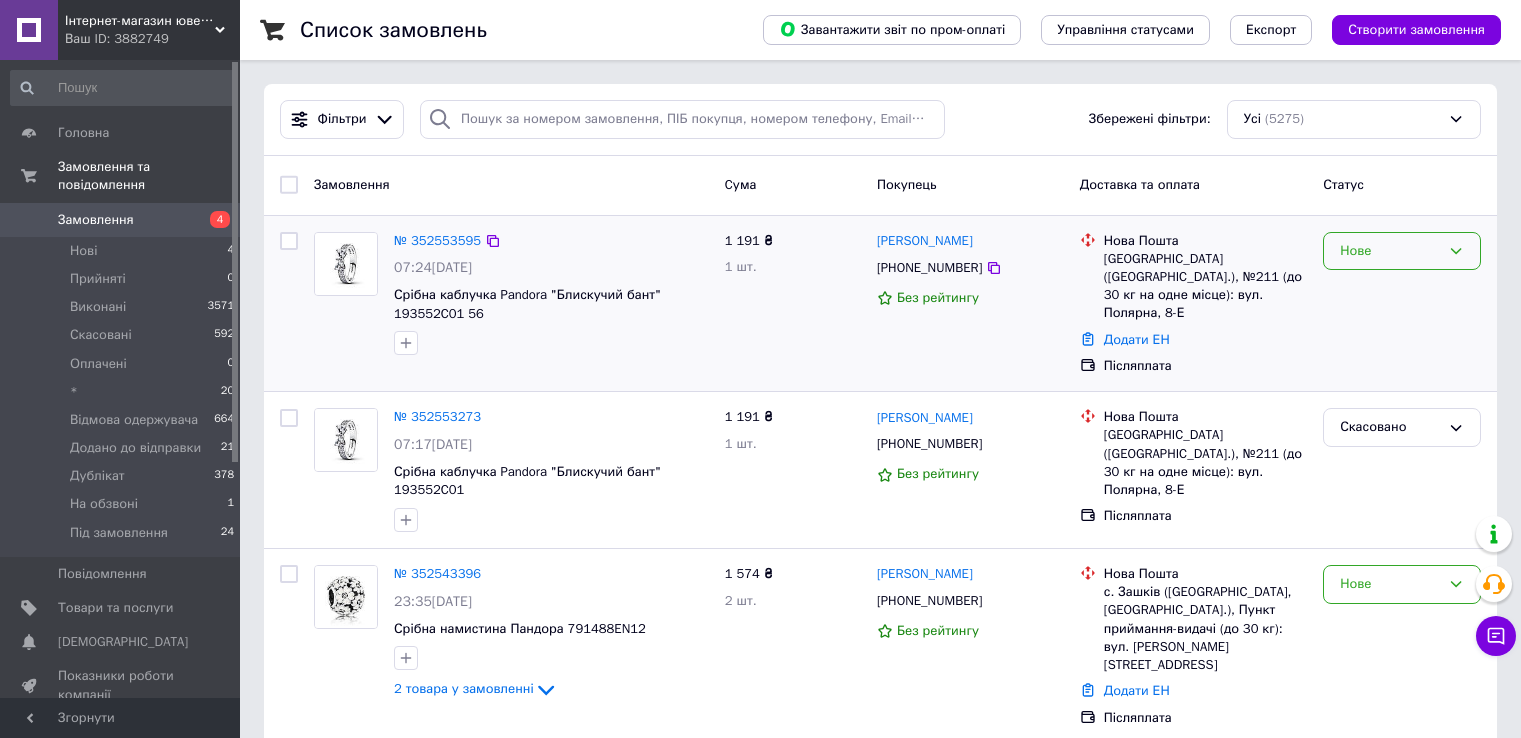 scroll, scrollTop: 0, scrollLeft: 0, axis: both 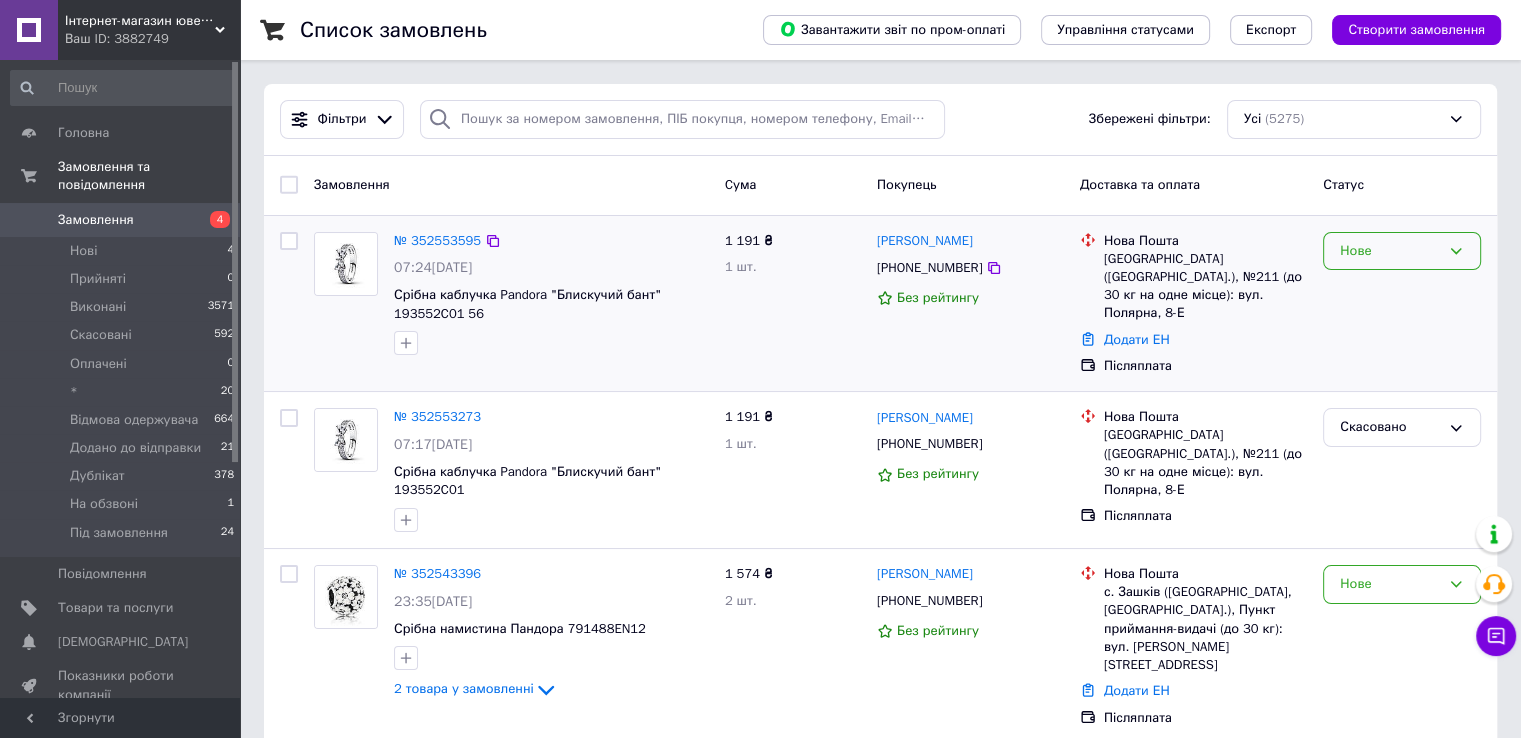 click on "Нове" at bounding box center [1390, 251] 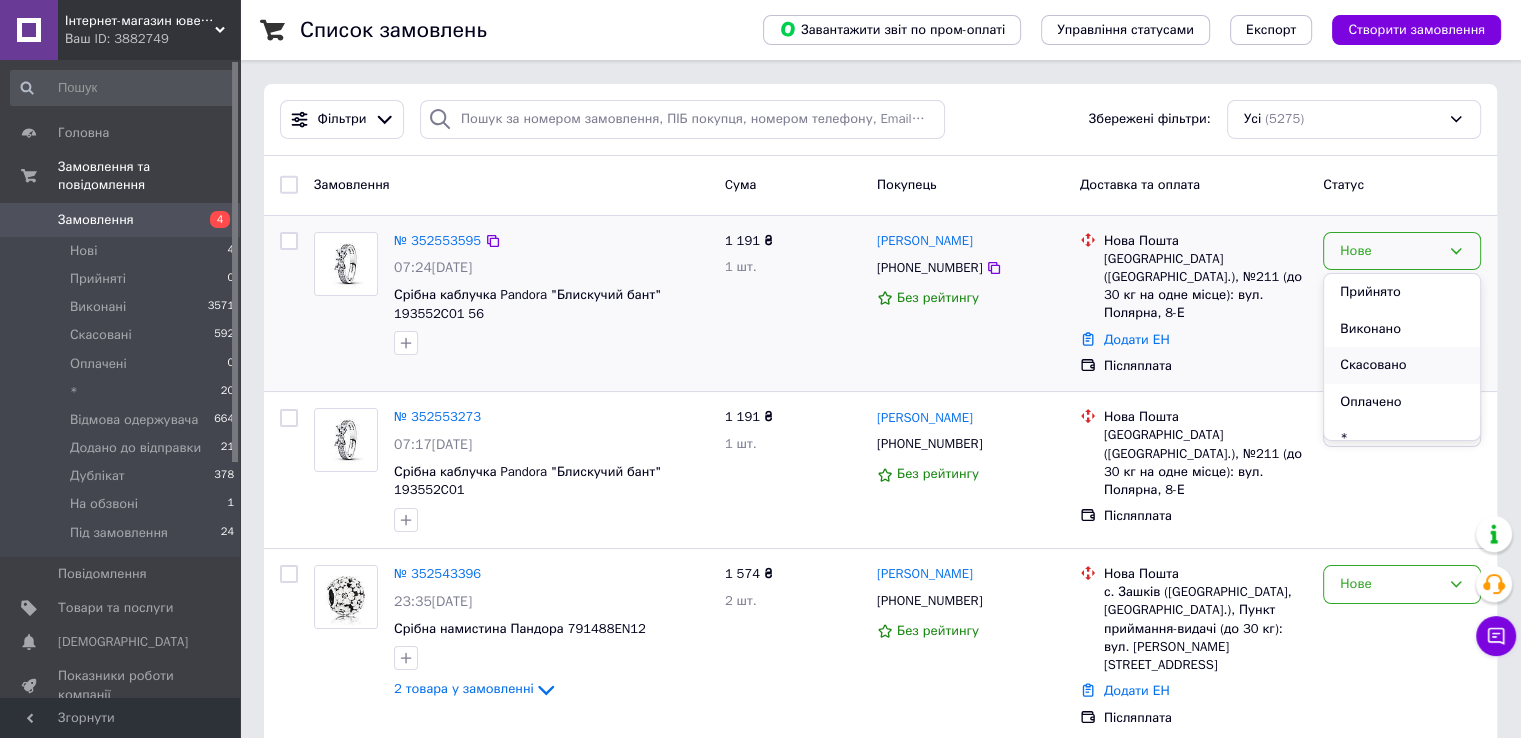 scroll, scrollTop: 240, scrollLeft: 0, axis: vertical 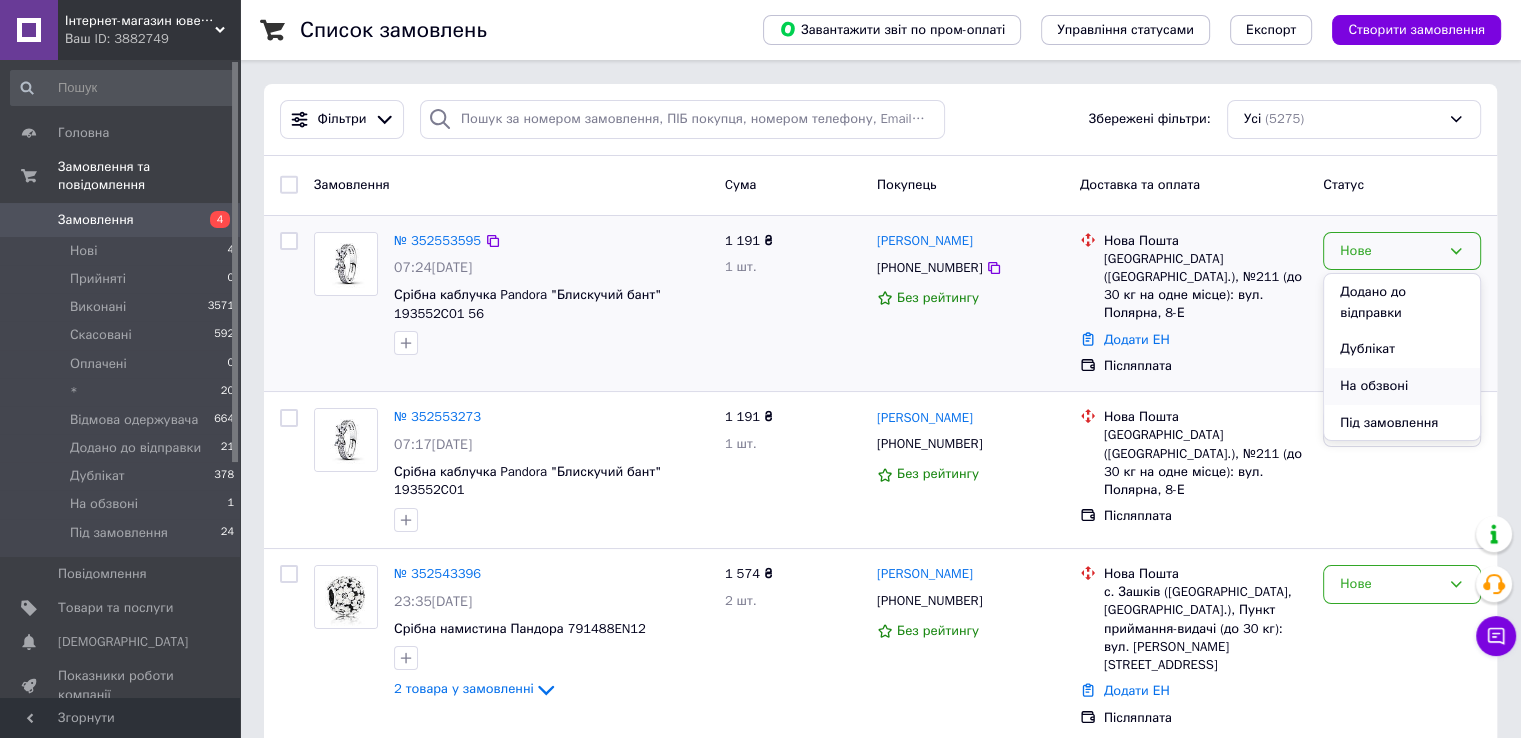 click on "На обзвоні" at bounding box center (1402, 386) 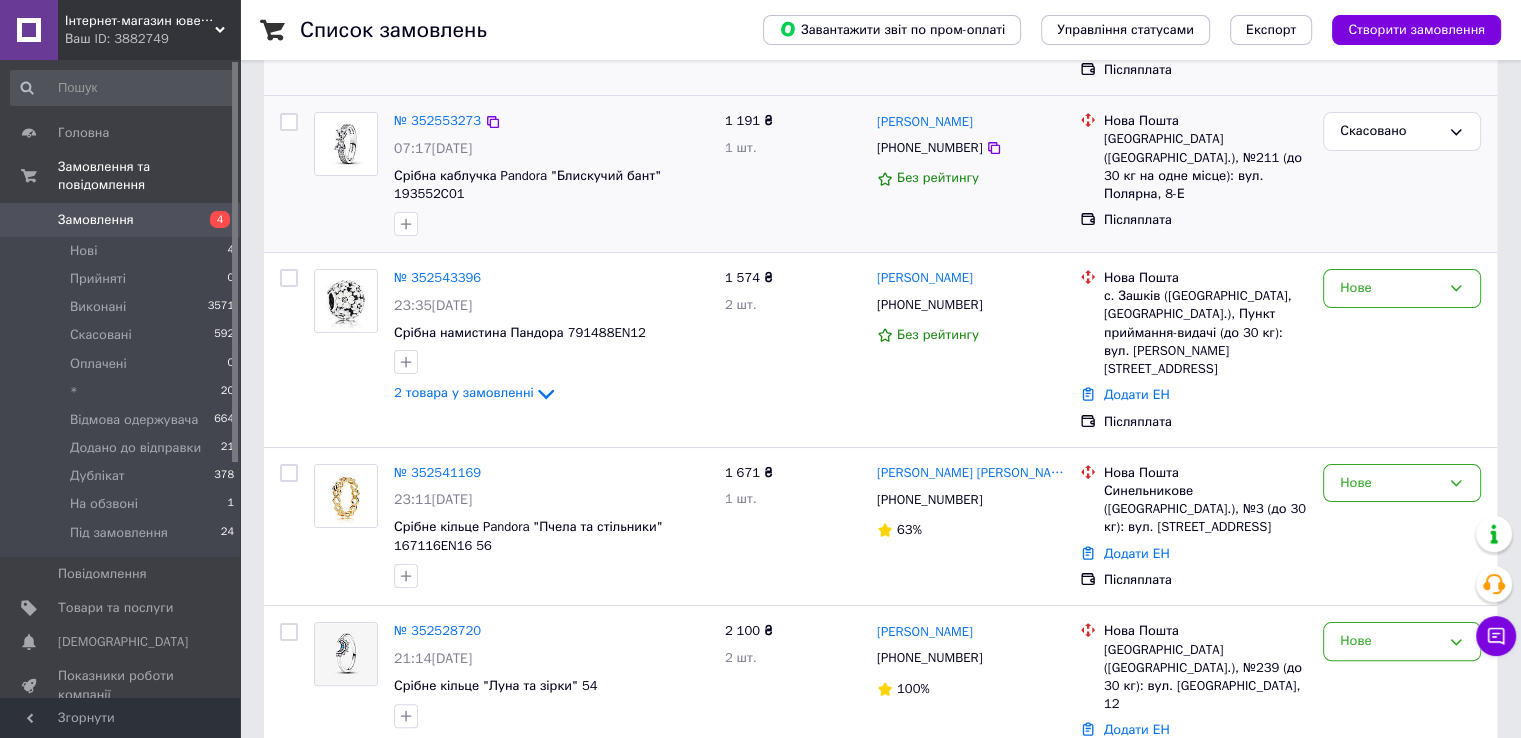 scroll, scrollTop: 300, scrollLeft: 0, axis: vertical 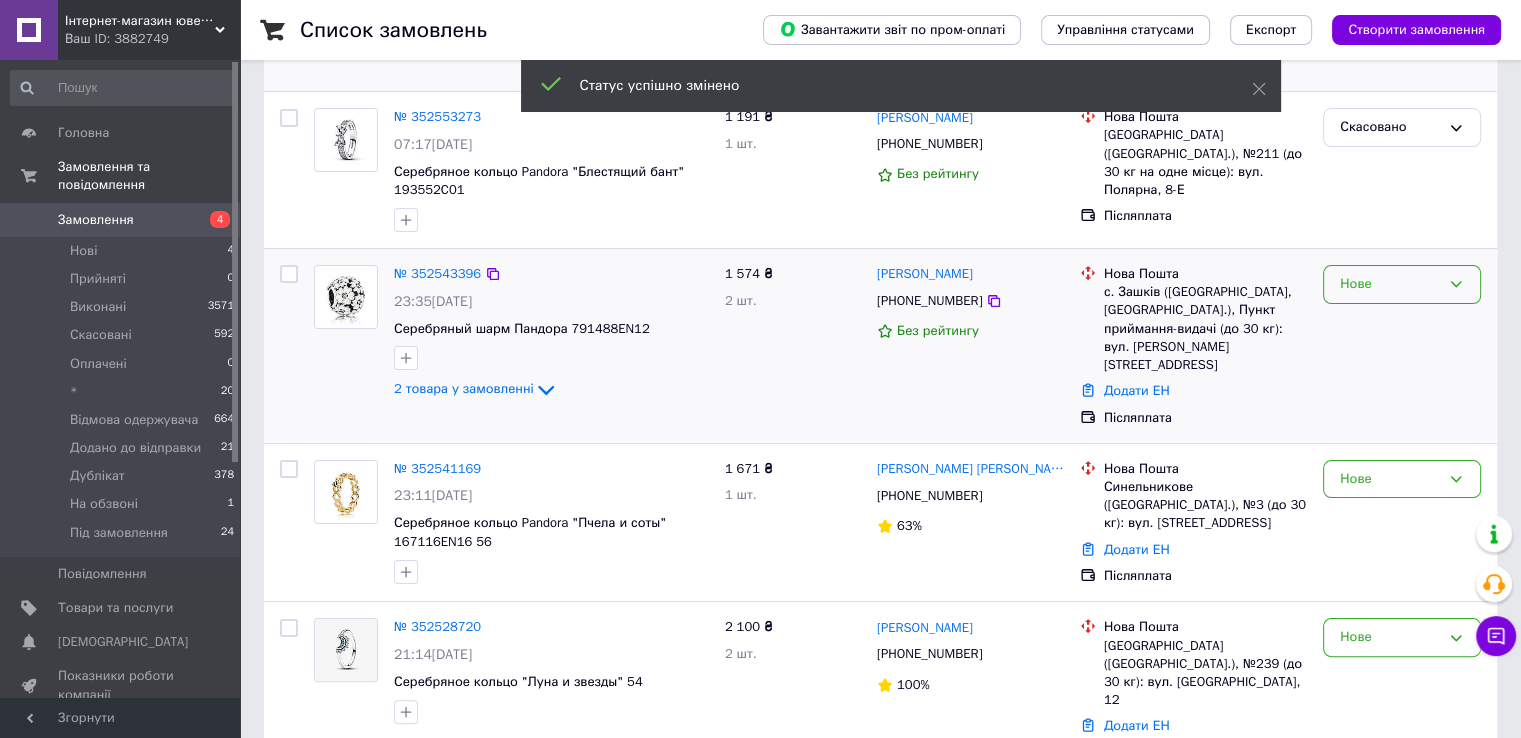 click on "Нове" at bounding box center (1390, 284) 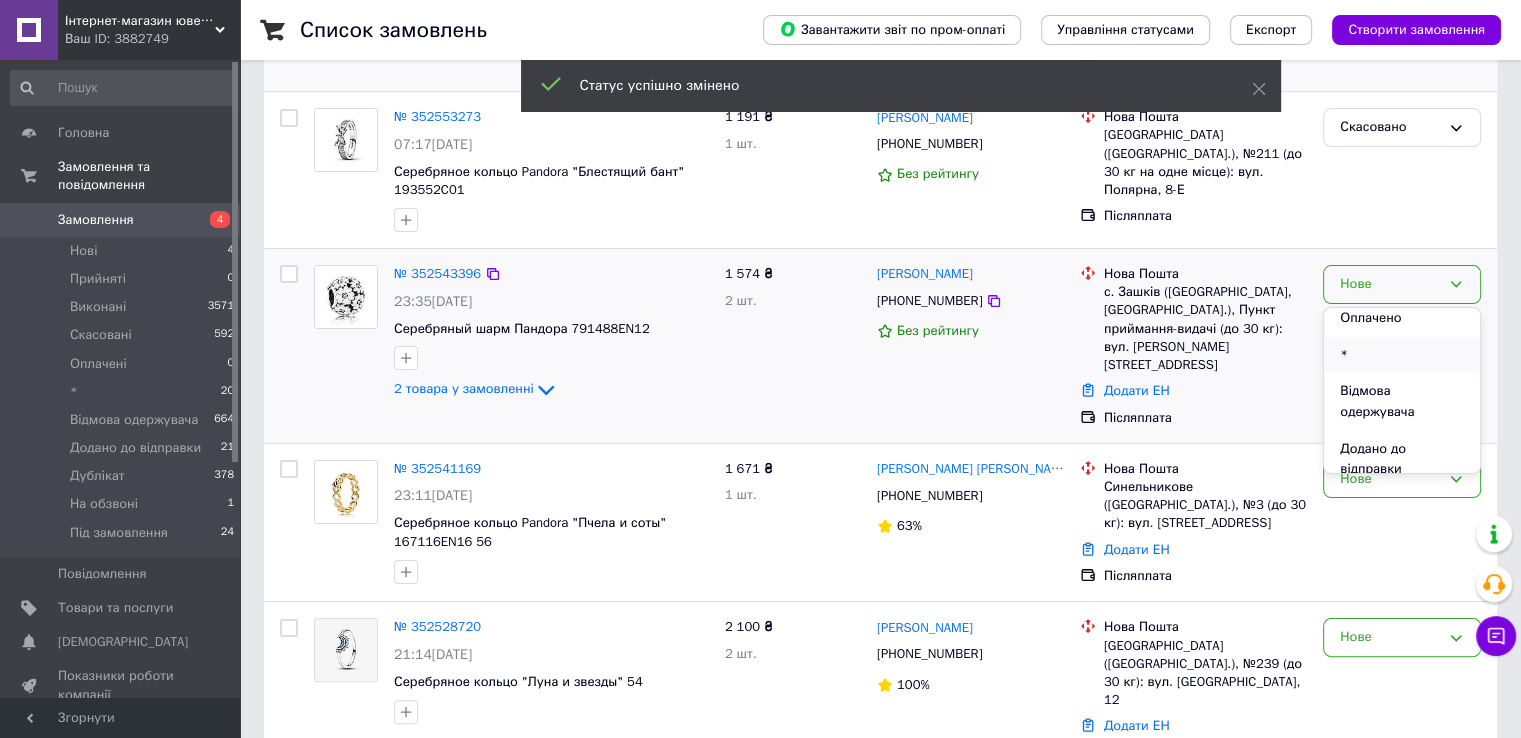 scroll, scrollTop: 241, scrollLeft: 0, axis: vertical 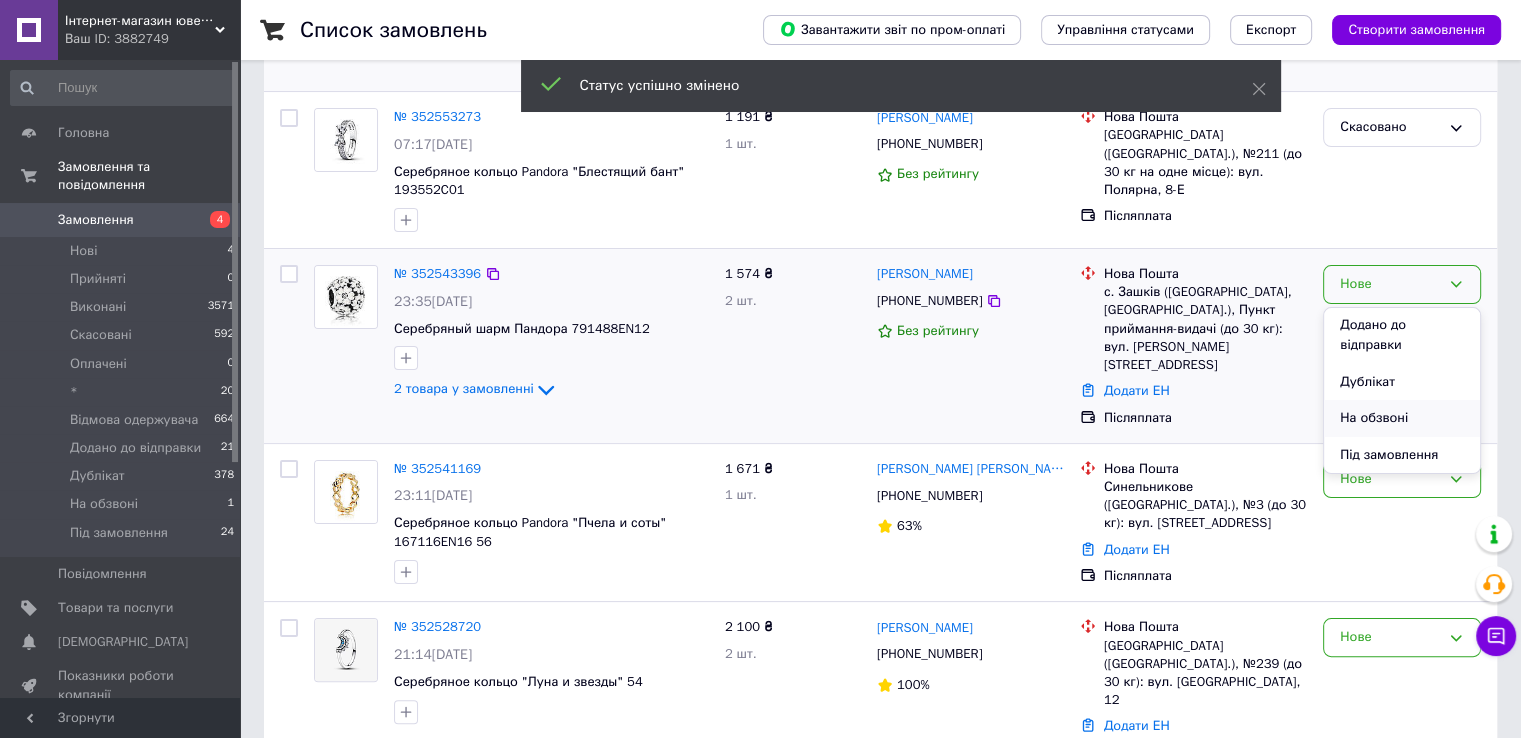 click on "На обзвоні" at bounding box center [1402, 418] 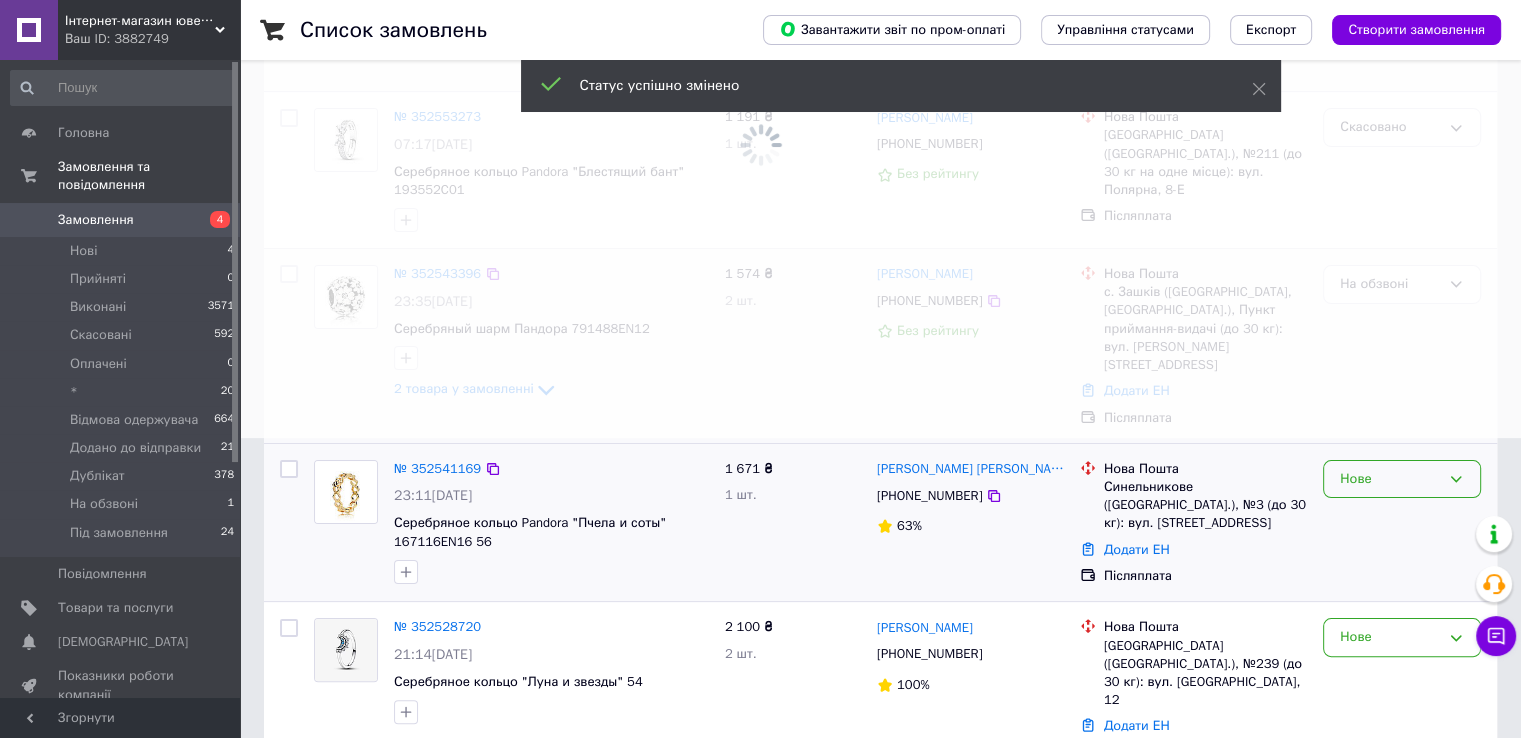click on "Нове" at bounding box center [1390, 479] 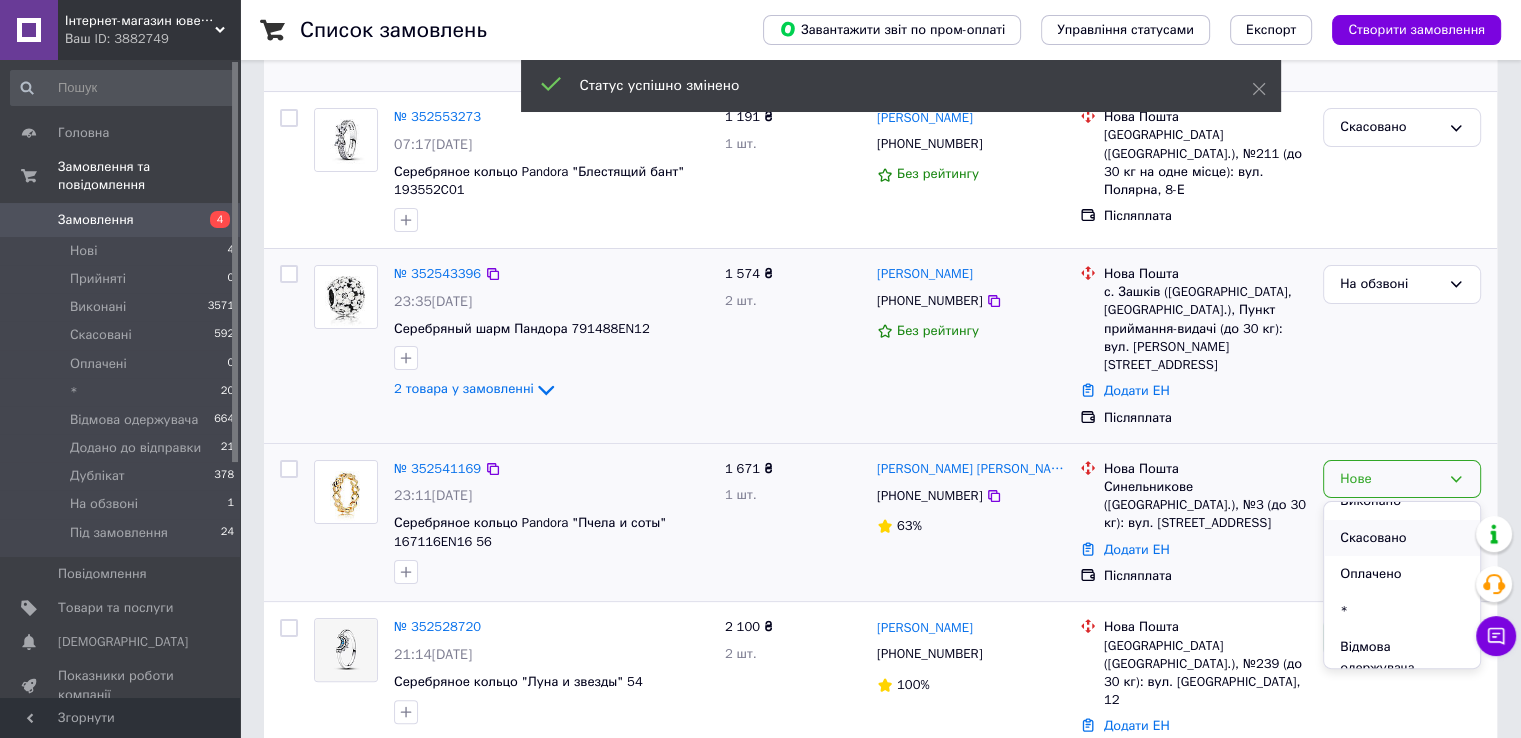 scroll, scrollTop: 240, scrollLeft: 0, axis: vertical 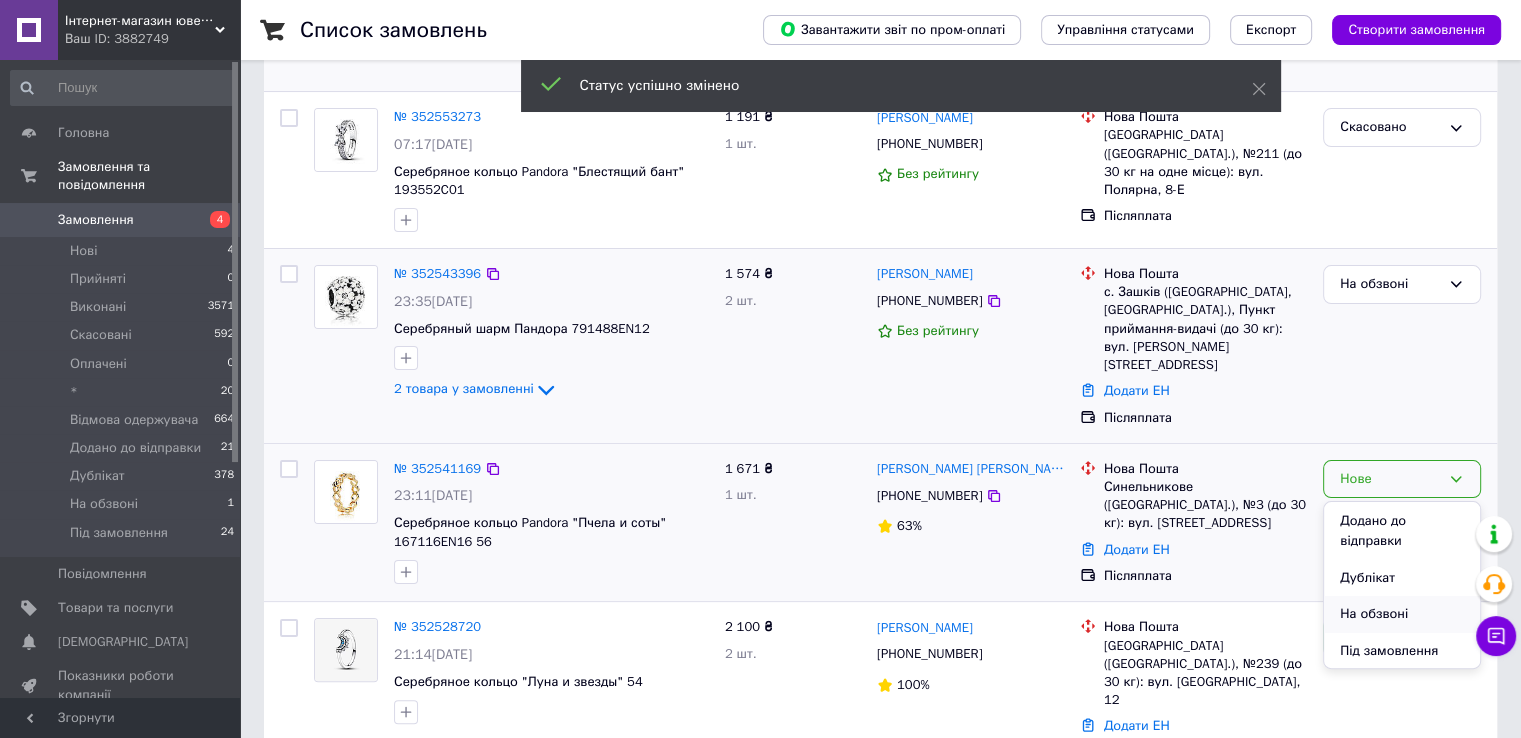 click on "На обзвоні" at bounding box center [1402, 614] 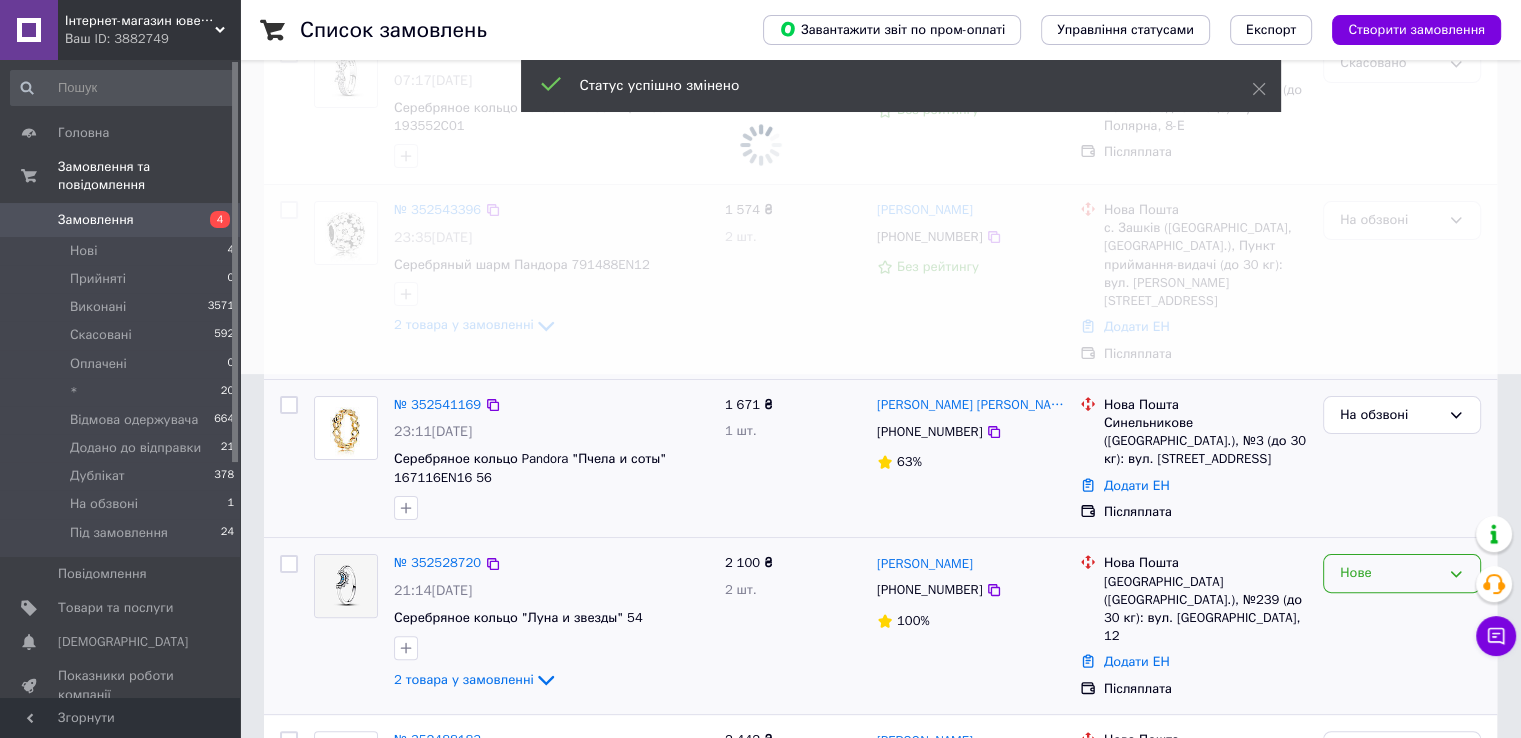 scroll, scrollTop: 400, scrollLeft: 0, axis: vertical 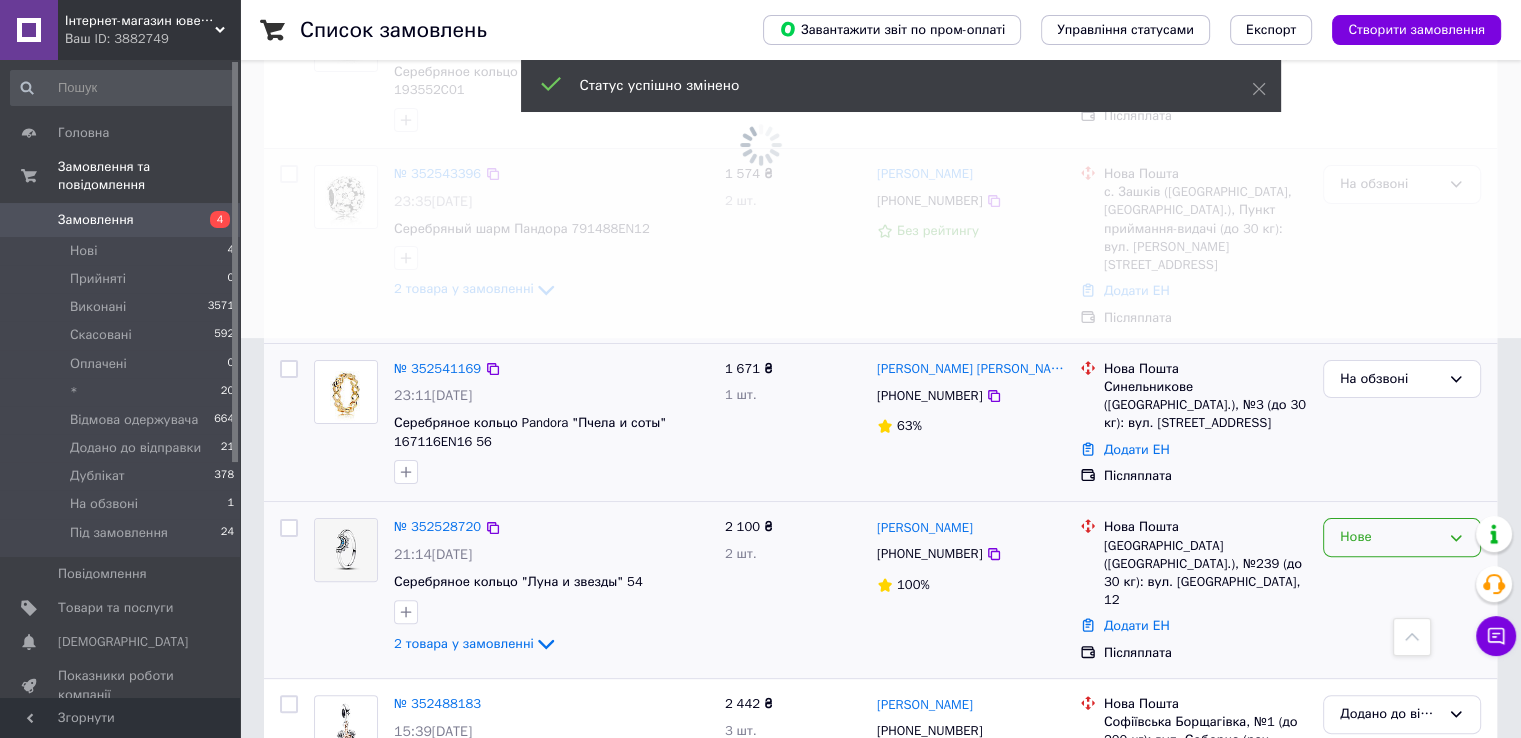 click on "Нове" at bounding box center [1390, 537] 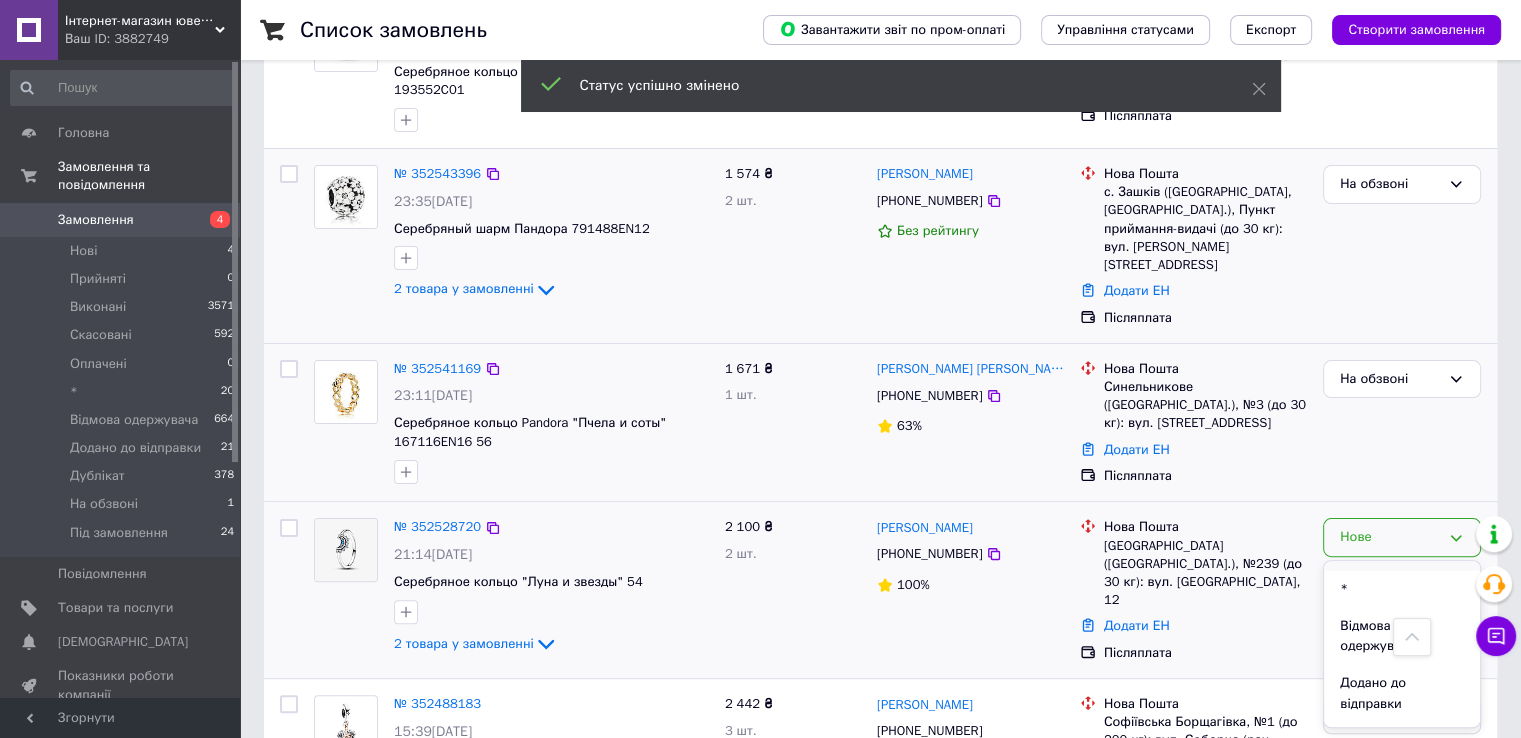 scroll, scrollTop: 240, scrollLeft: 0, axis: vertical 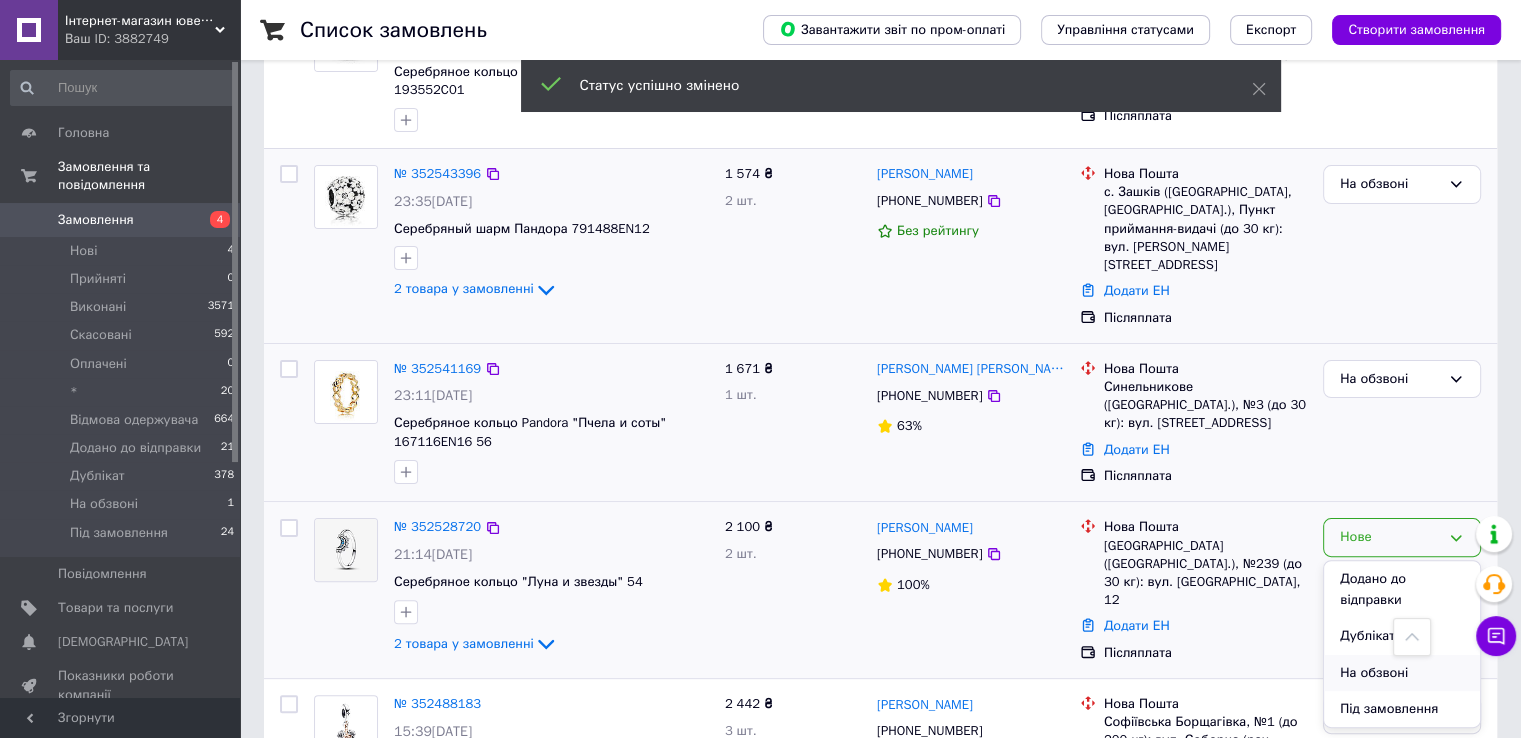 click on "На обзвоні" at bounding box center [1402, 673] 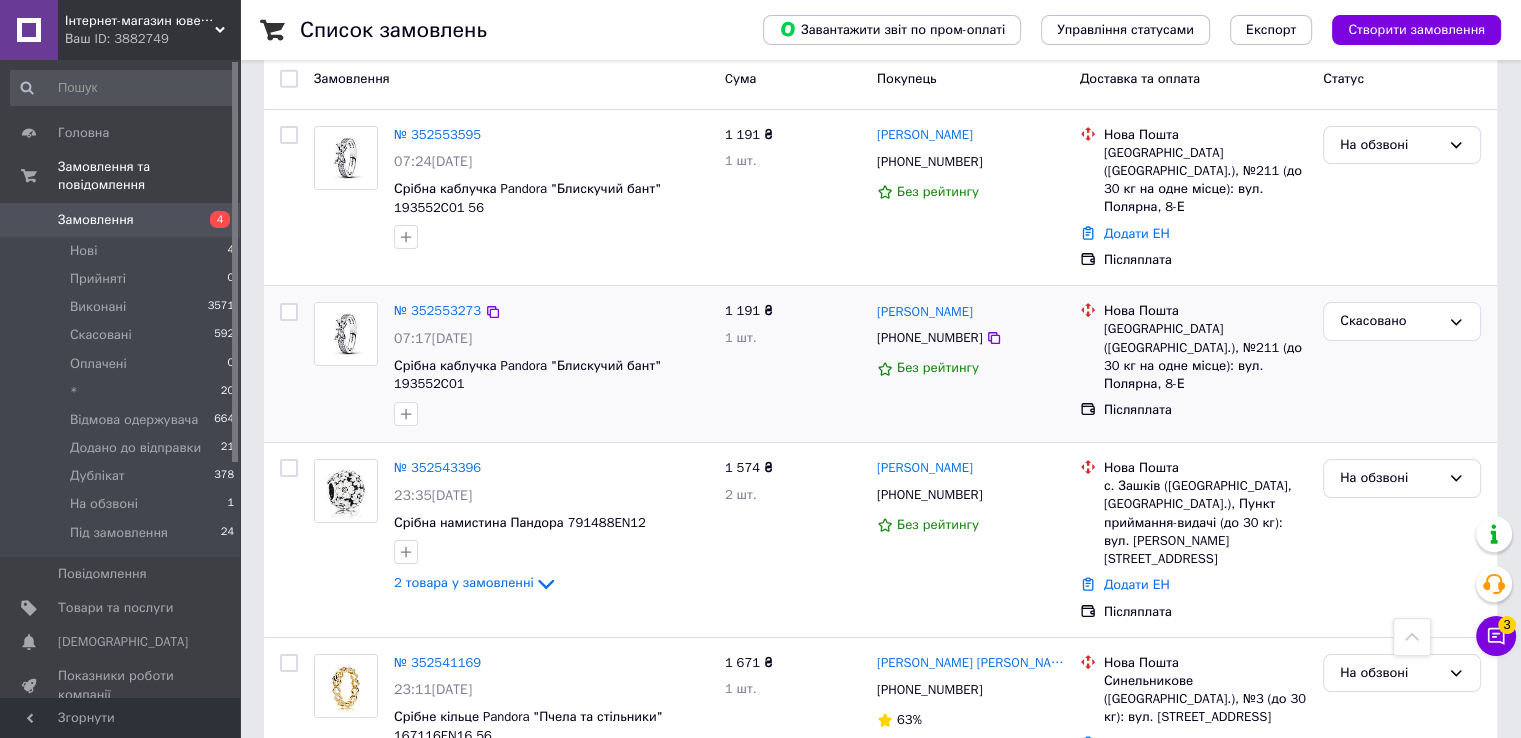scroll, scrollTop: 0, scrollLeft: 0, axis: both 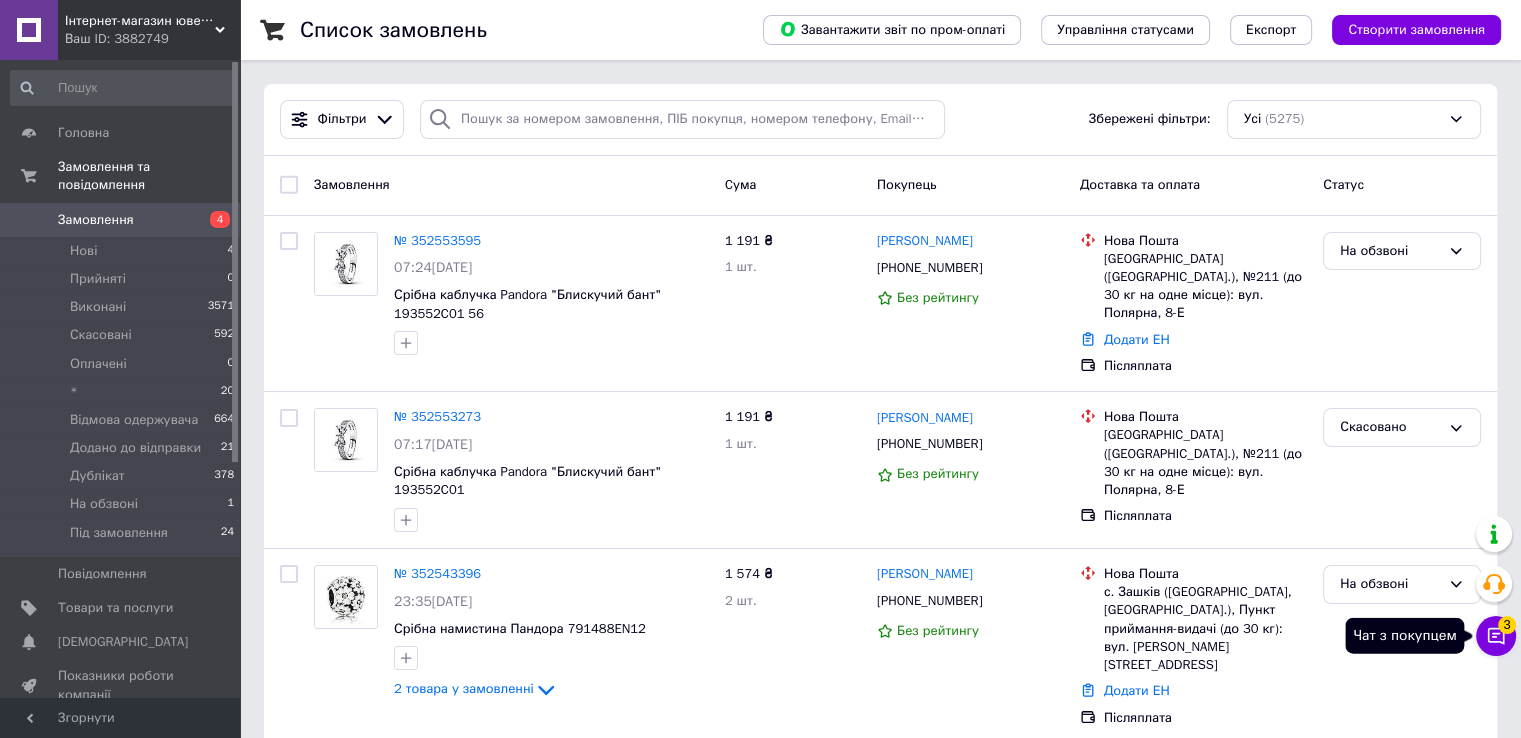 click 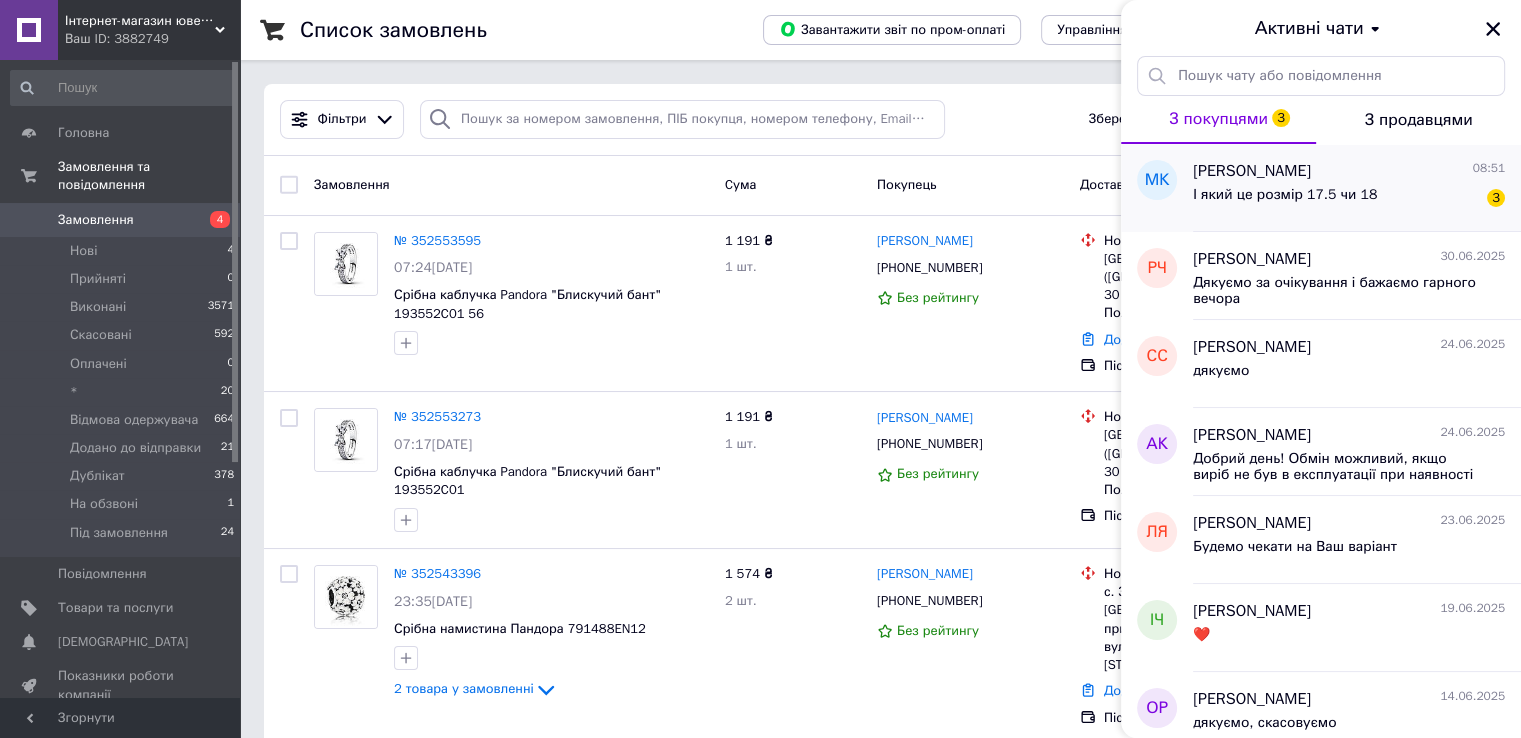 click on "І який це розмір 17.5 чи 18" at bounding box center (1285, 201) 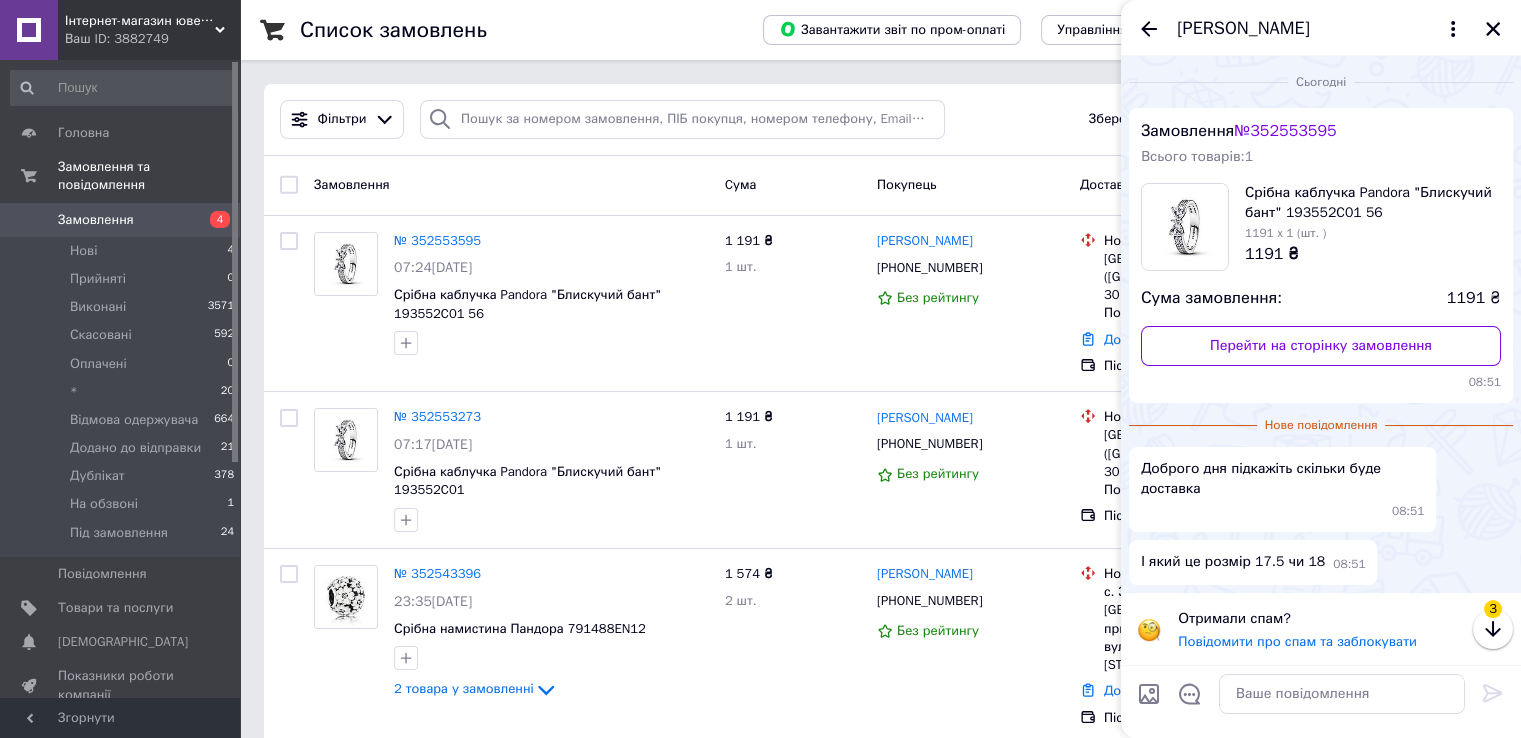 scroll, scrollTop: 2, scrollLeft: 0, axis: vertical 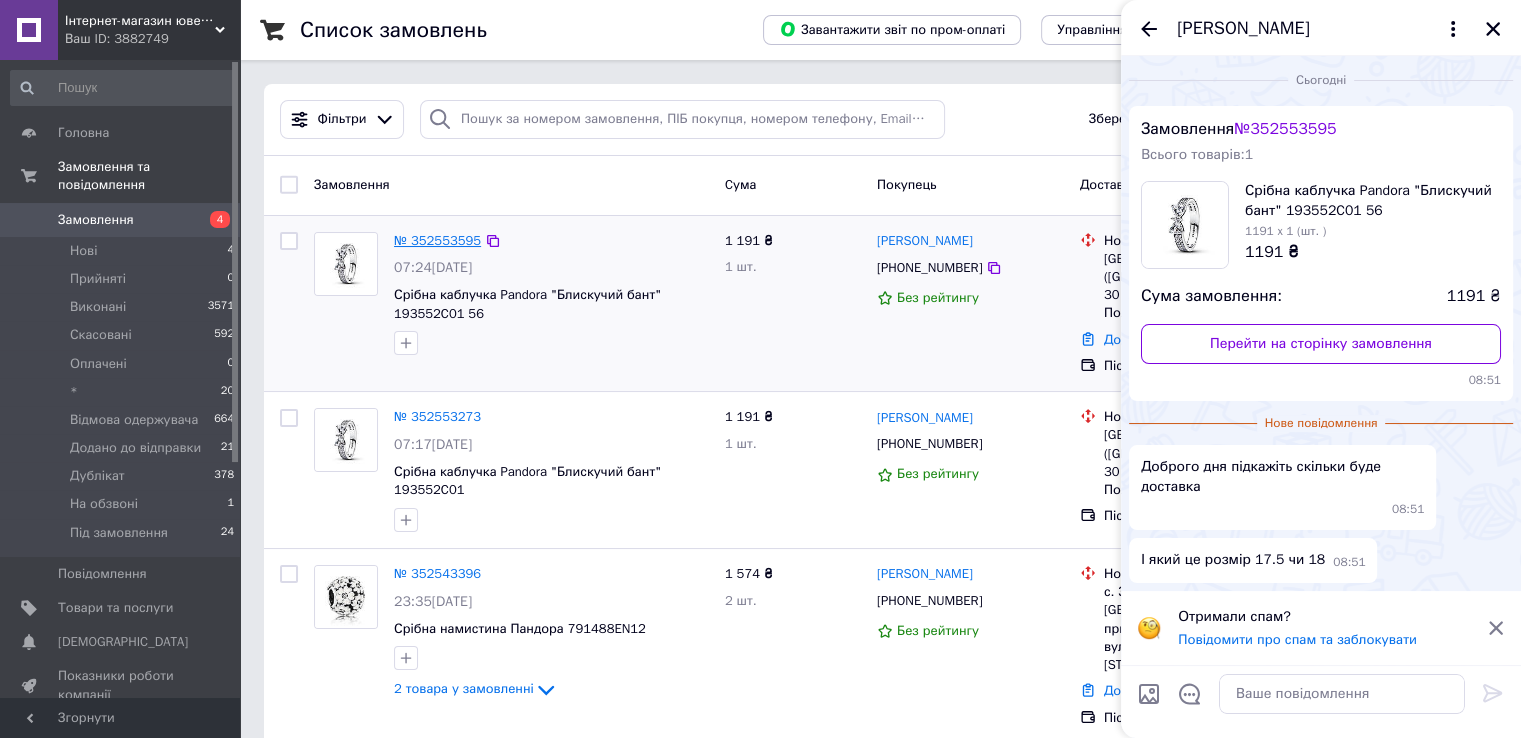 click on "№ 352553595" at bounding box center [437, 240] 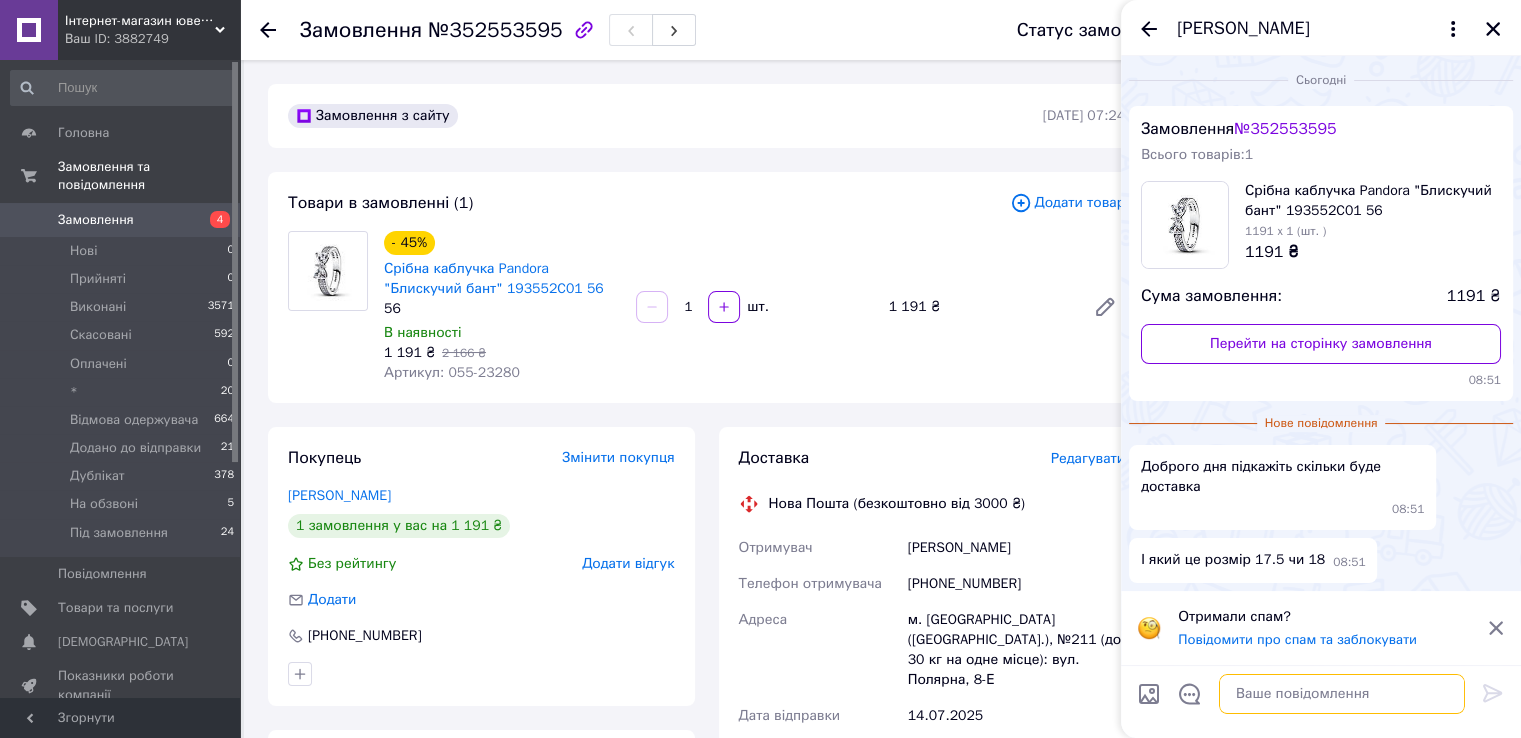click at bounding box center (1342, 694) 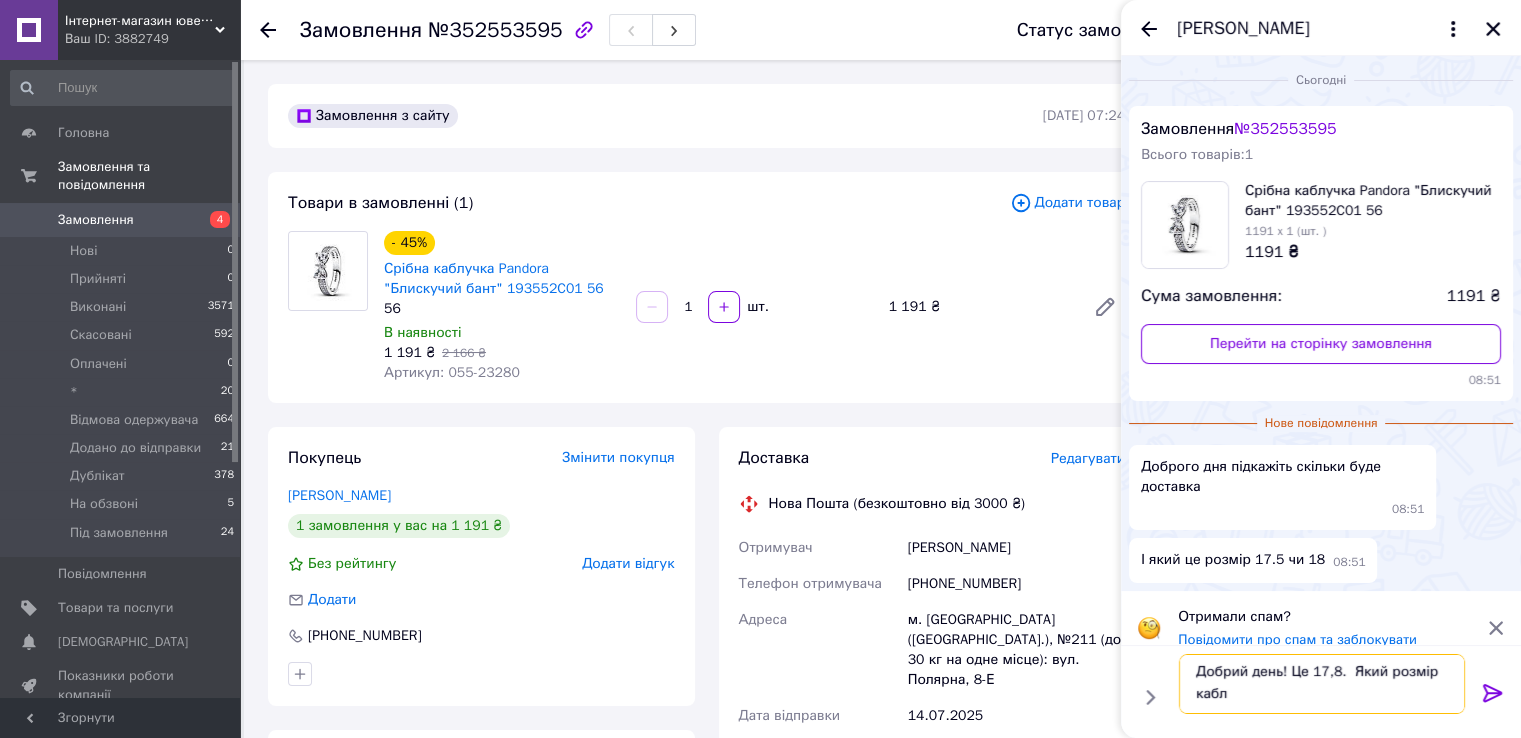 scroll, scrollTop: 1, scrollLeft: 0, axis: vertical 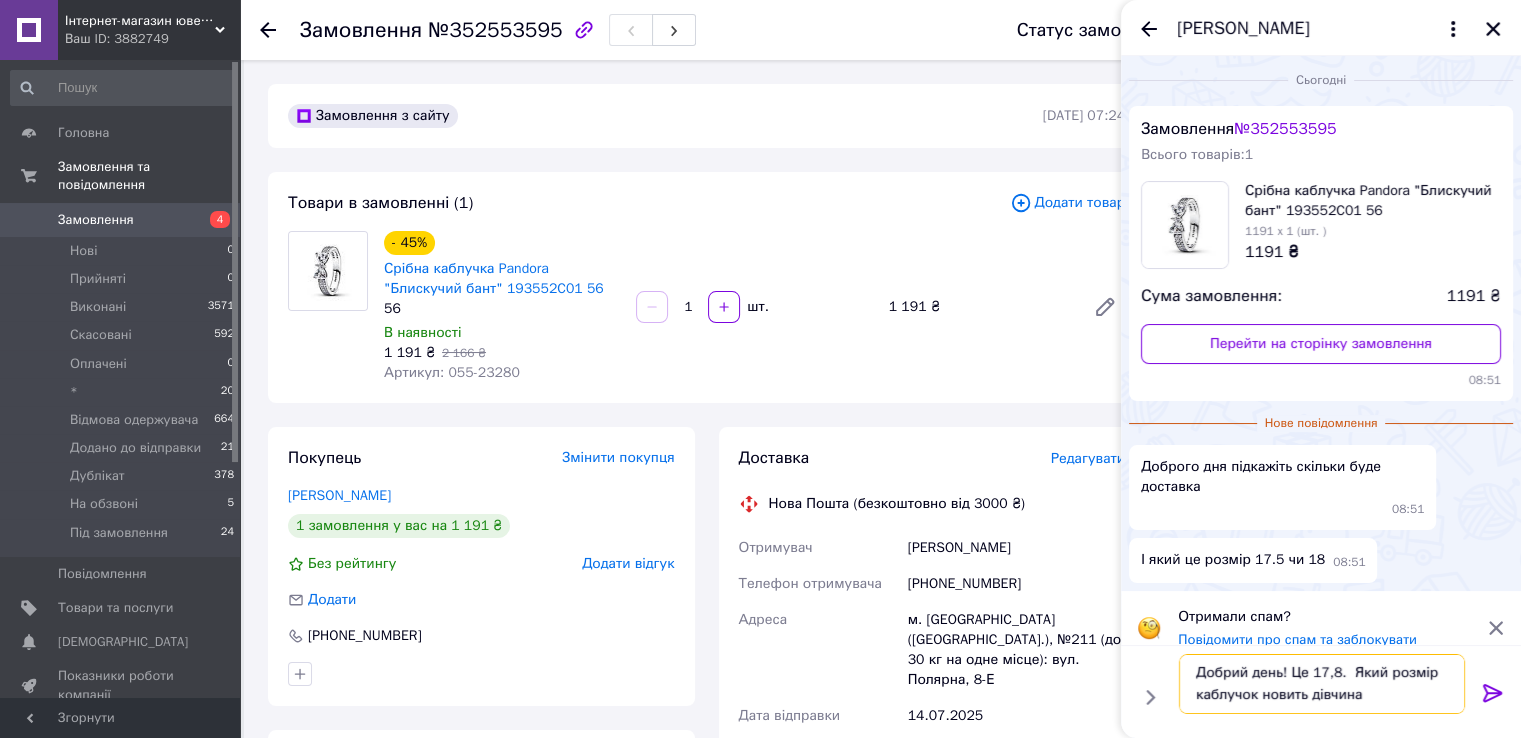 type on "Добрий день! Це 17,8.  Який розмір  каблучок новить дівчина?" 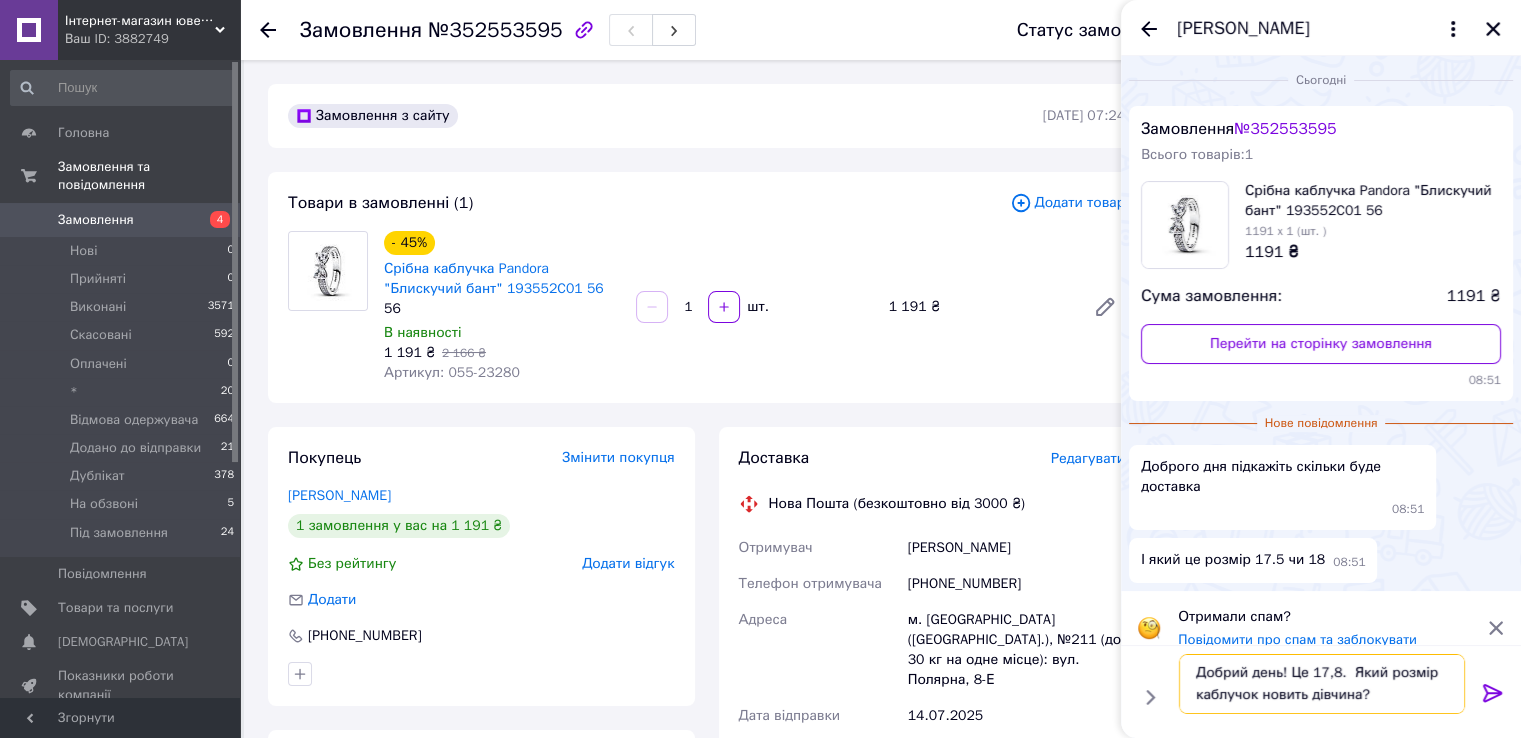 type 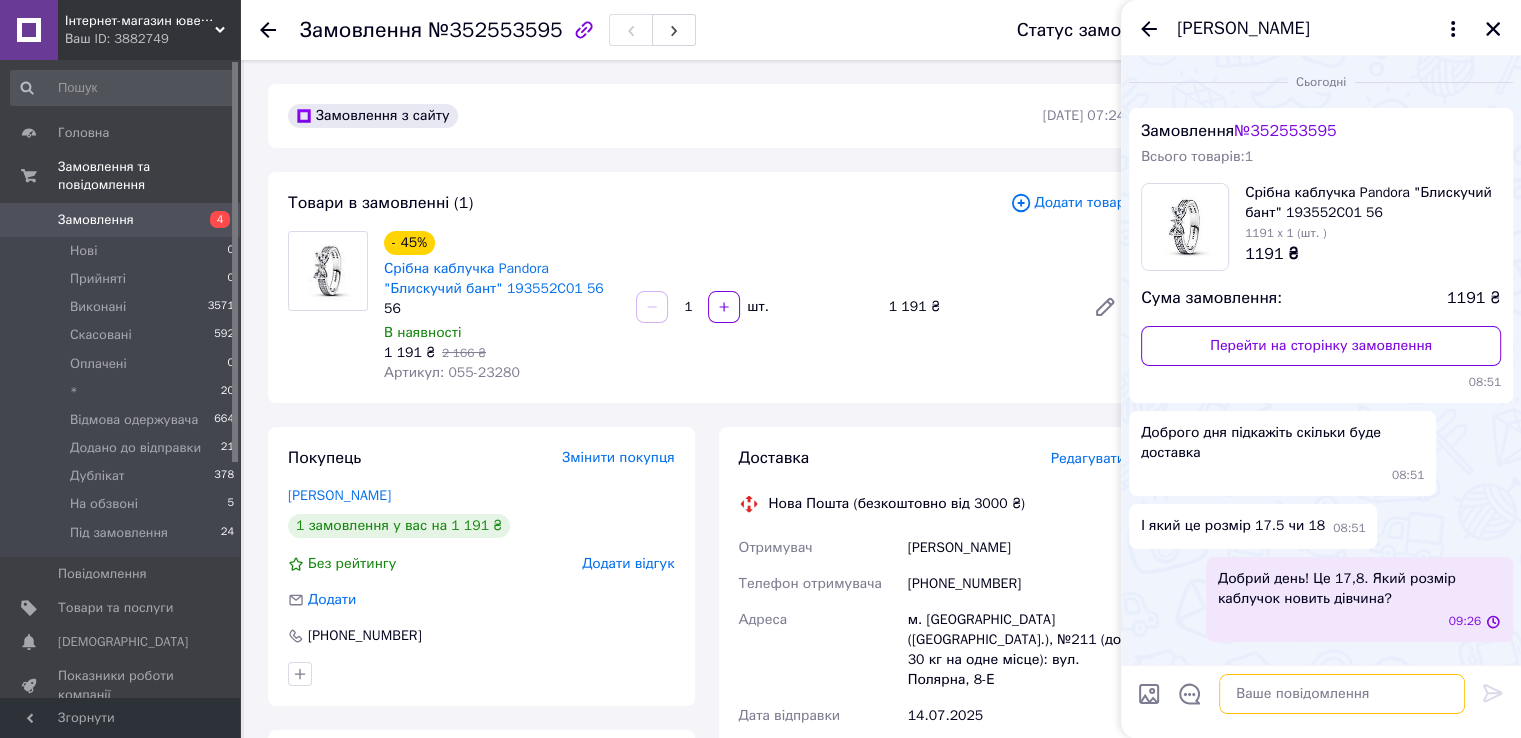 scroll, scrollTop: 0, scrollLeft: 0, axis: both 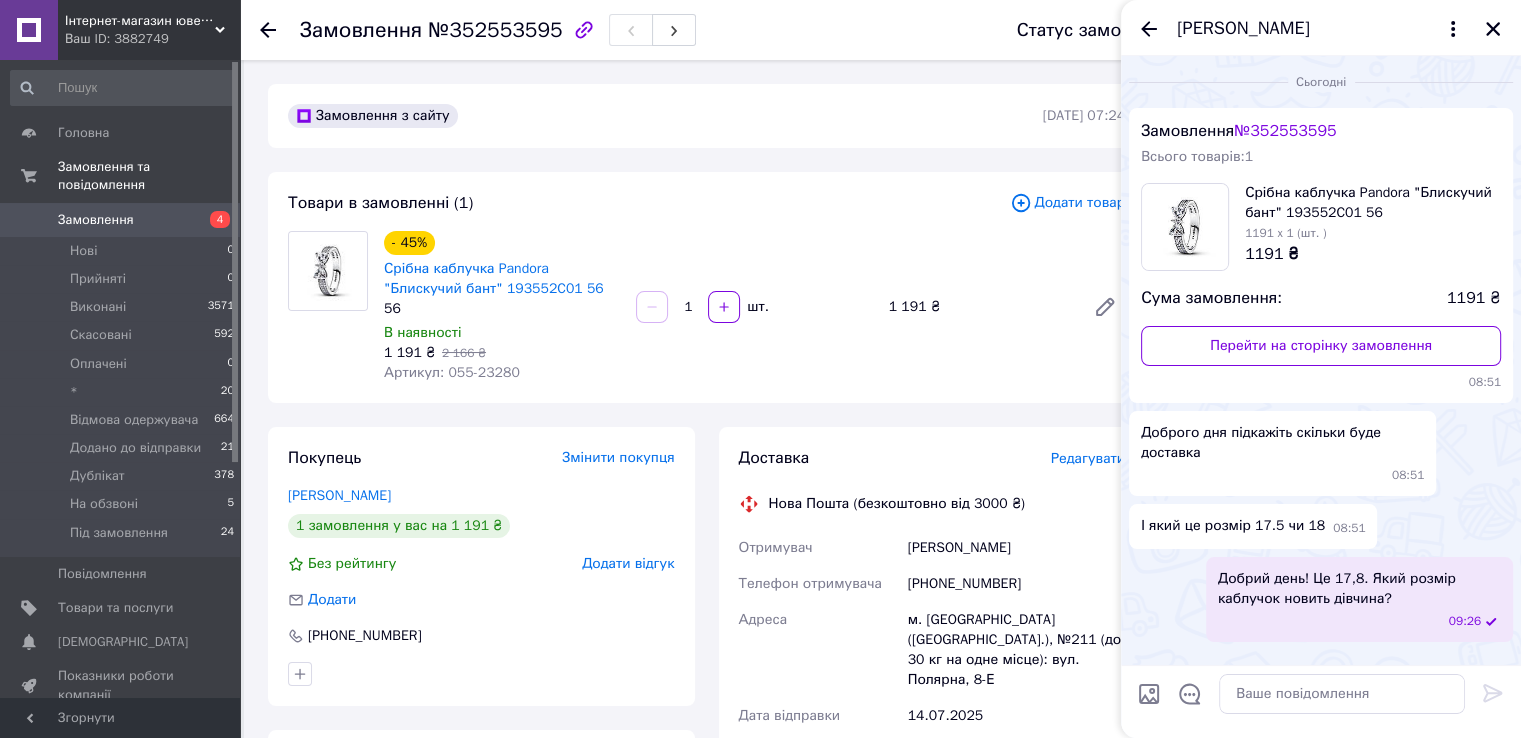 click 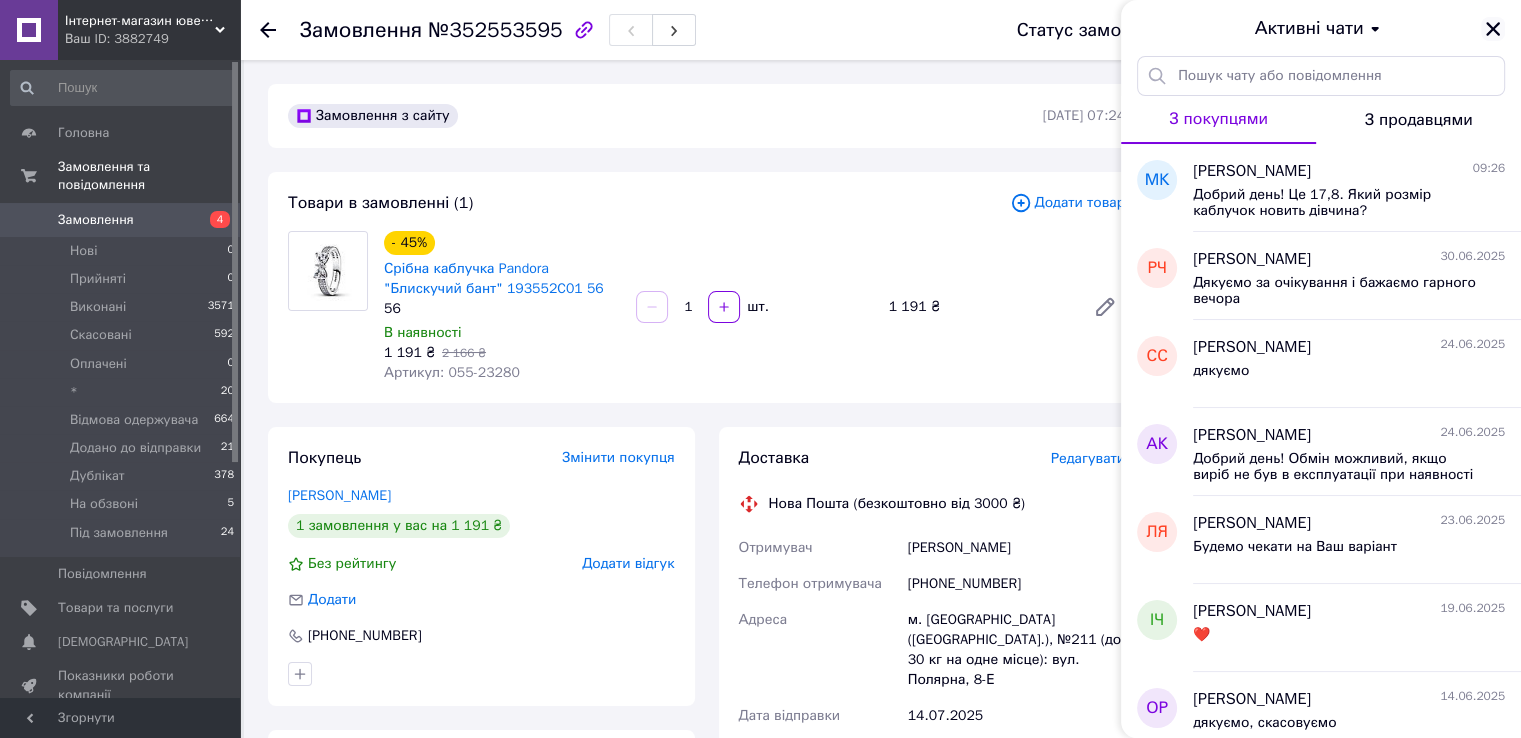 click 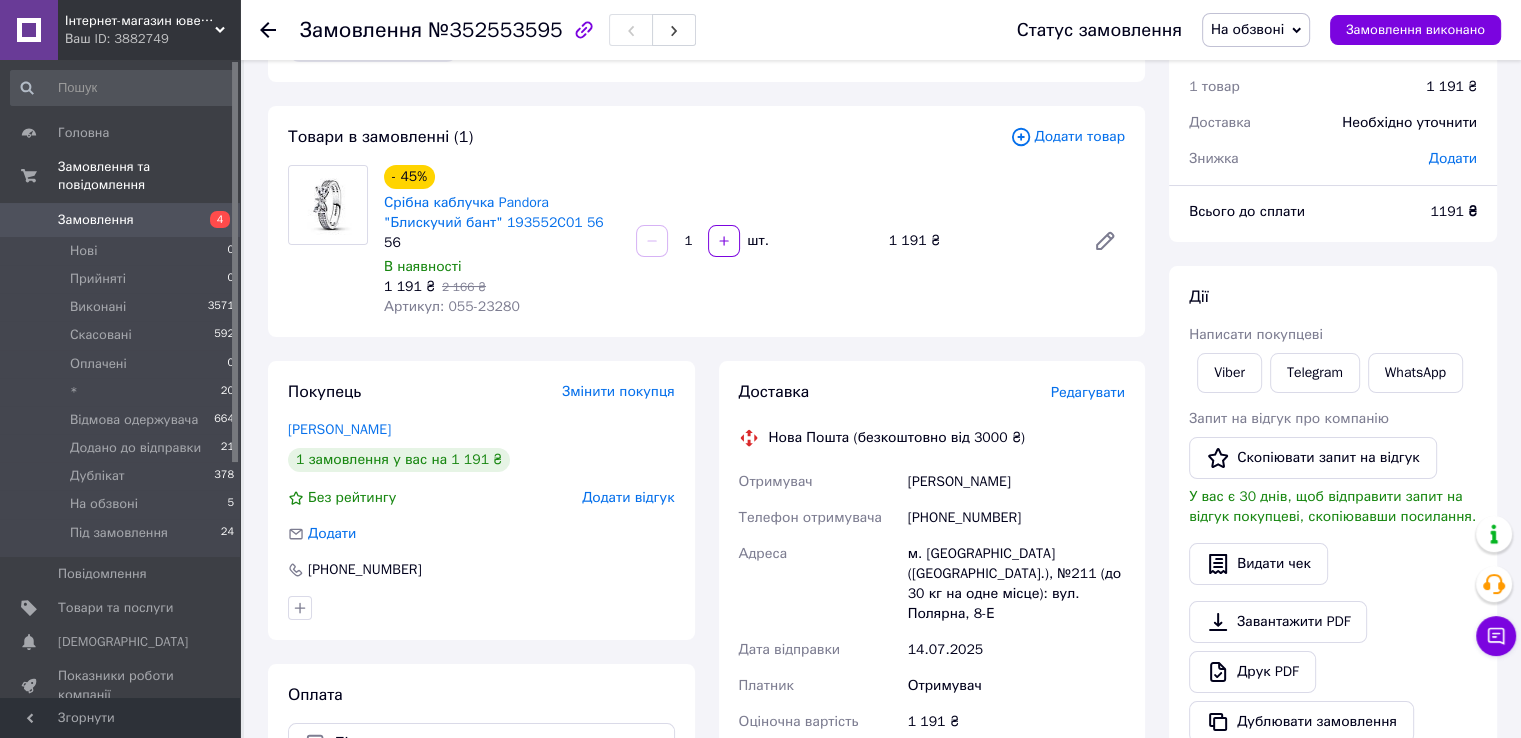 scroll, scrollTop: 100, scrollLeft: 0, axis: vertical 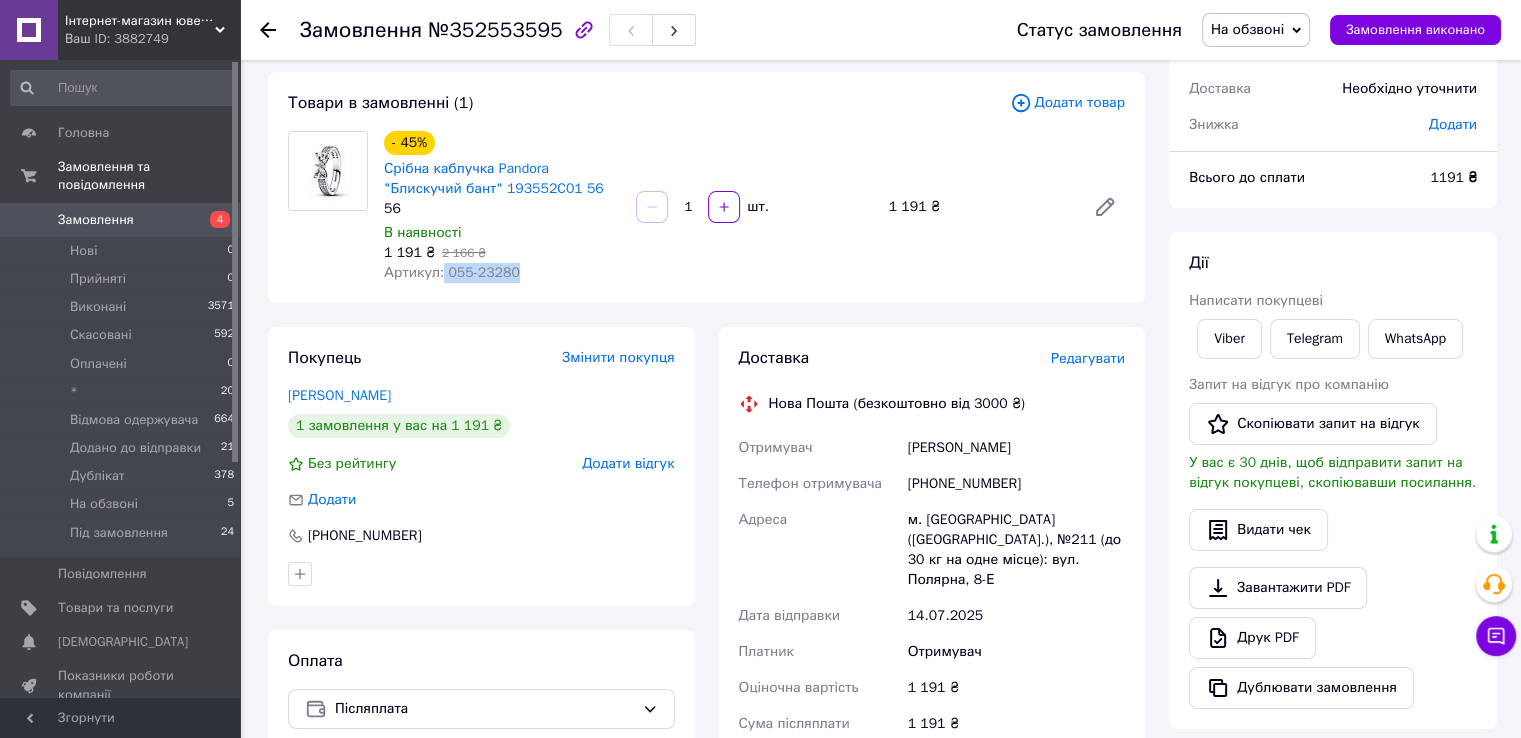 drag, startPoint x: 439, startPoint y: 274, endPoint x: 527, endPoint y: 276, distance: 88.02273 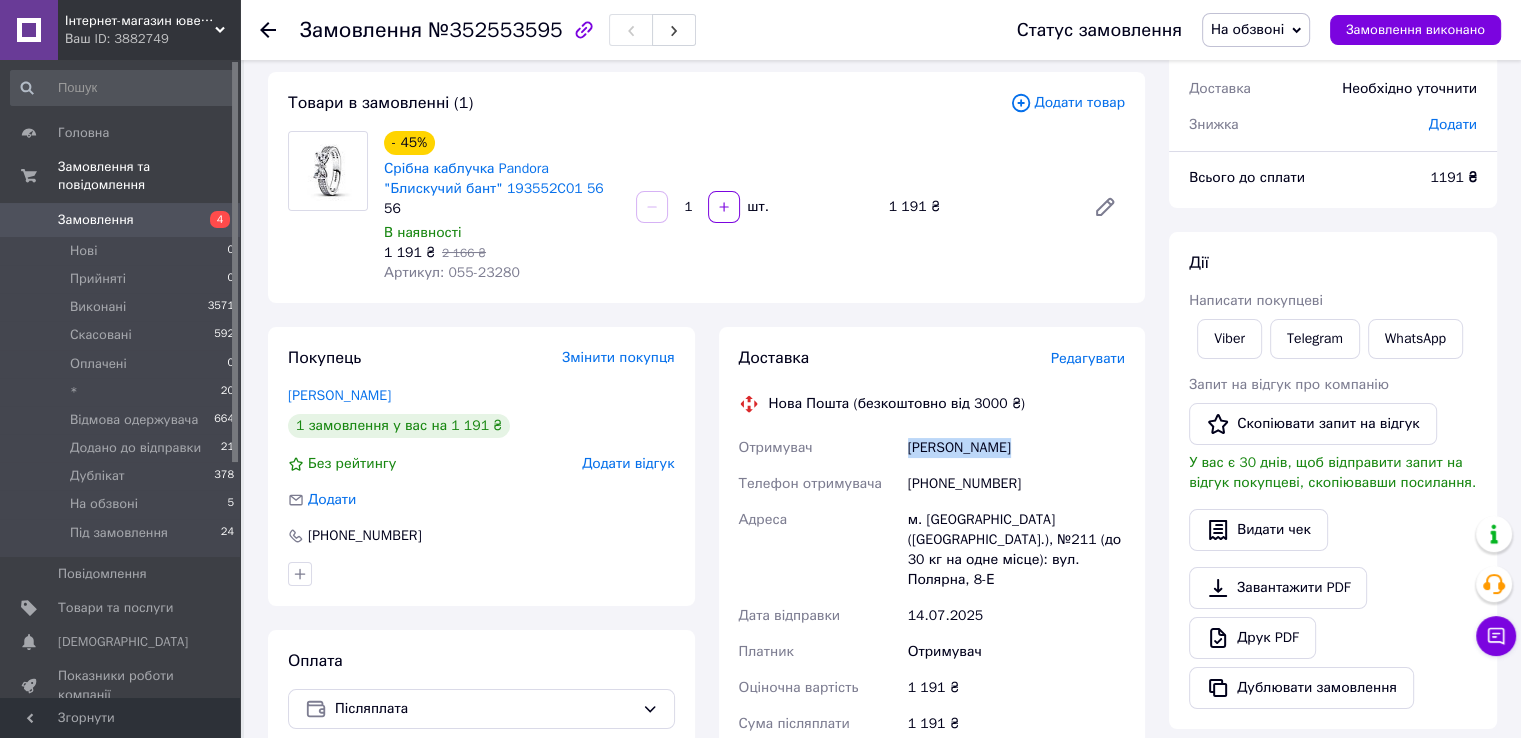 drag, startPoint x: 902, startPoint y: 443, endPoint x: 1001, endPoint y: 455, distance: 99.724625 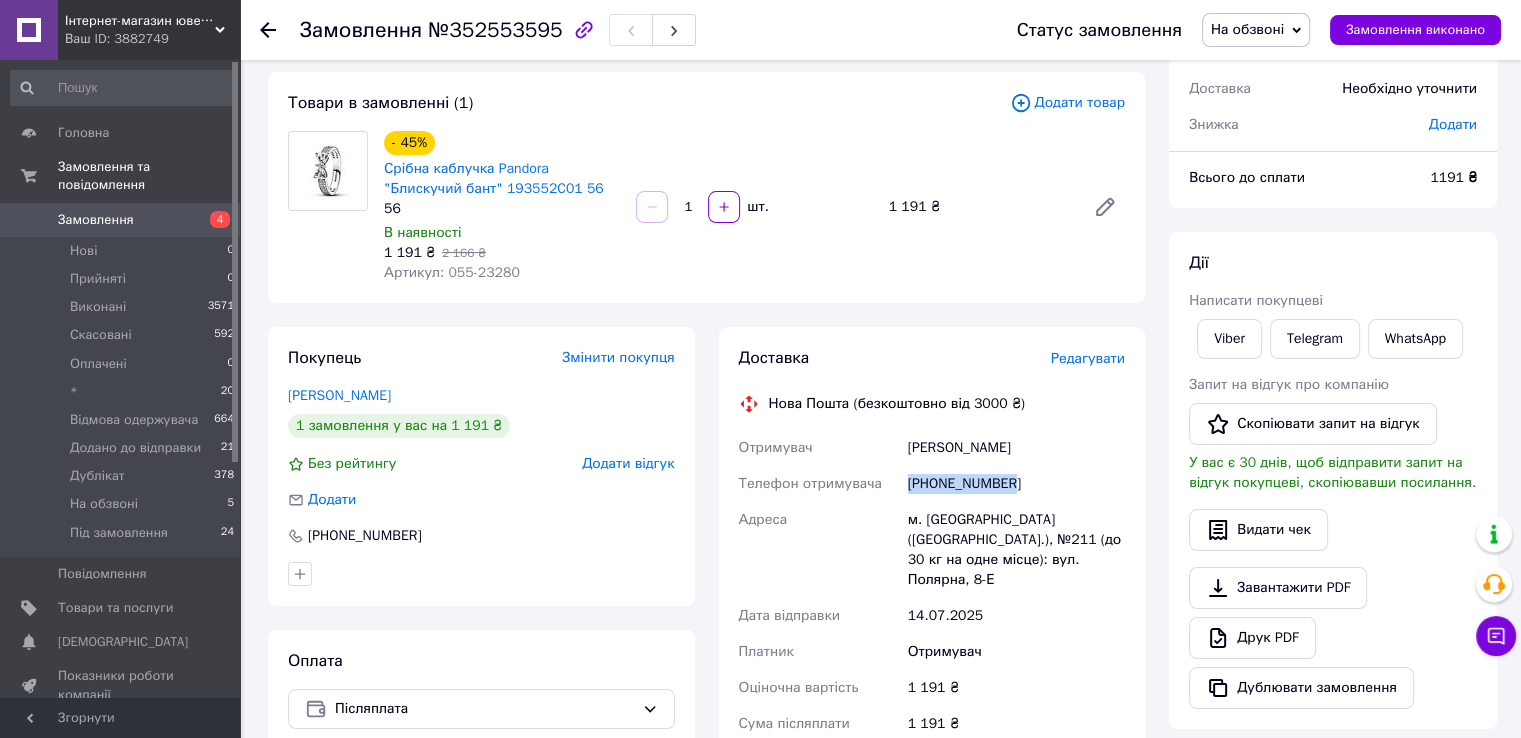 drag, startPoint x: 908, startPoint y: 485, endPoint x: 1003, endPoint y: 481, distance: 95.084175 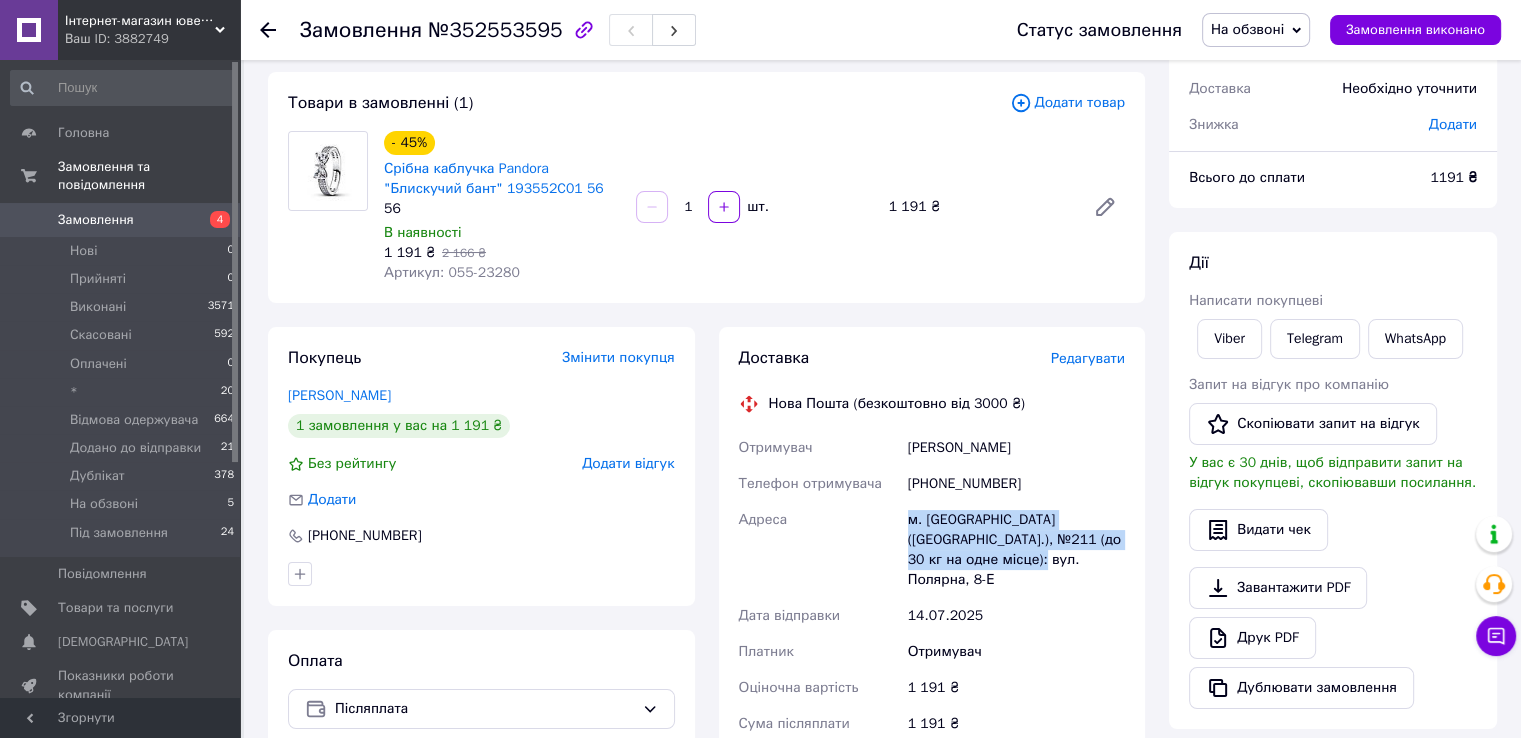 drag, startPoint x: 902, startPoint y: 521, endPoint x: 1004, endPoint y: 571, distance: 113.59577 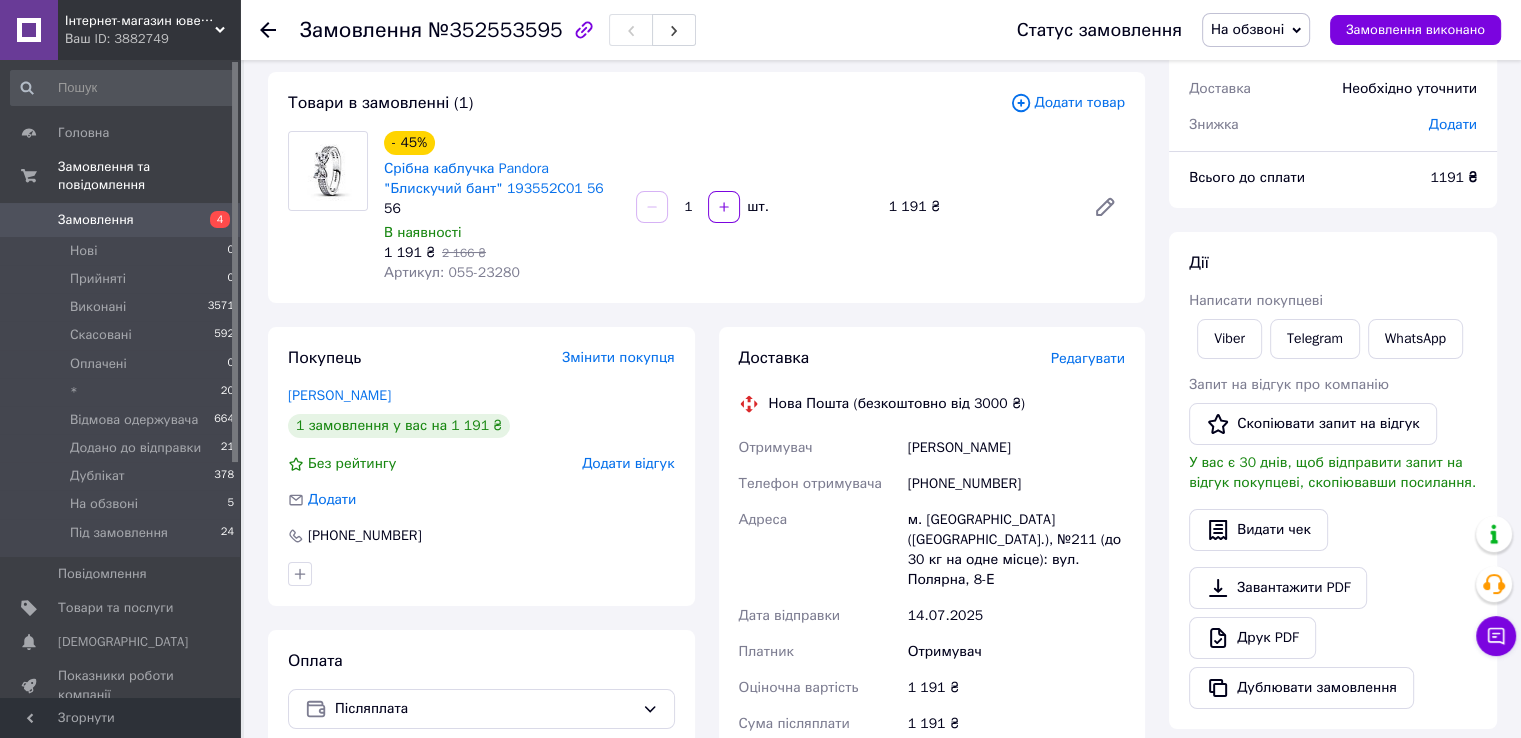 click on "№352553595" at bounding box center (495, 30) 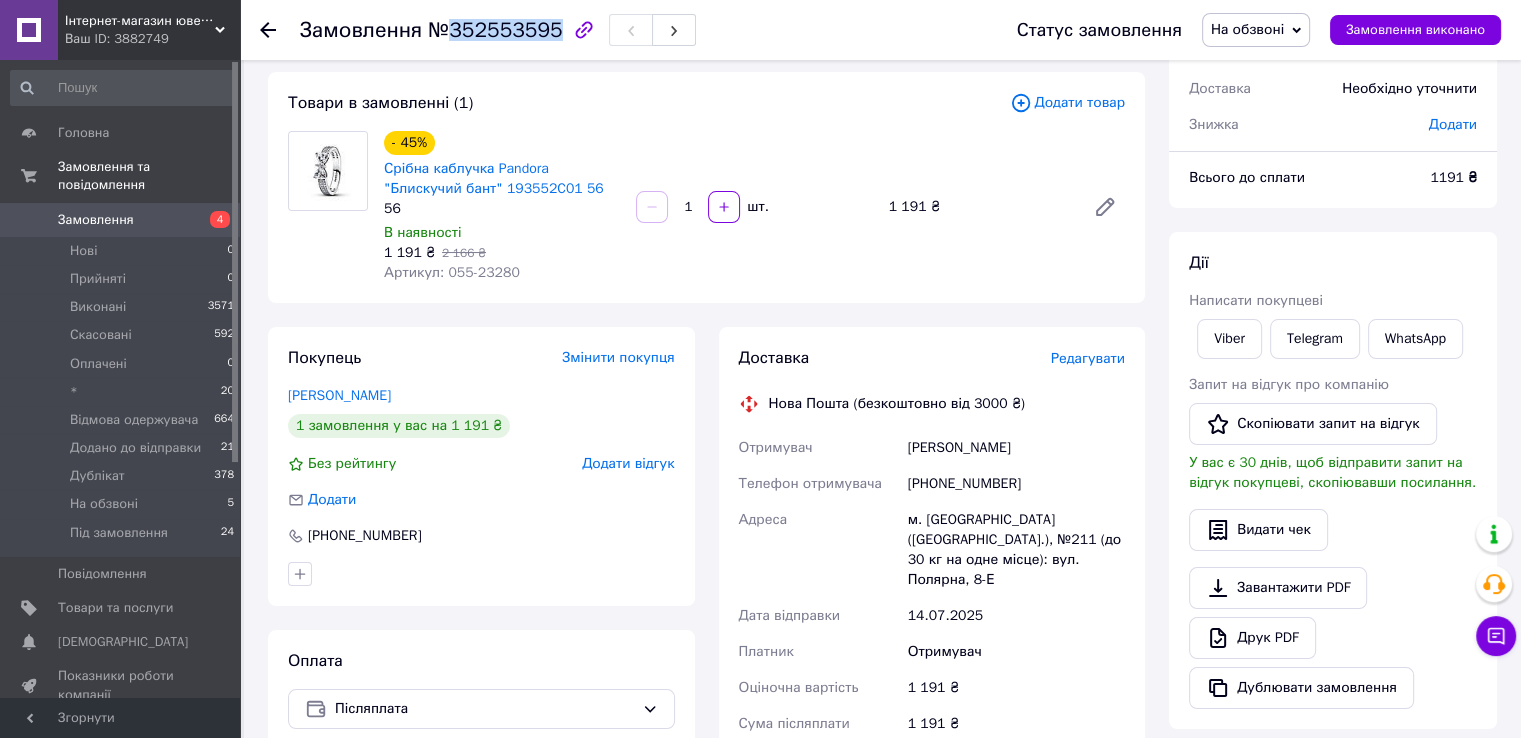 click on "№352553595" at bounding box center [495, 30] 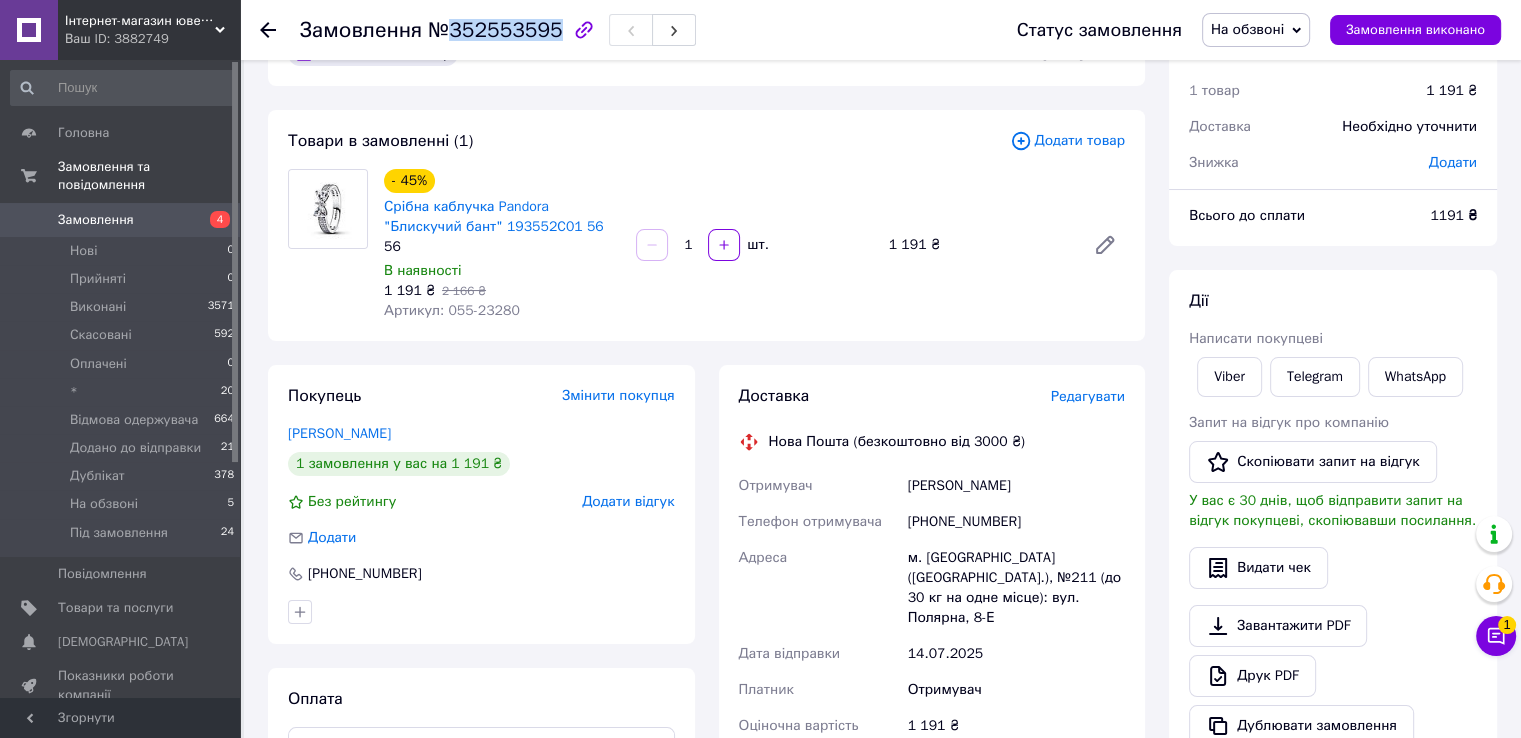 scroll, scrollTop: 0, scrollLeft: 0, axis: both 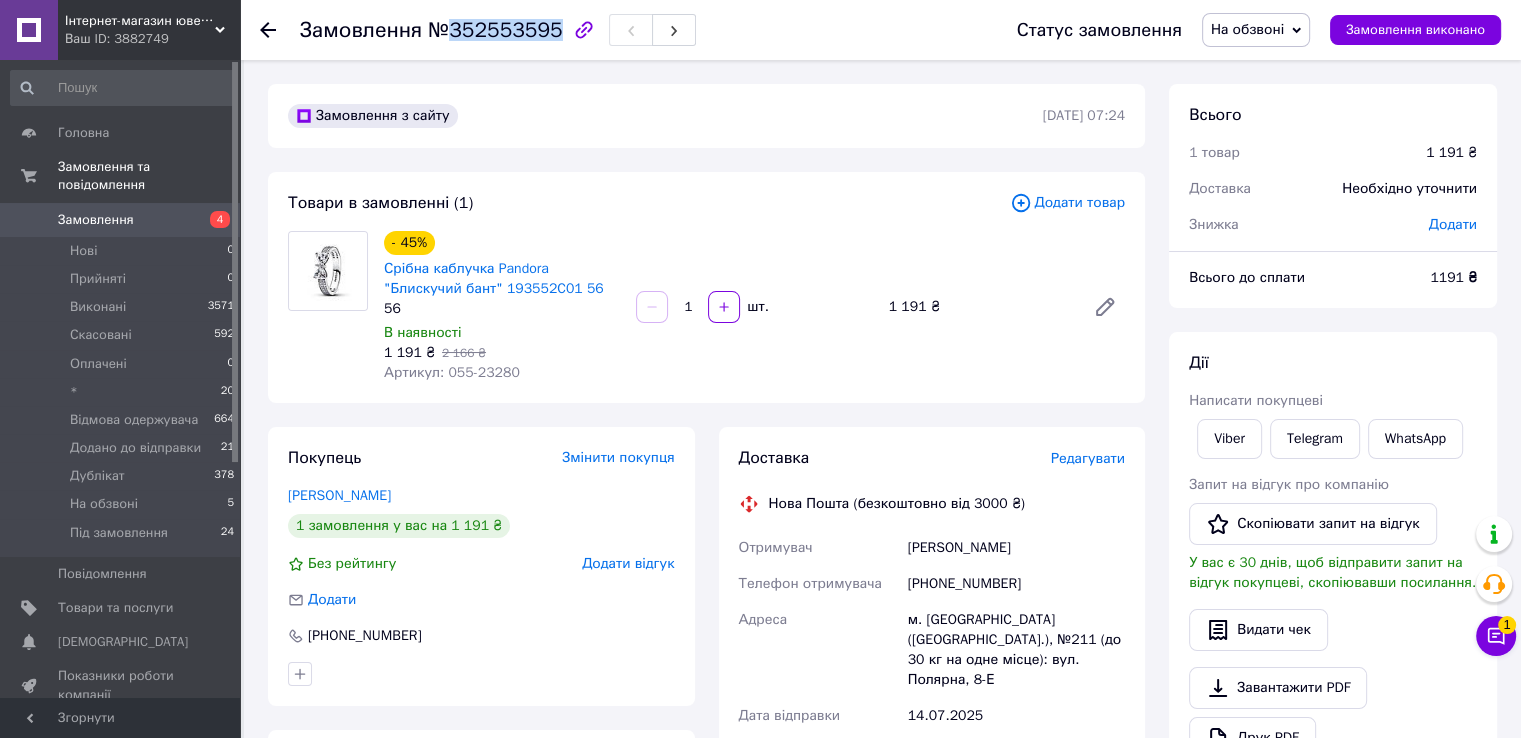 click on "На обзвоні" at bounding box center (1247, 29) 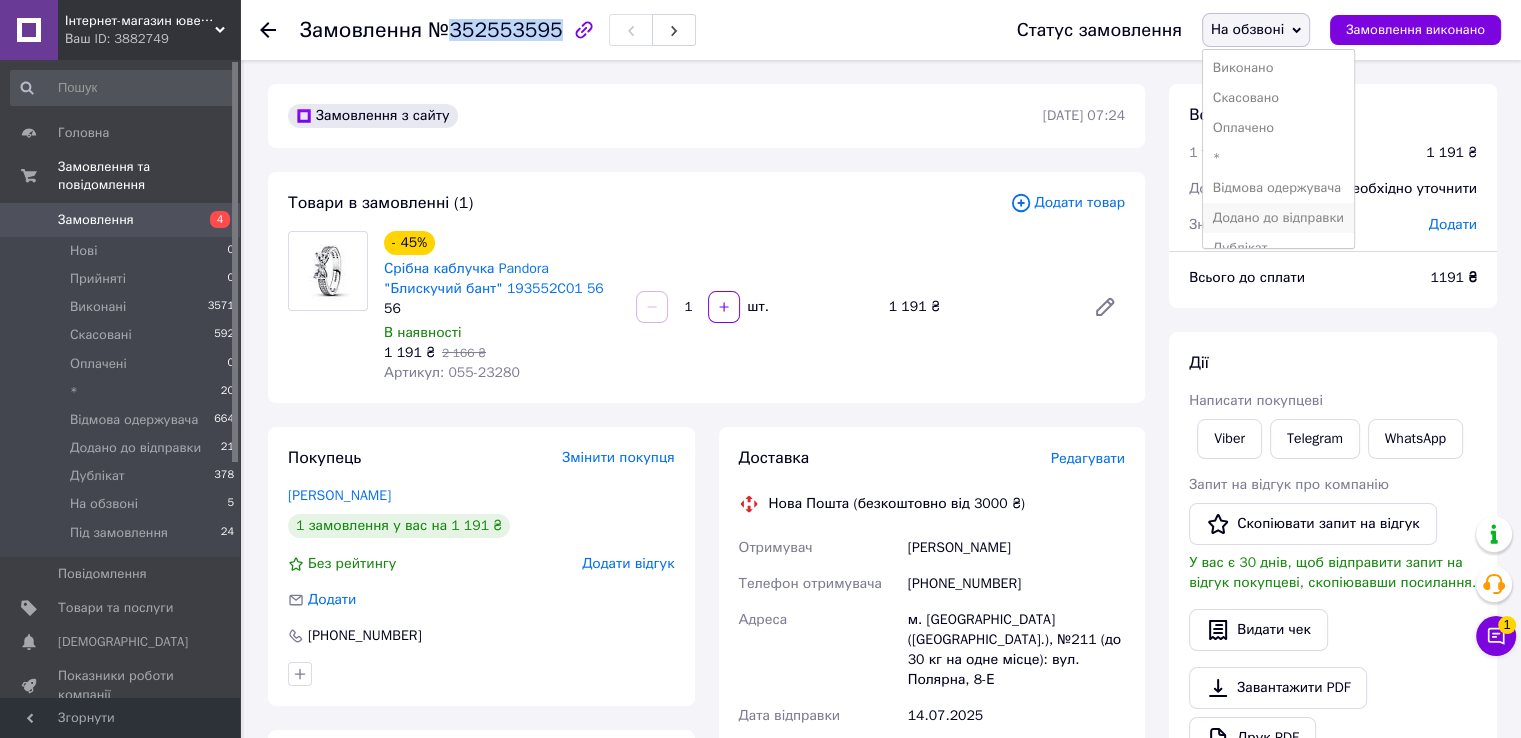 scroll, scrollTop: 81, scrollLeft: 0, axis: vertical 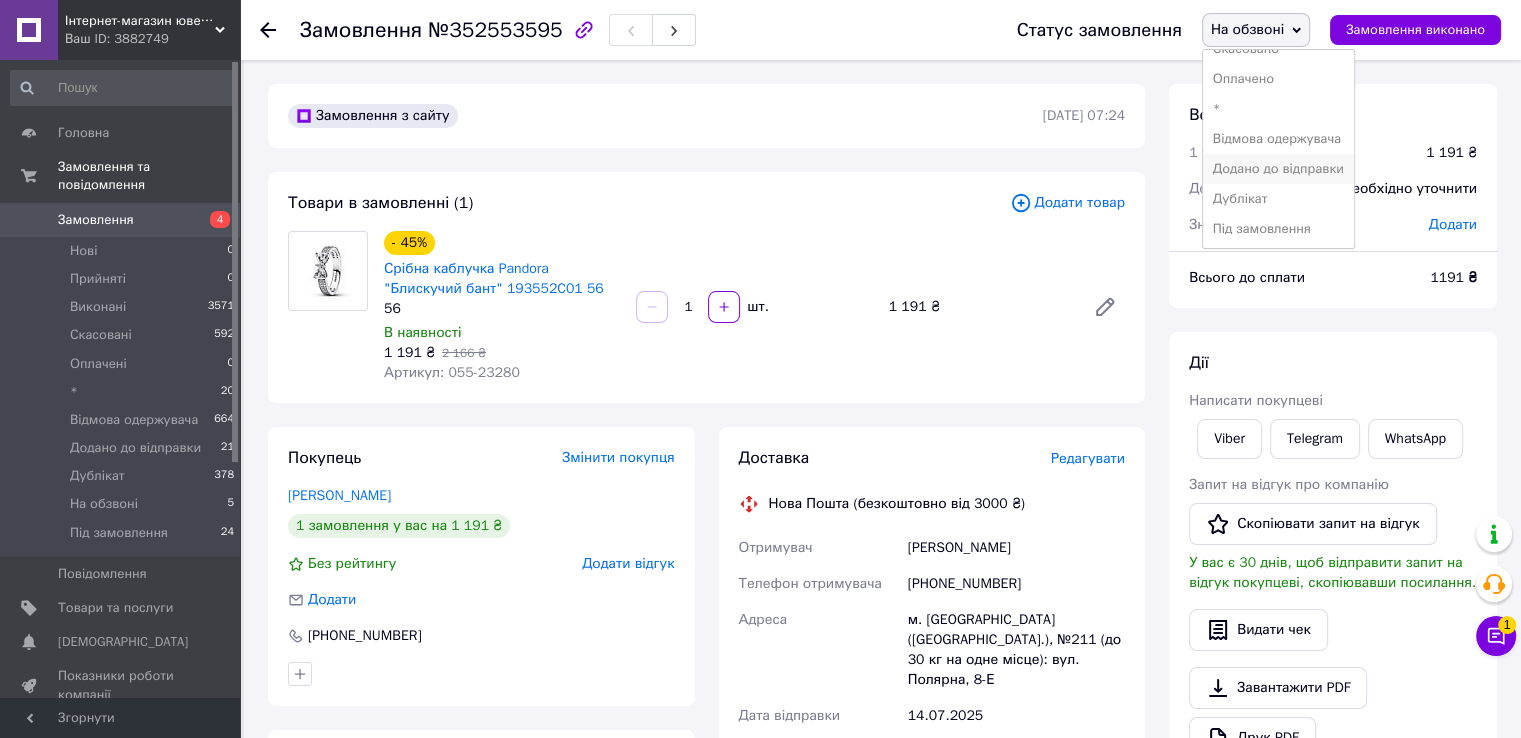 click on "Додано до відправки" at bounding box center (1278, 169) 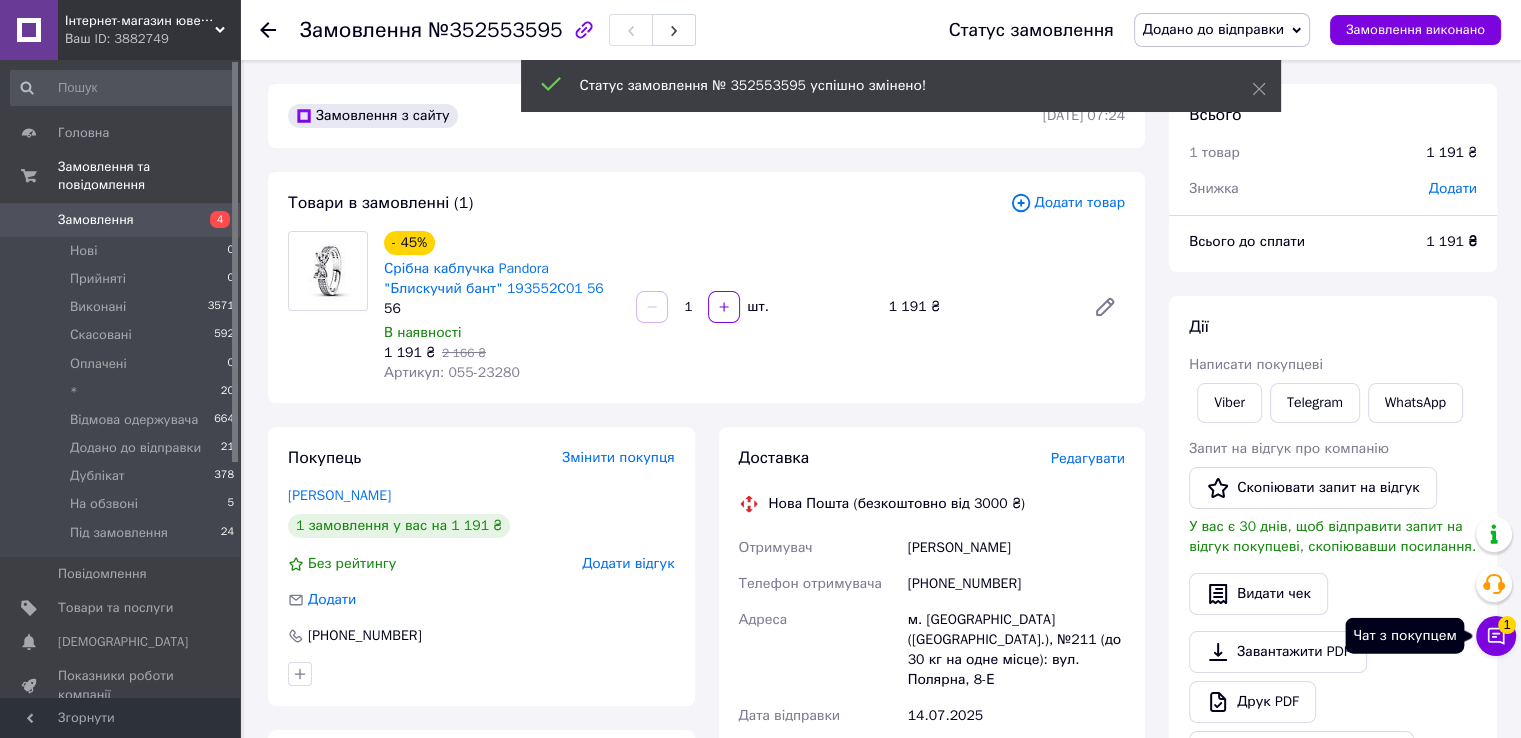 click 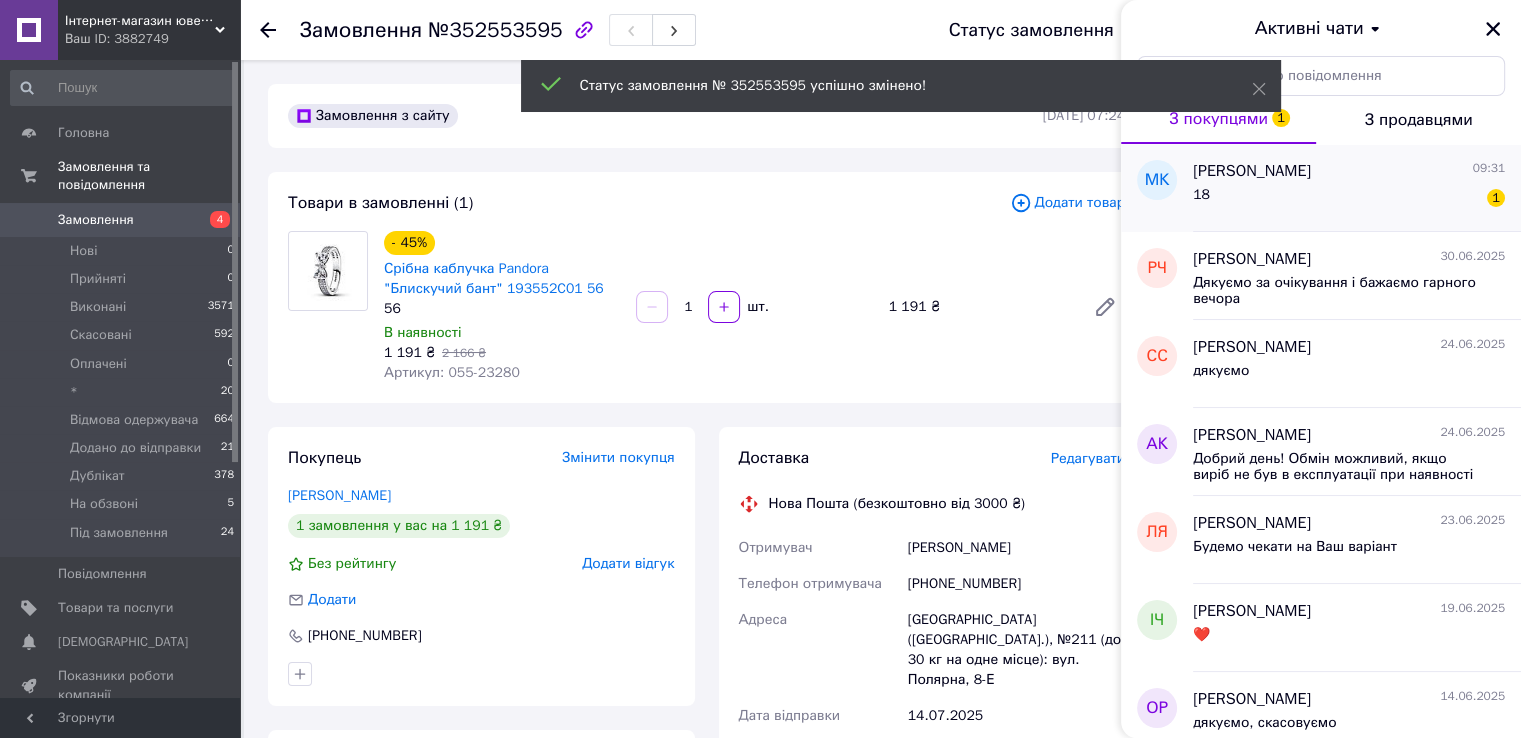 click on "18 1" at bounding box center [1349, 199] 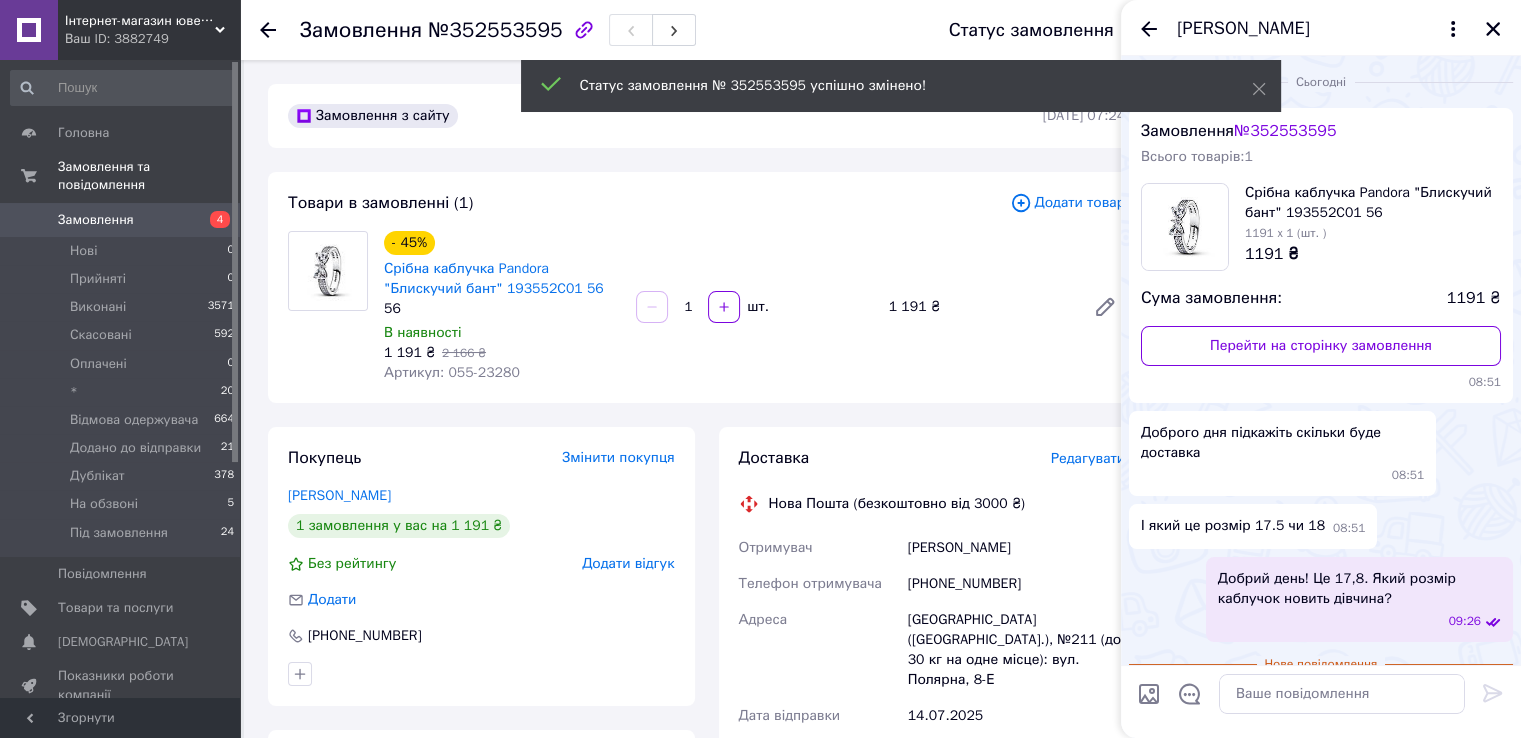 scroll, scrollTop: 75, scrollLeft: 0, axis: vertical 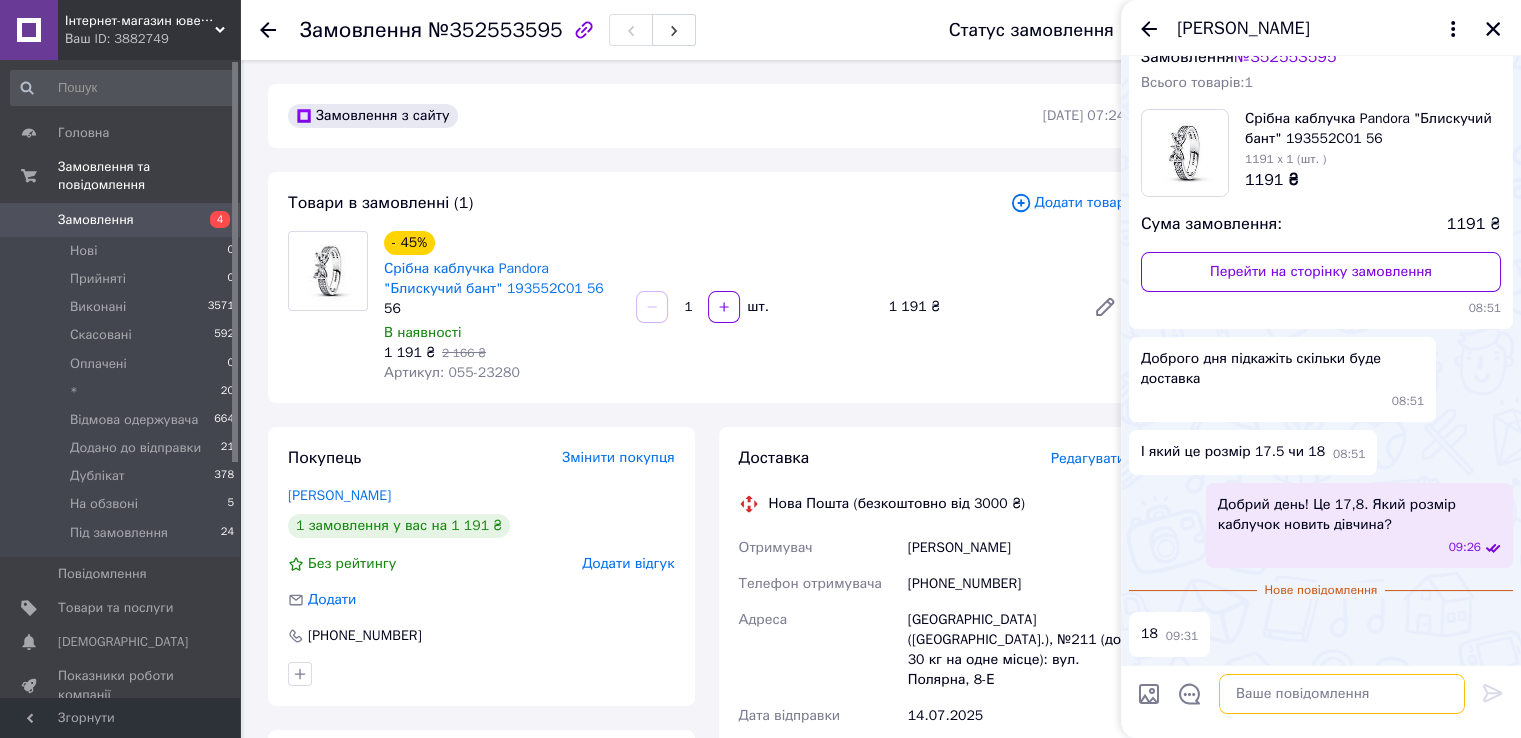click at bounding box center (1342, 694) 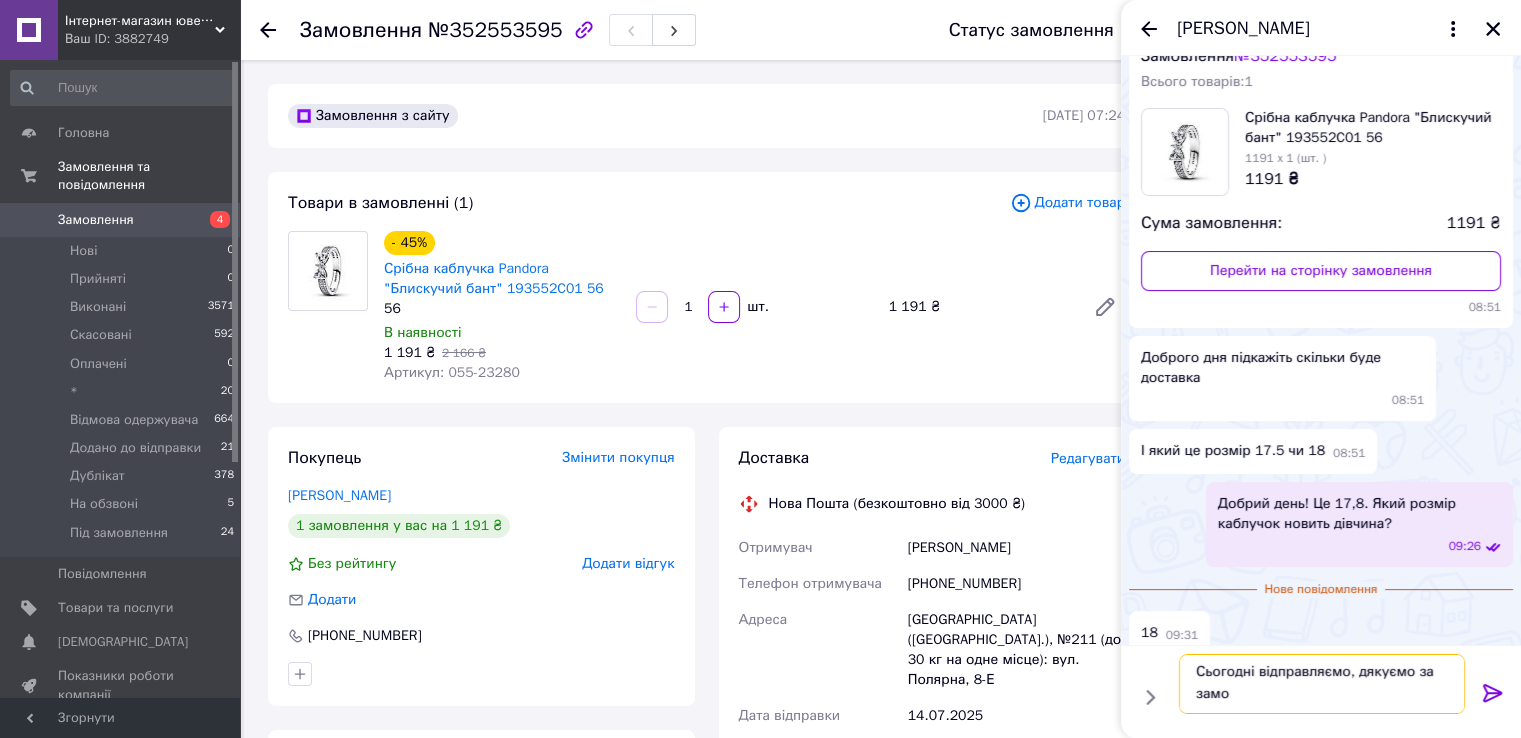 scroll, scrollTop: 1, scrollLeft: 0, axis: vertical 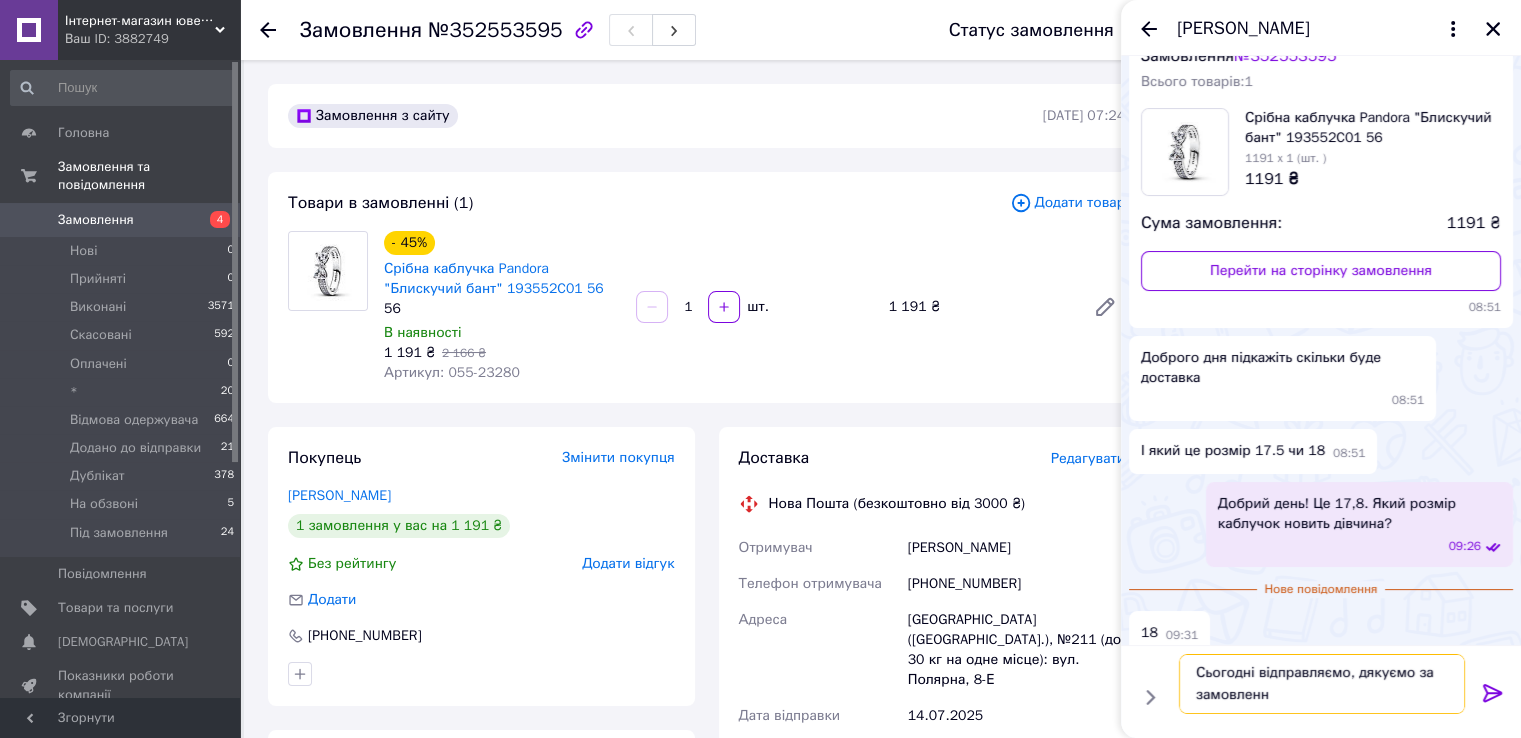 type on "Сьогодні відправляємо, дякуємо за замовлення" 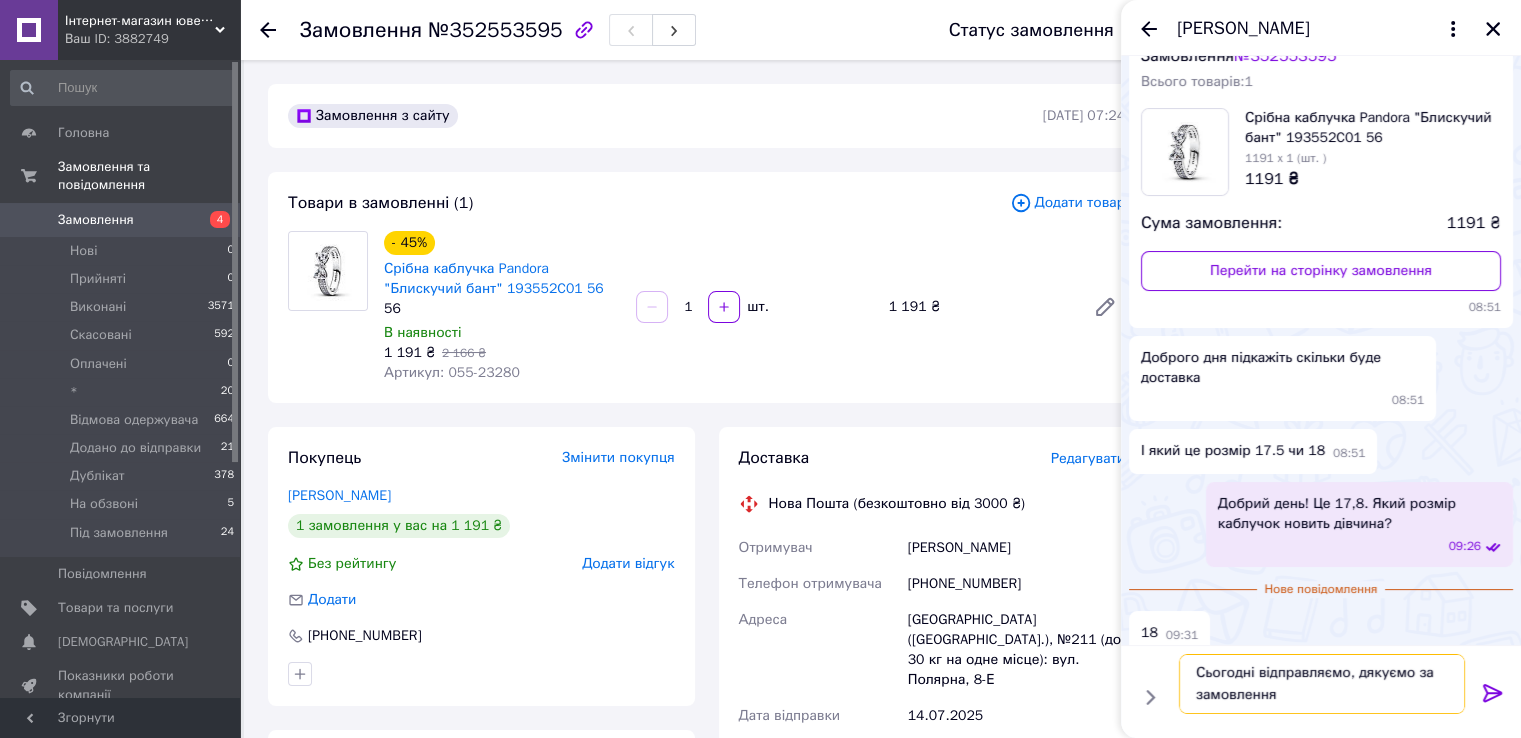 type 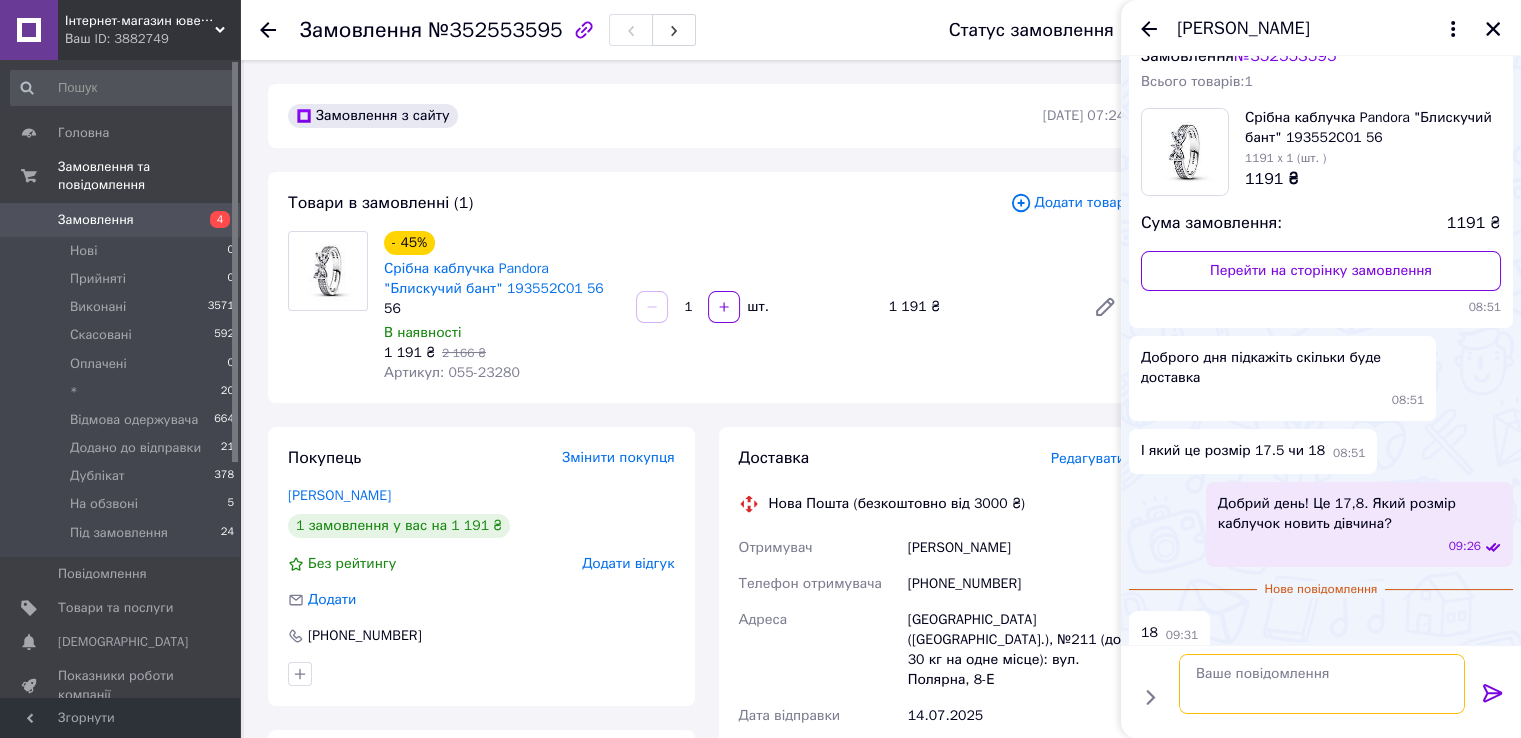 scroll, scrollTop: 0, scrollLeft: 0, axis: both 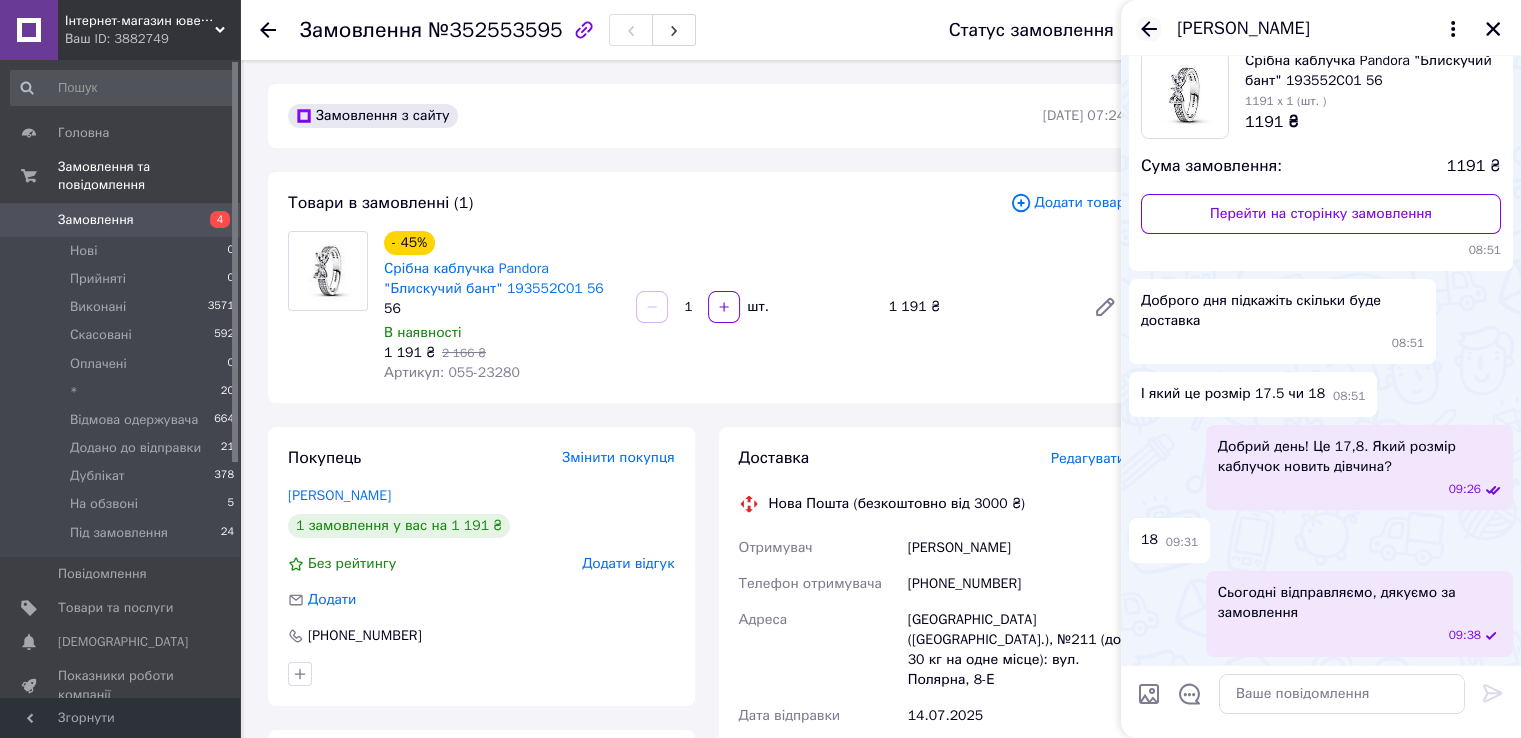 click 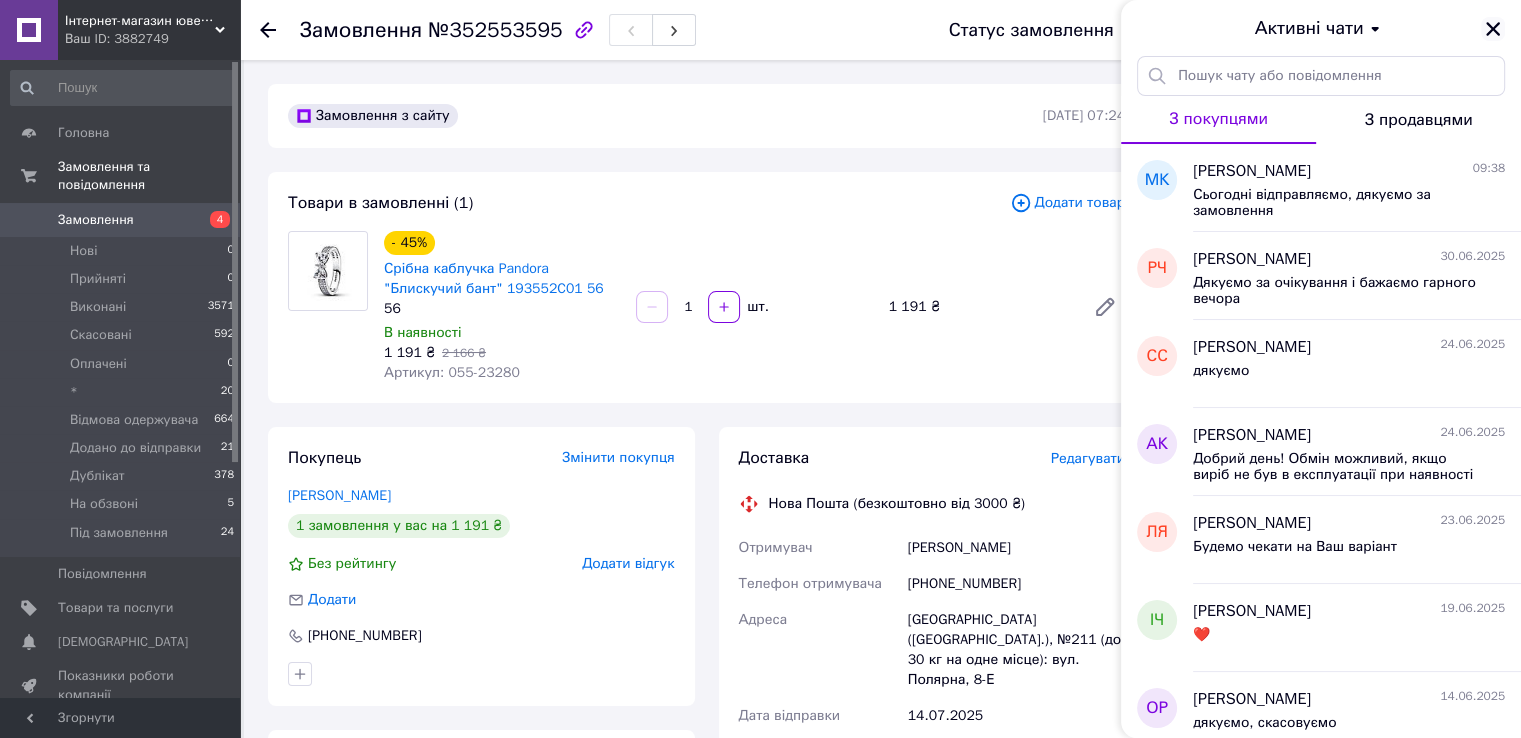 click 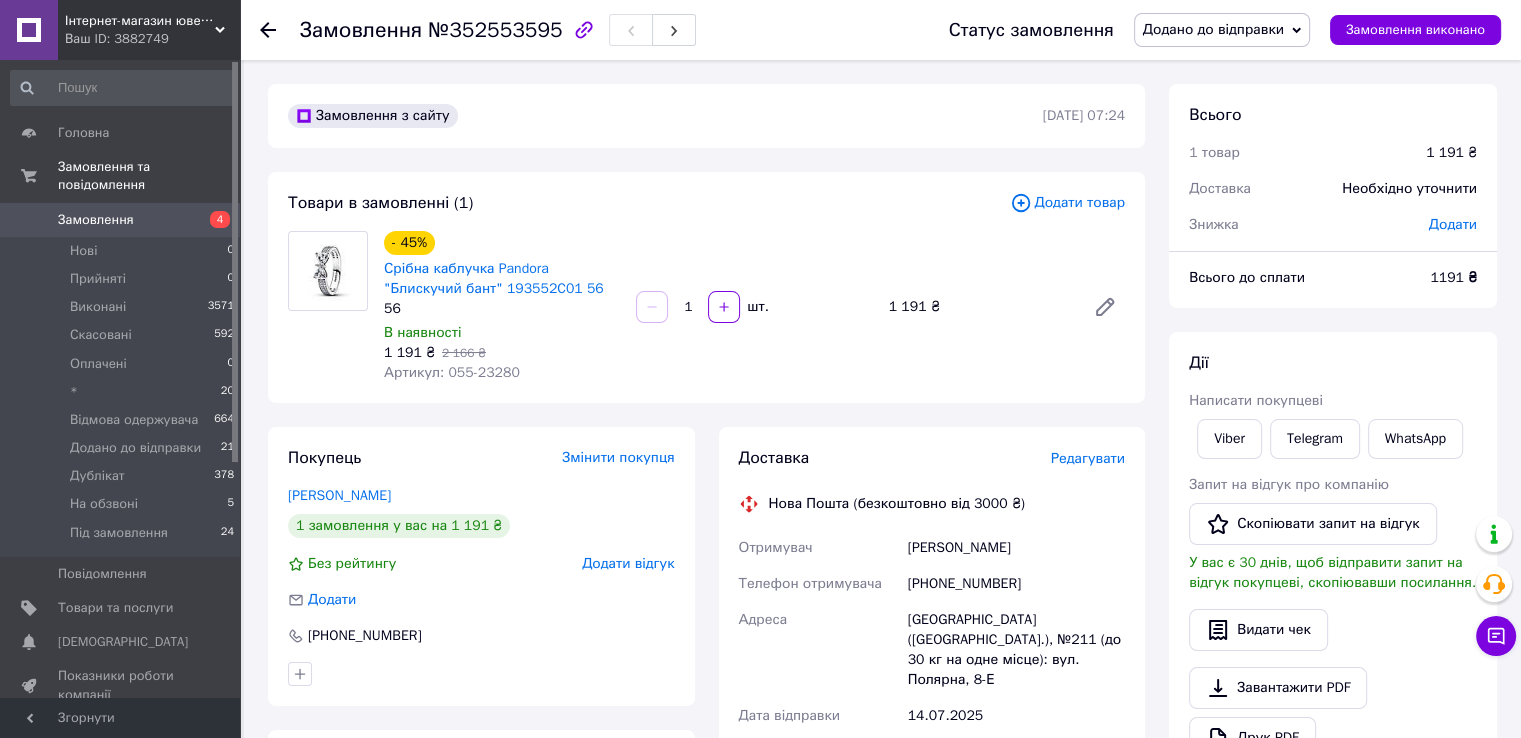 click 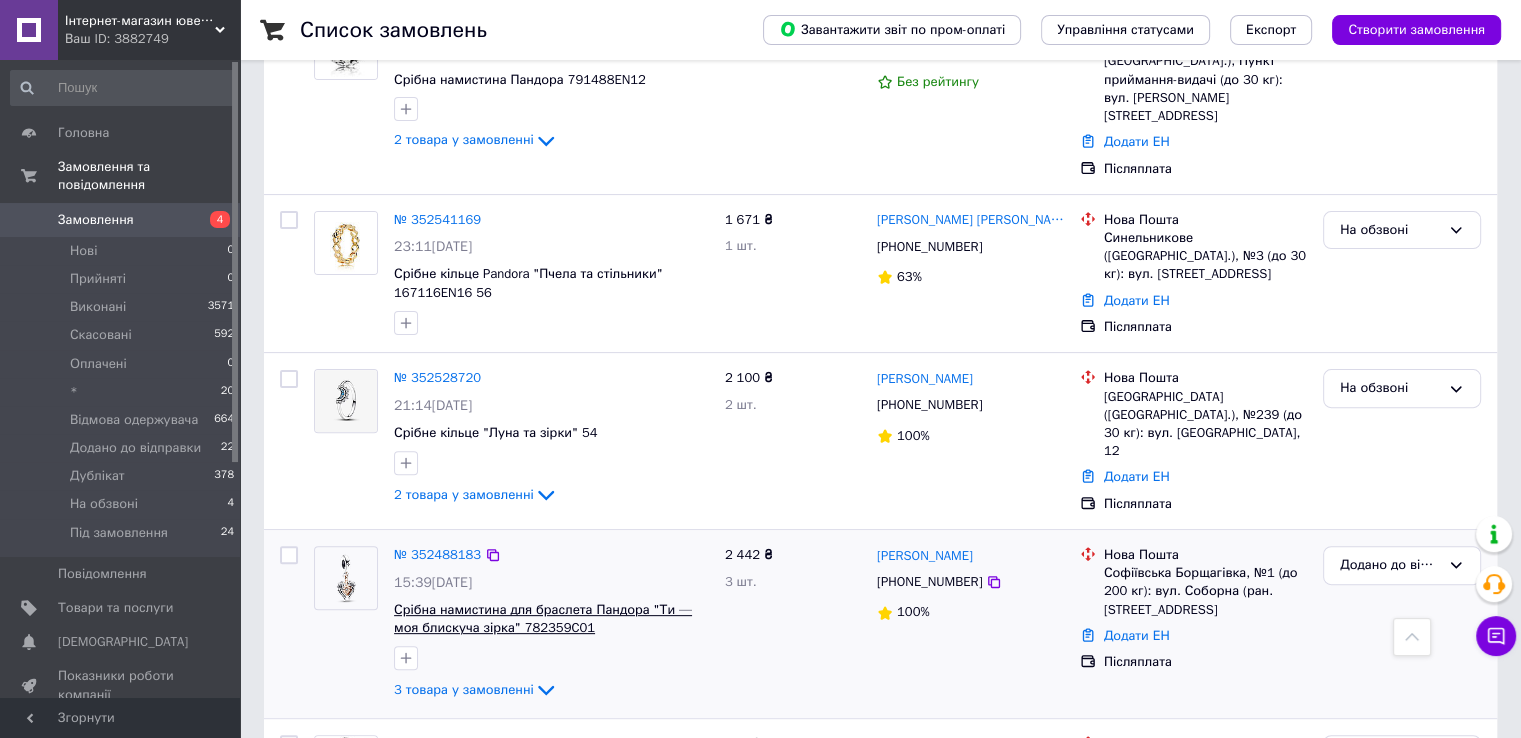 scroll, scrollTop: 600, scrollLeft: 0, axis: vertical 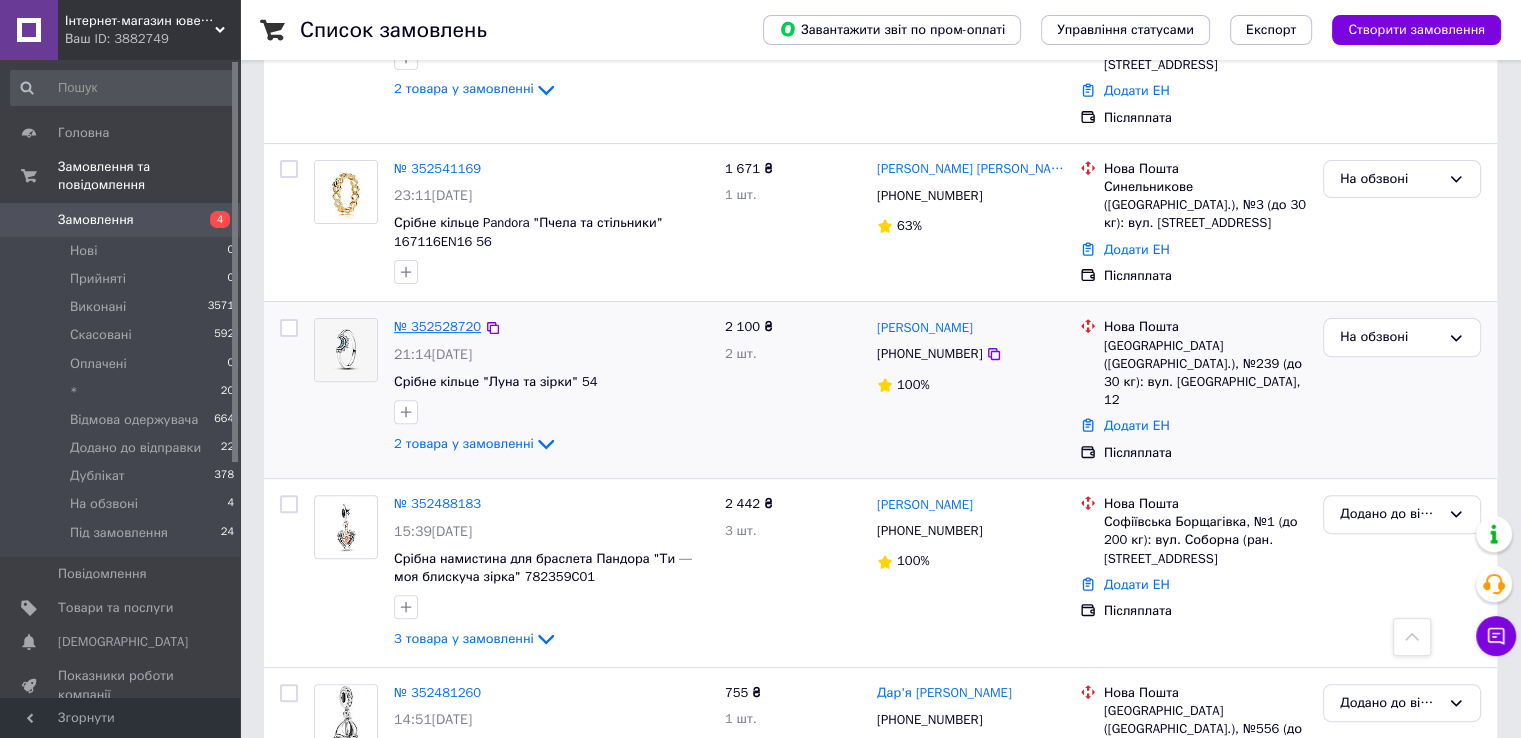 click on "№ 352528720" at bounding box center [437, 326] 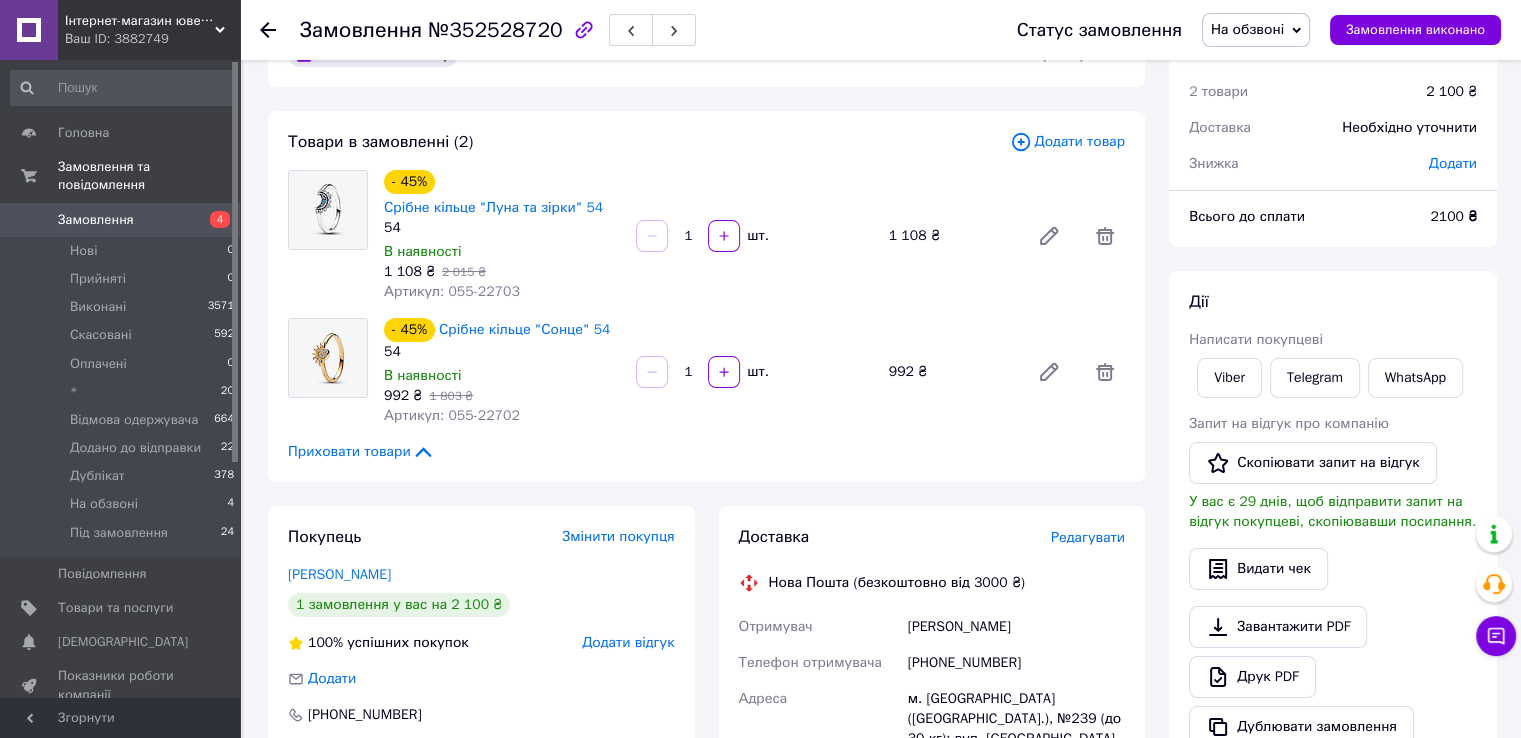 scroll, scrollTop: 0, scrollLeft: 0, axis: both 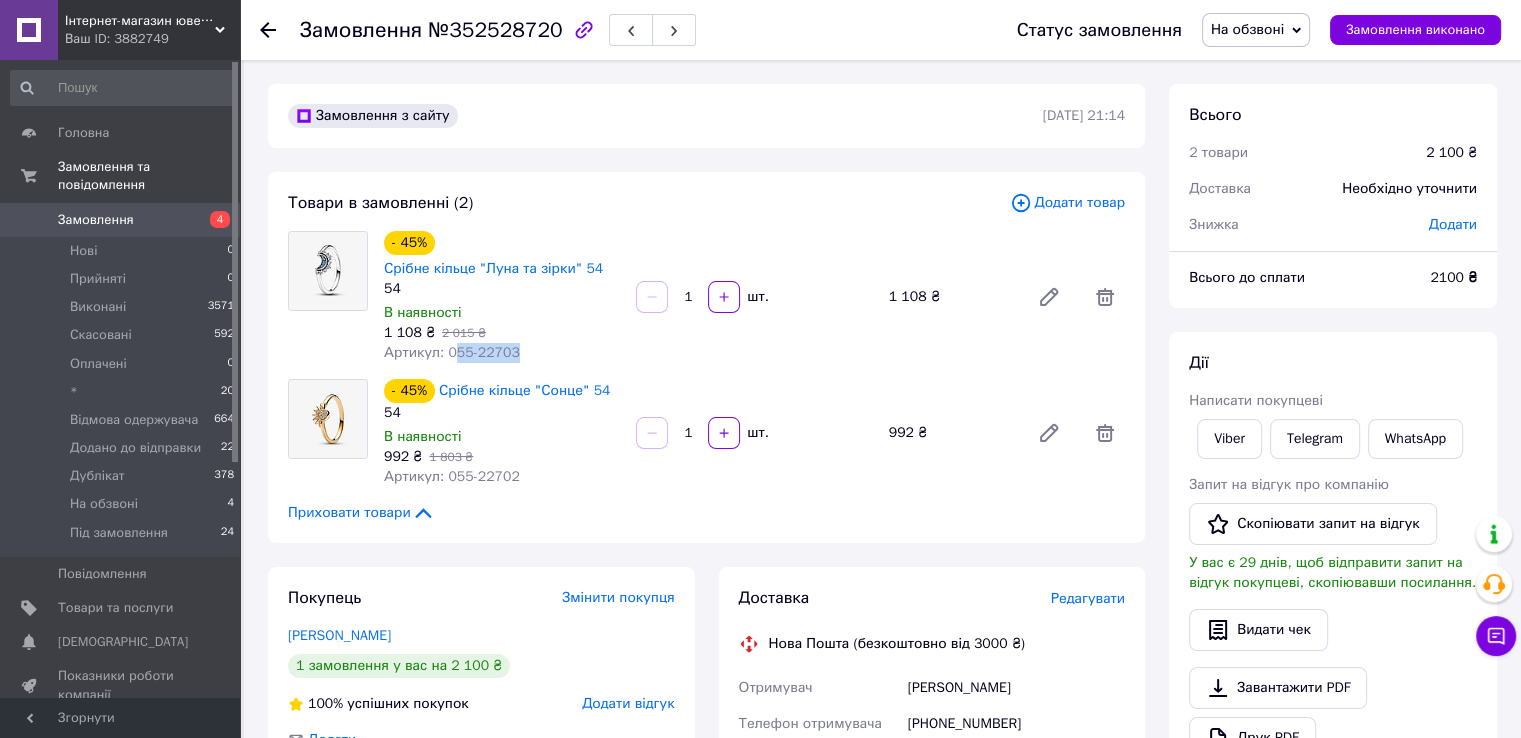 drag, startPoint x: 447, startPoint y: 353, endPoint x: 508, endPoint y: 351, distance: 61.03278 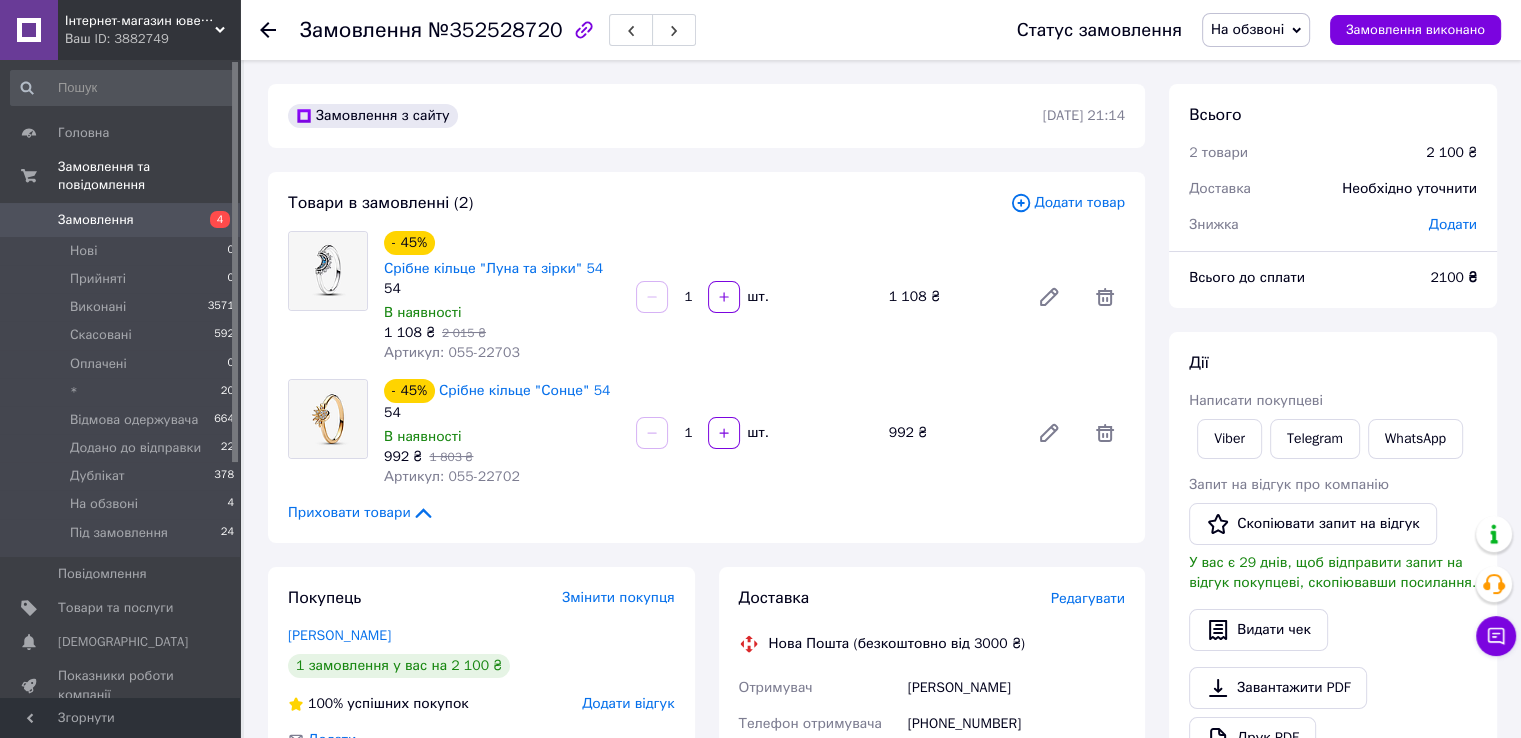 click on "Артикул: 055-22703" at bounding box center (452, 352) 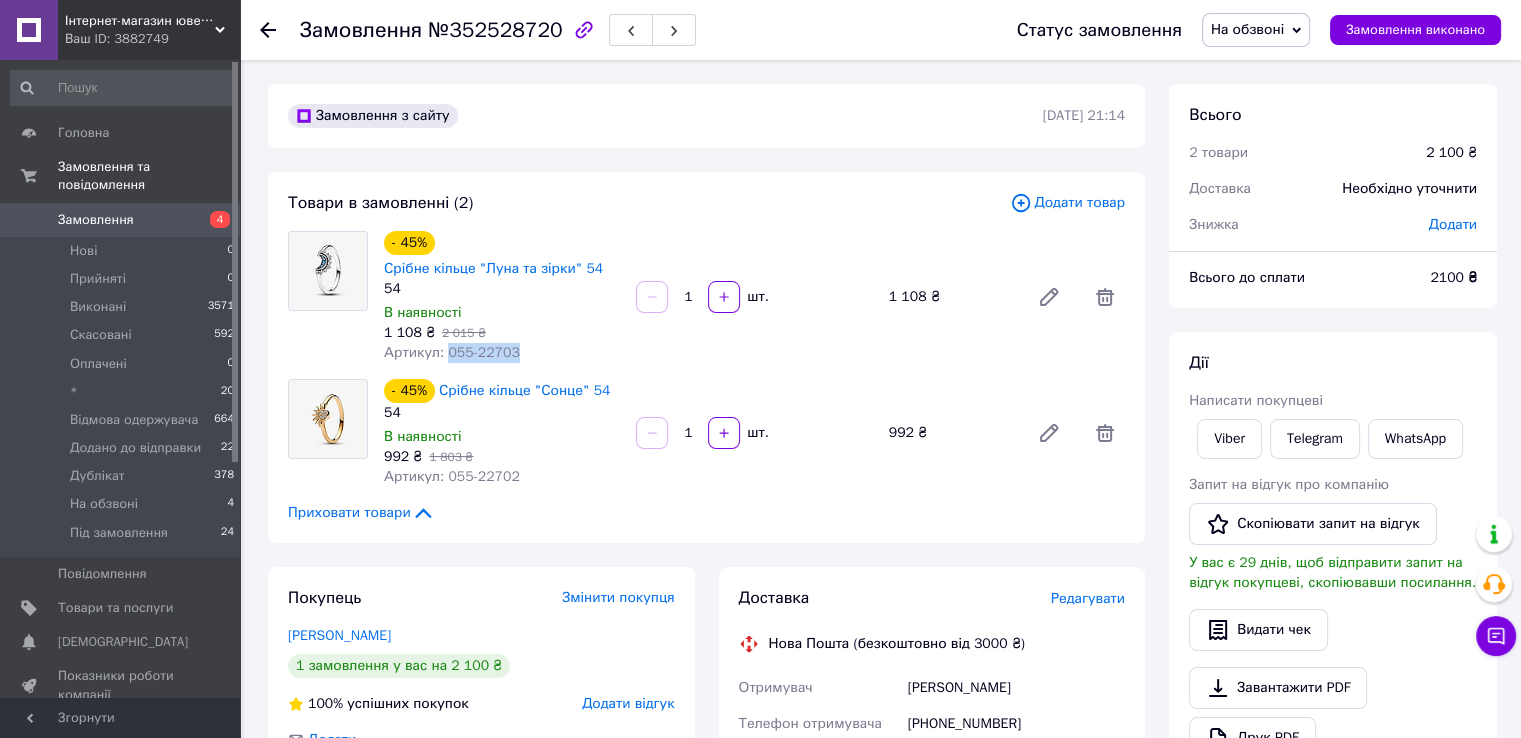 drag, startPoint x: 444, startPoint y: 356, endPoint x: 520, endPoint y: 366, distance: 76.655075 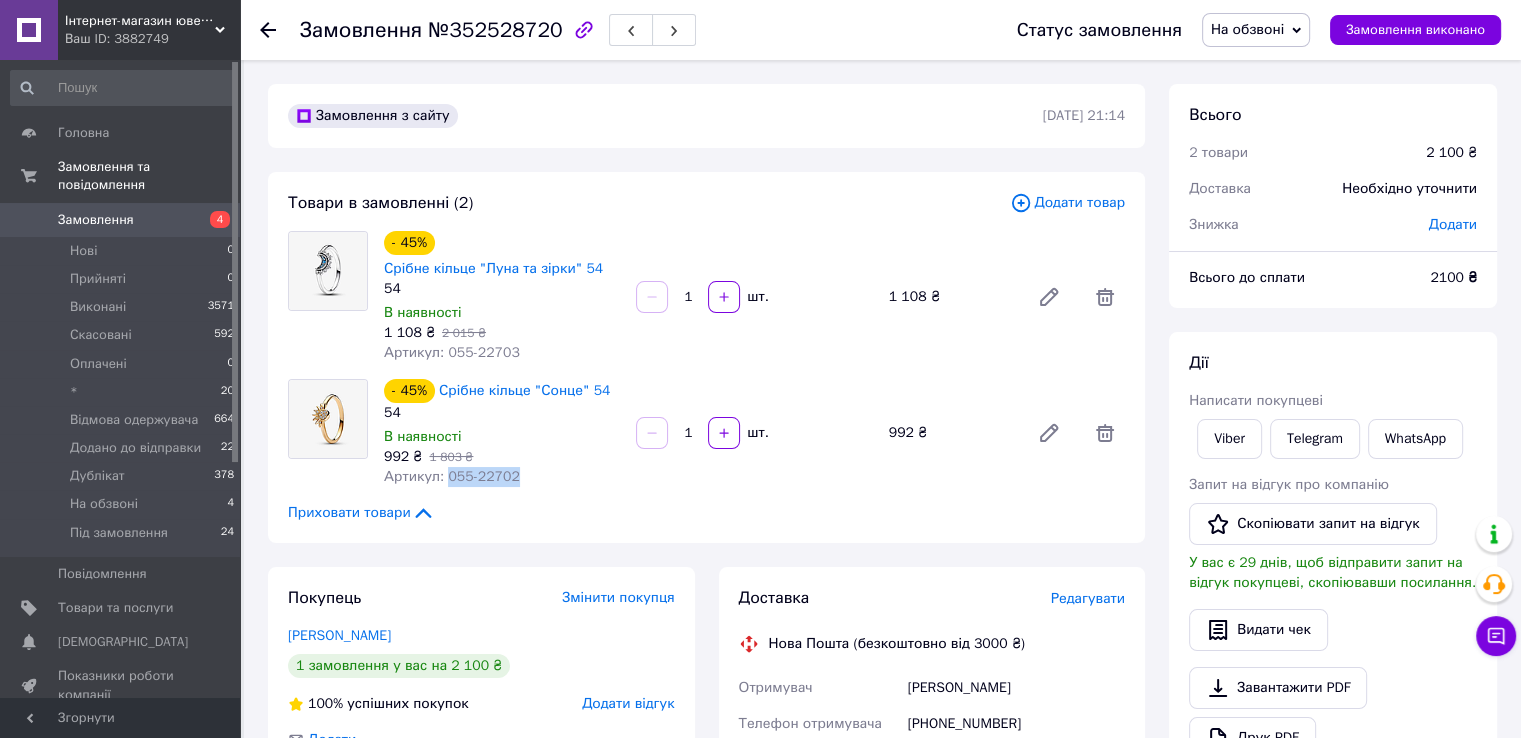 drag, startPoint x: 441, startPoint y: 478, endPoint x: 511, endPoint y: 486, distance: 70.45566 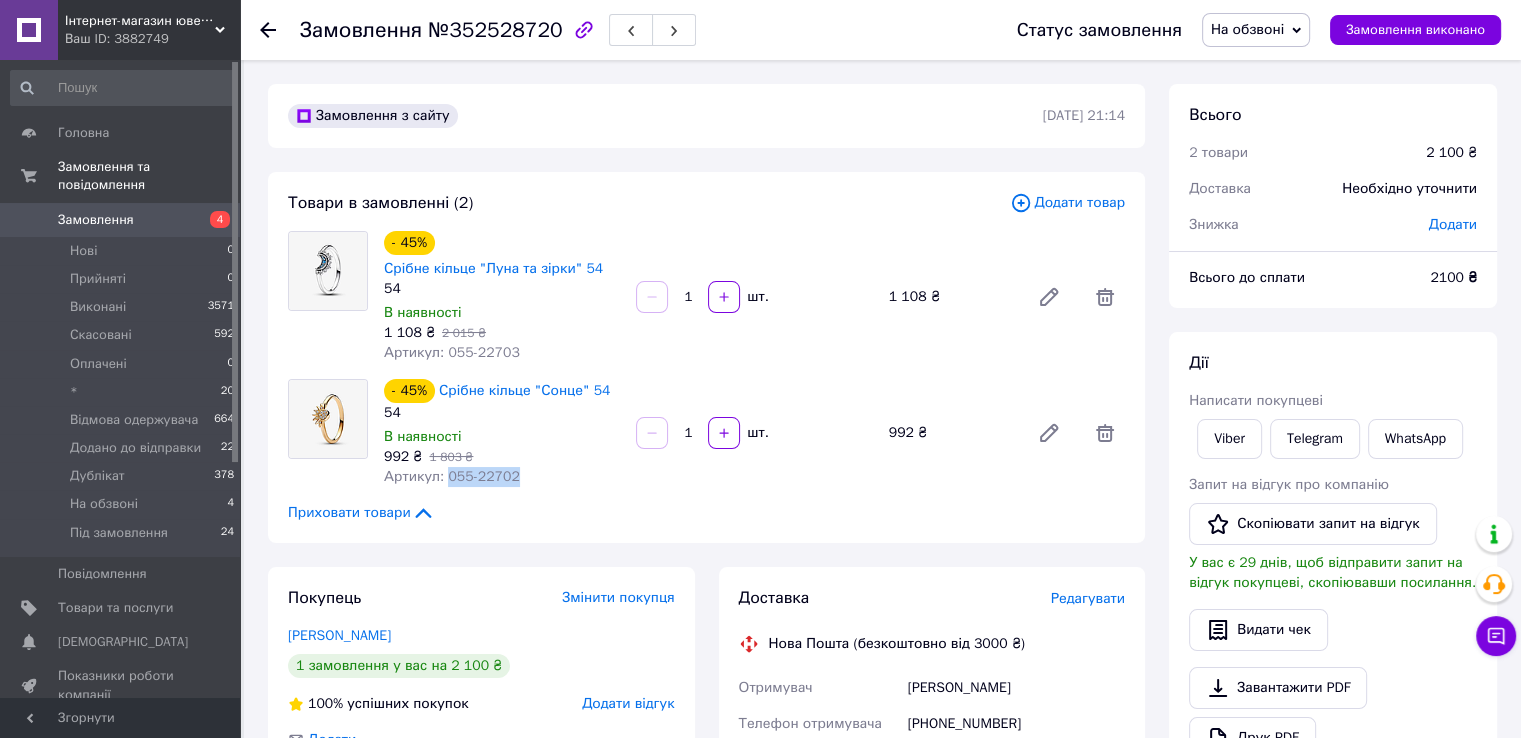 copy on "055-22702" 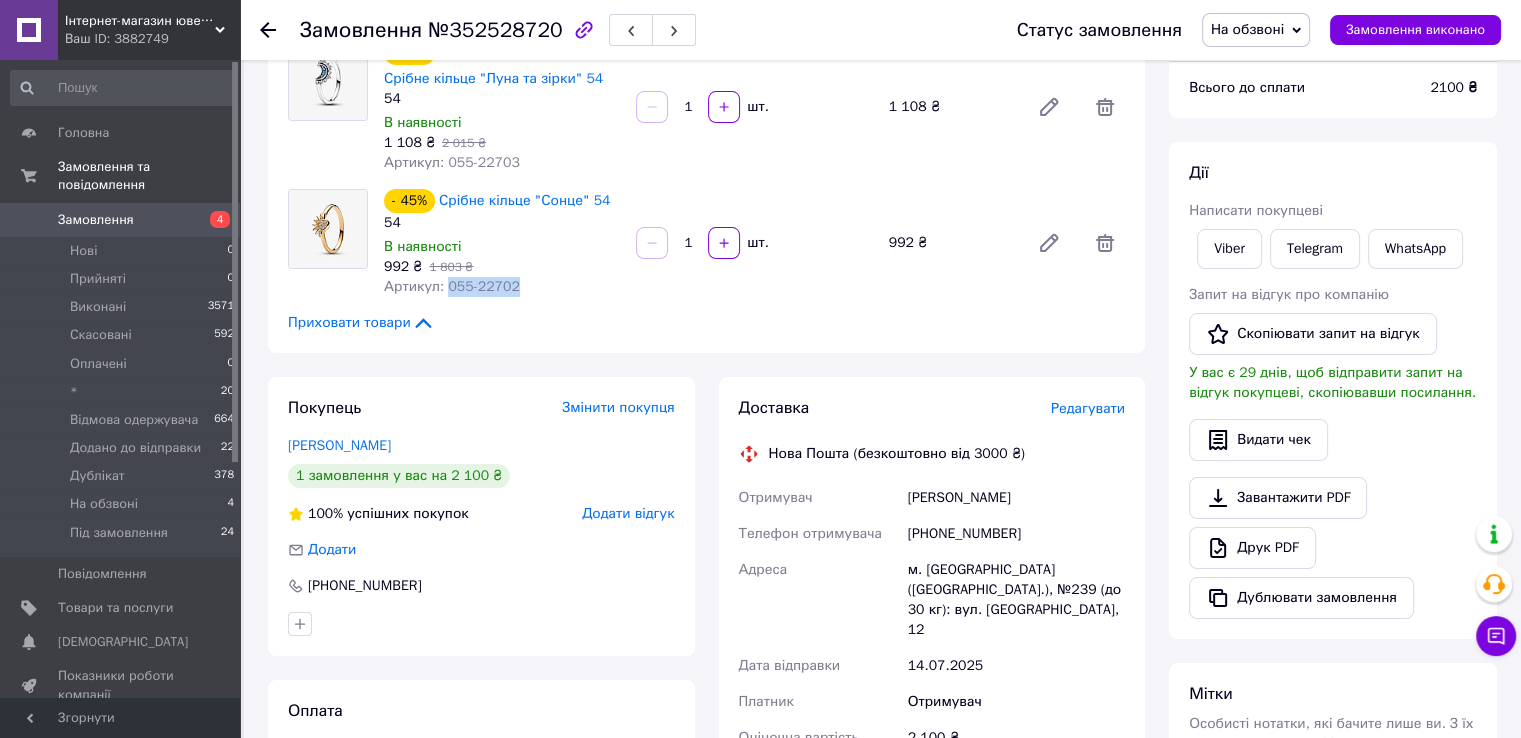 scroll, scrollTop: 200, scrollLeft: 0, axis: vertical 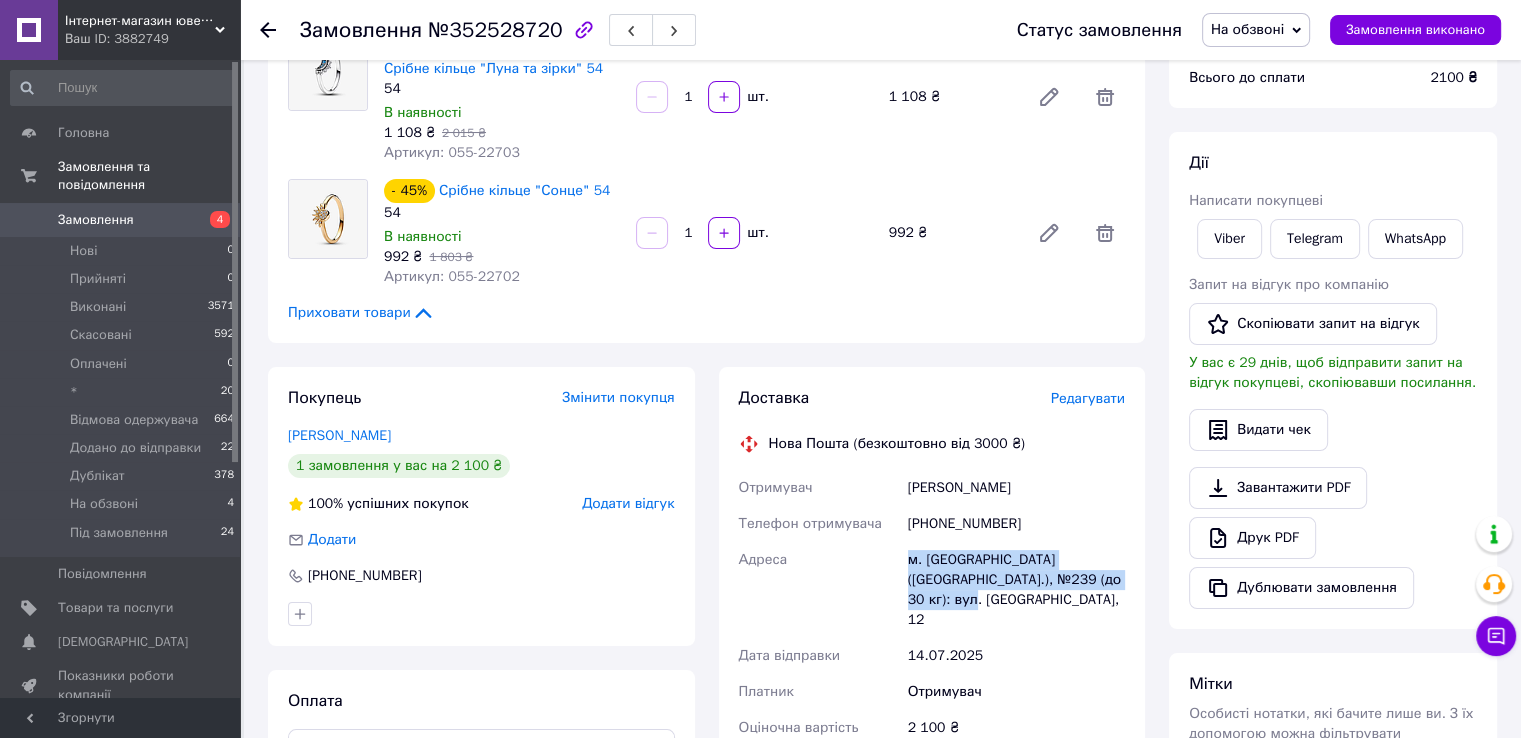 drag, startPoint x: 891, startPoint y: 554, endPoint x: 1109, endPoint y: 581, distance: 219.66565 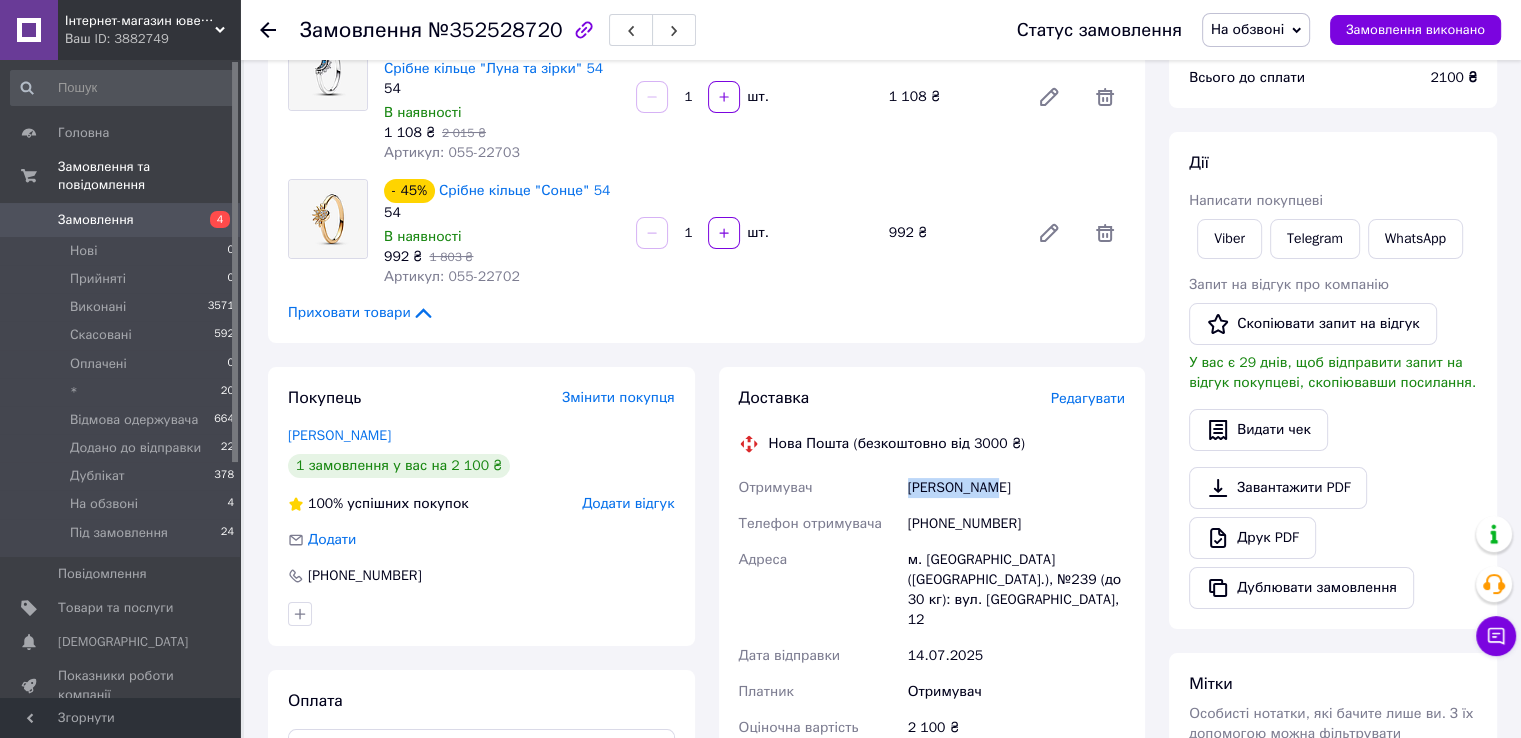 drag, startPoint x: 908, startPoint y: 484, endPoint x: 1001, endPoint y: 479, distance: 93.13431 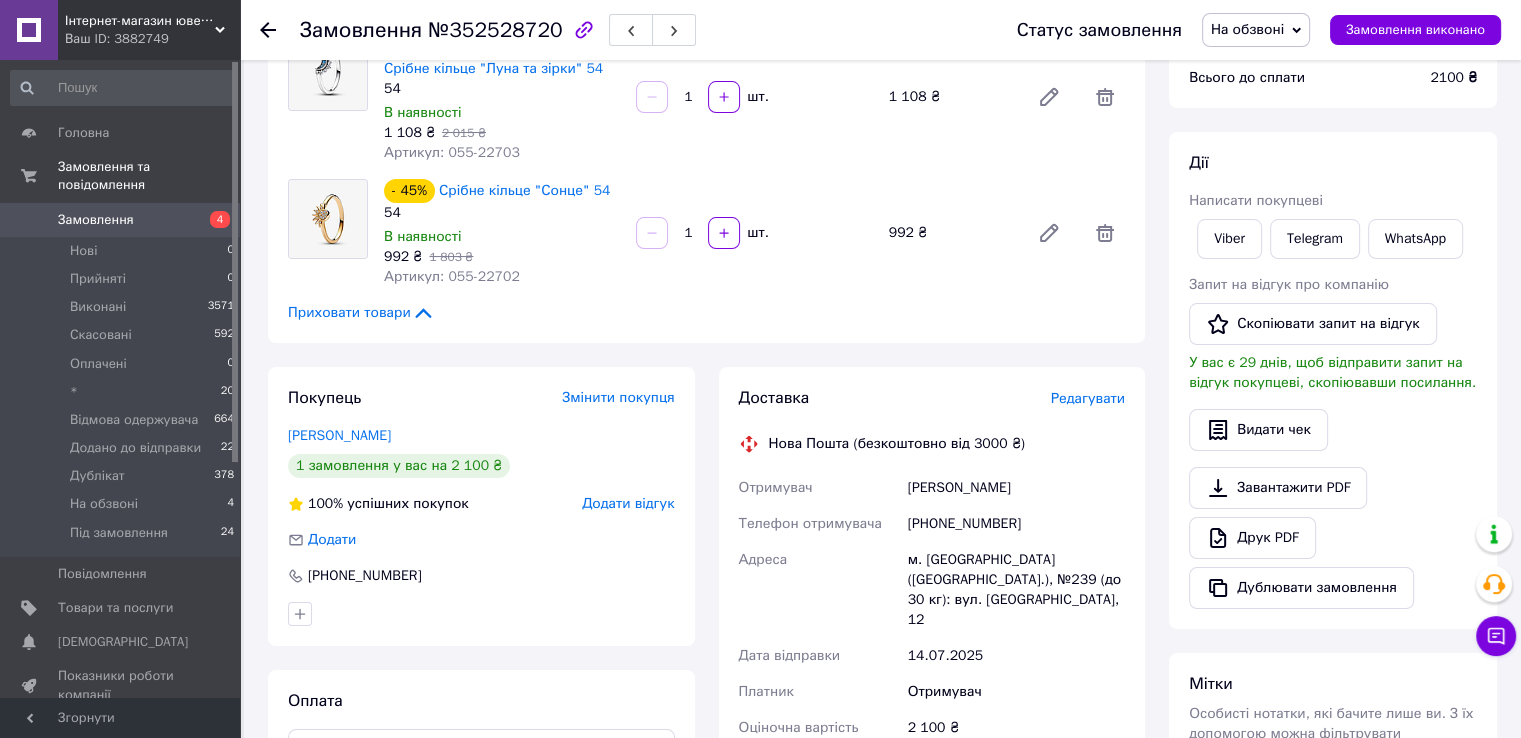 click on "[PHONE_NUMBER]" at bounding box center (1016, 524) 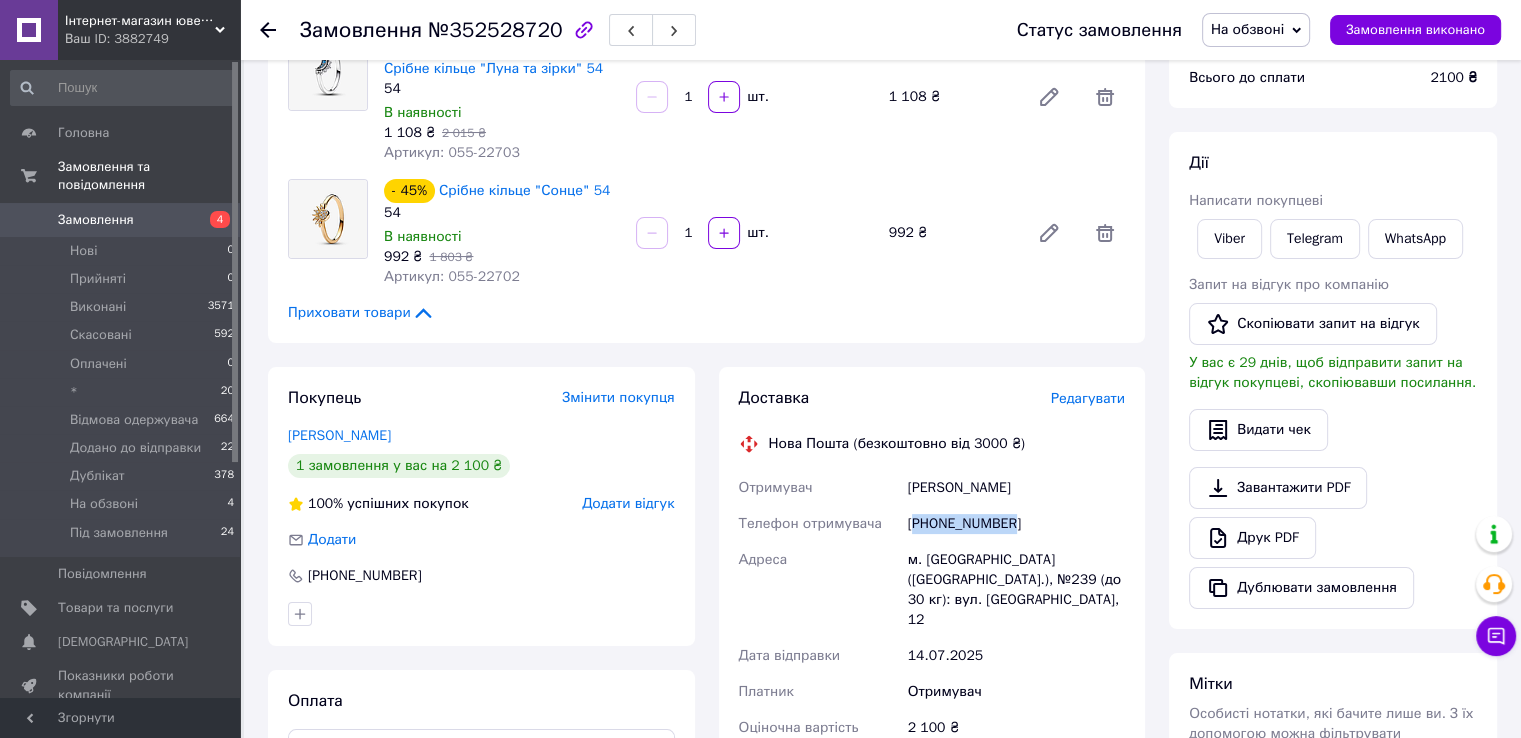 click on "[PHONE_NUMBER]" at bounding box center [1016, 524] 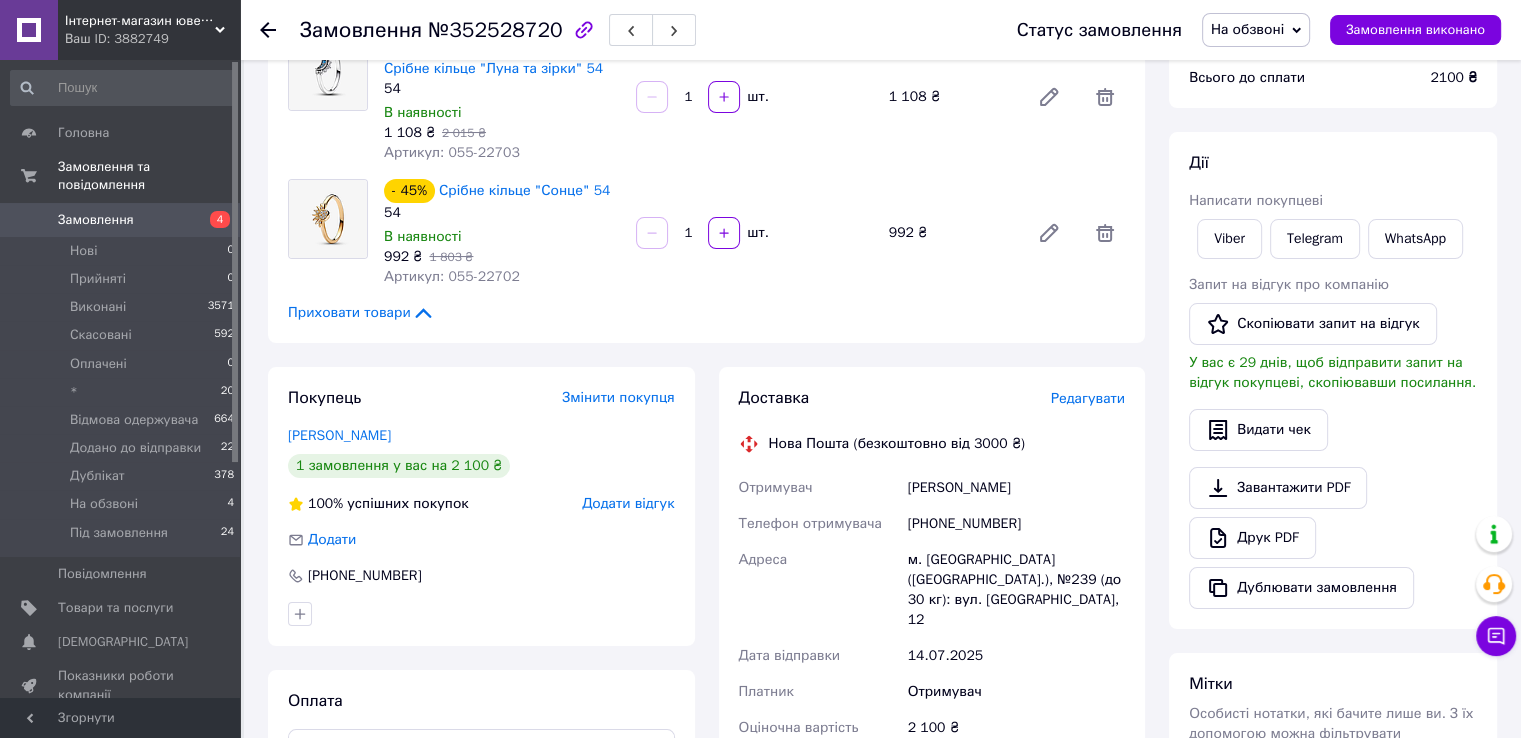click on "№352528720" at bounding box center [495, 30] 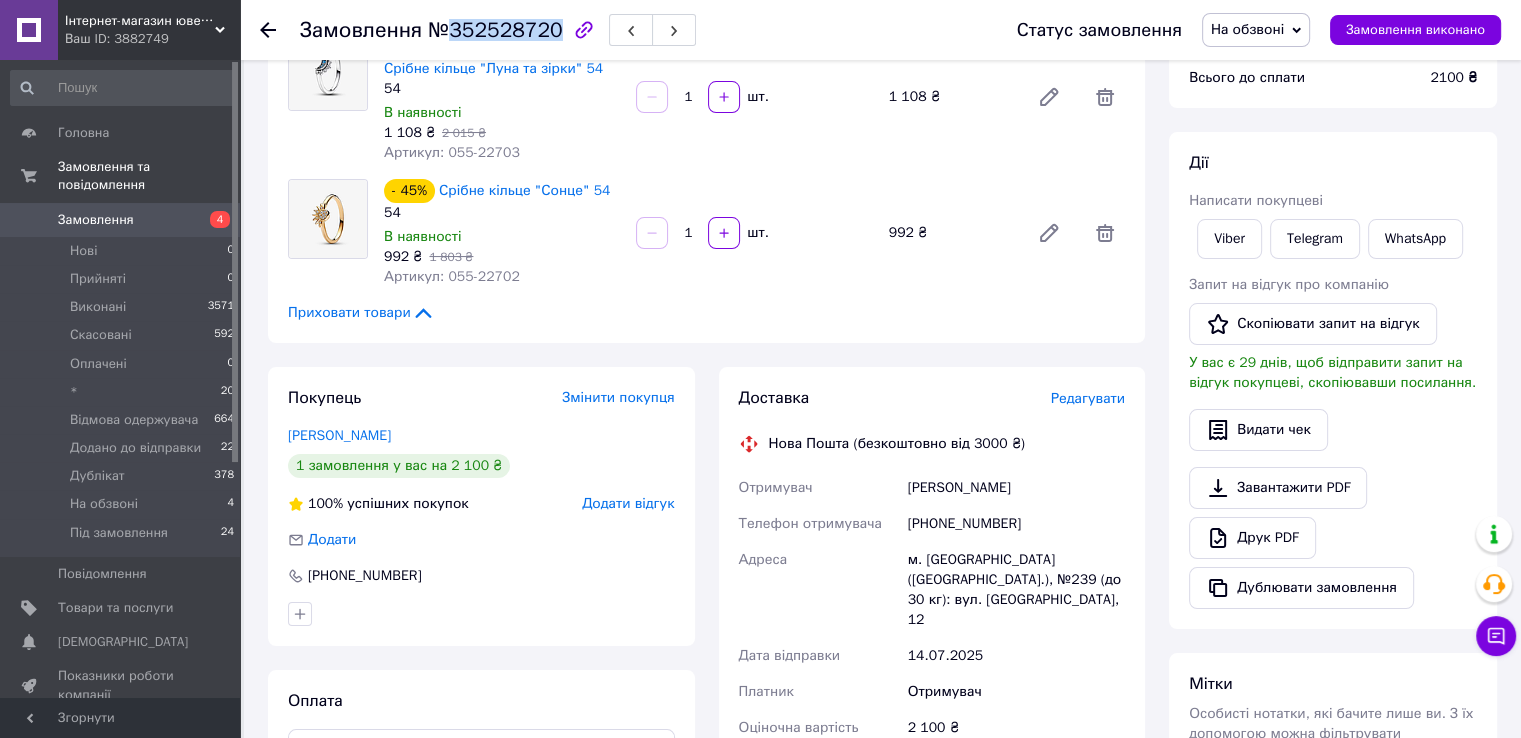 click on "№352528720" at bounding box center [495, 30] 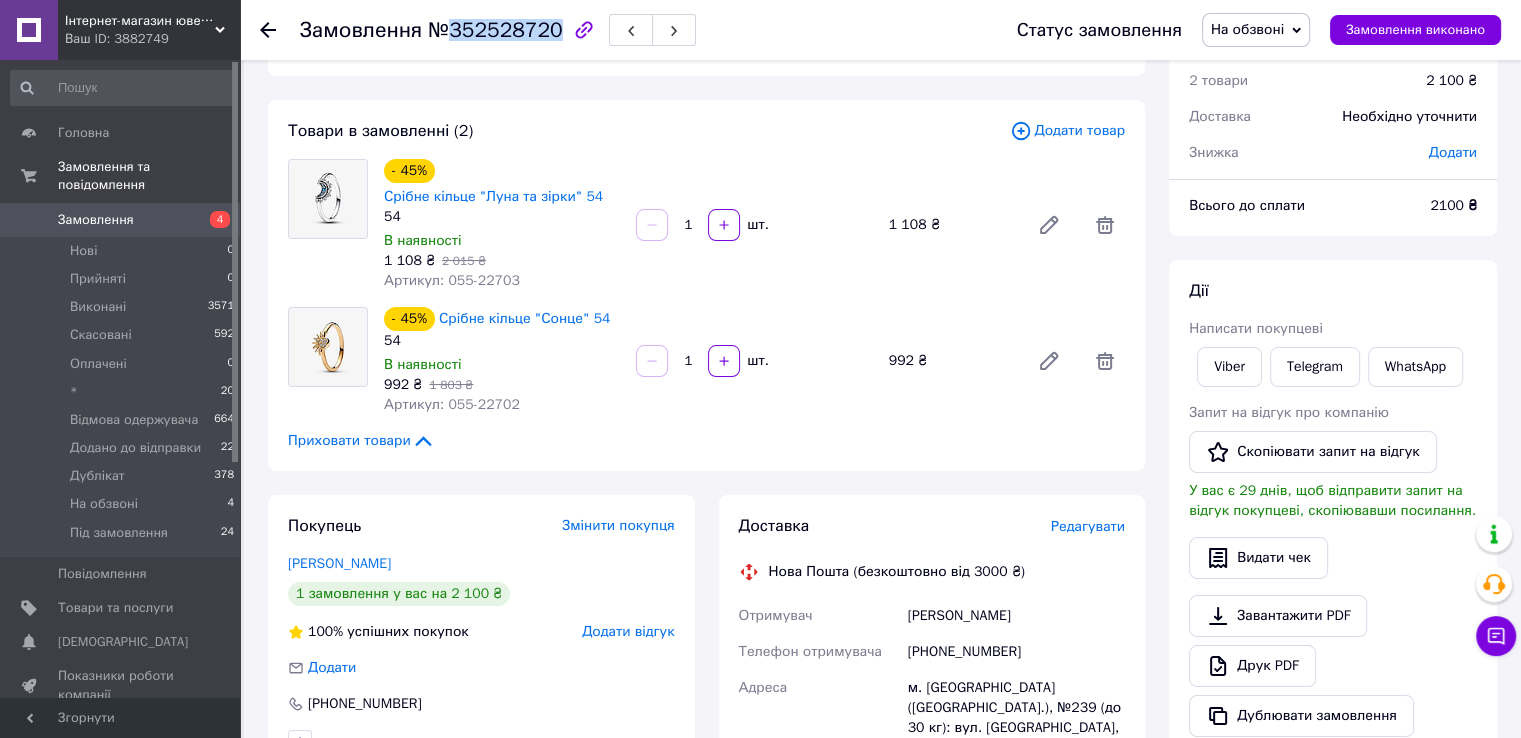 scroll, scrollTop: 0, scrollLeft: 0, axis: both 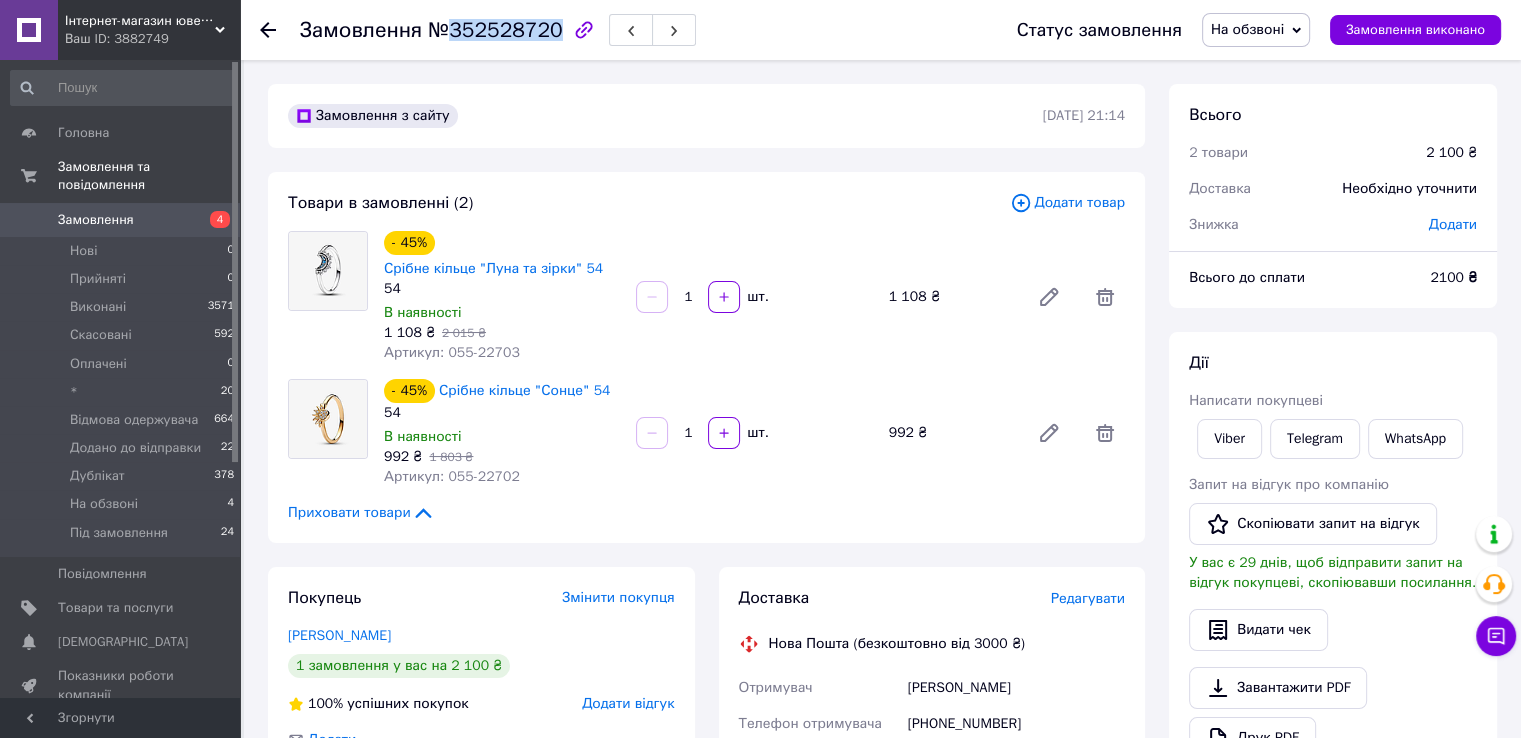 click on "На обзвоні" at bounding box center (1247, 29) 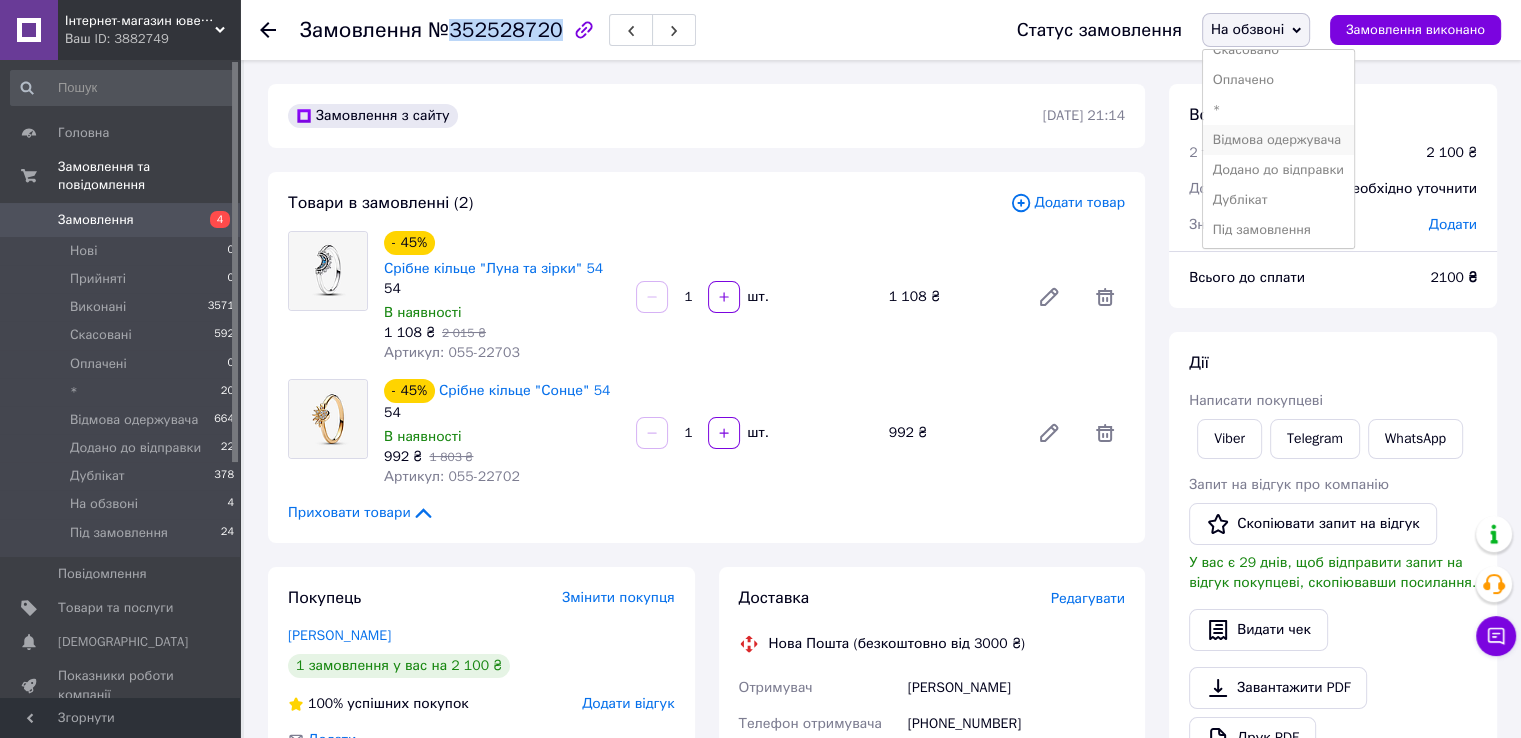 scroll, scrollTop: 81, scrollLeft: 0, axis: vertical 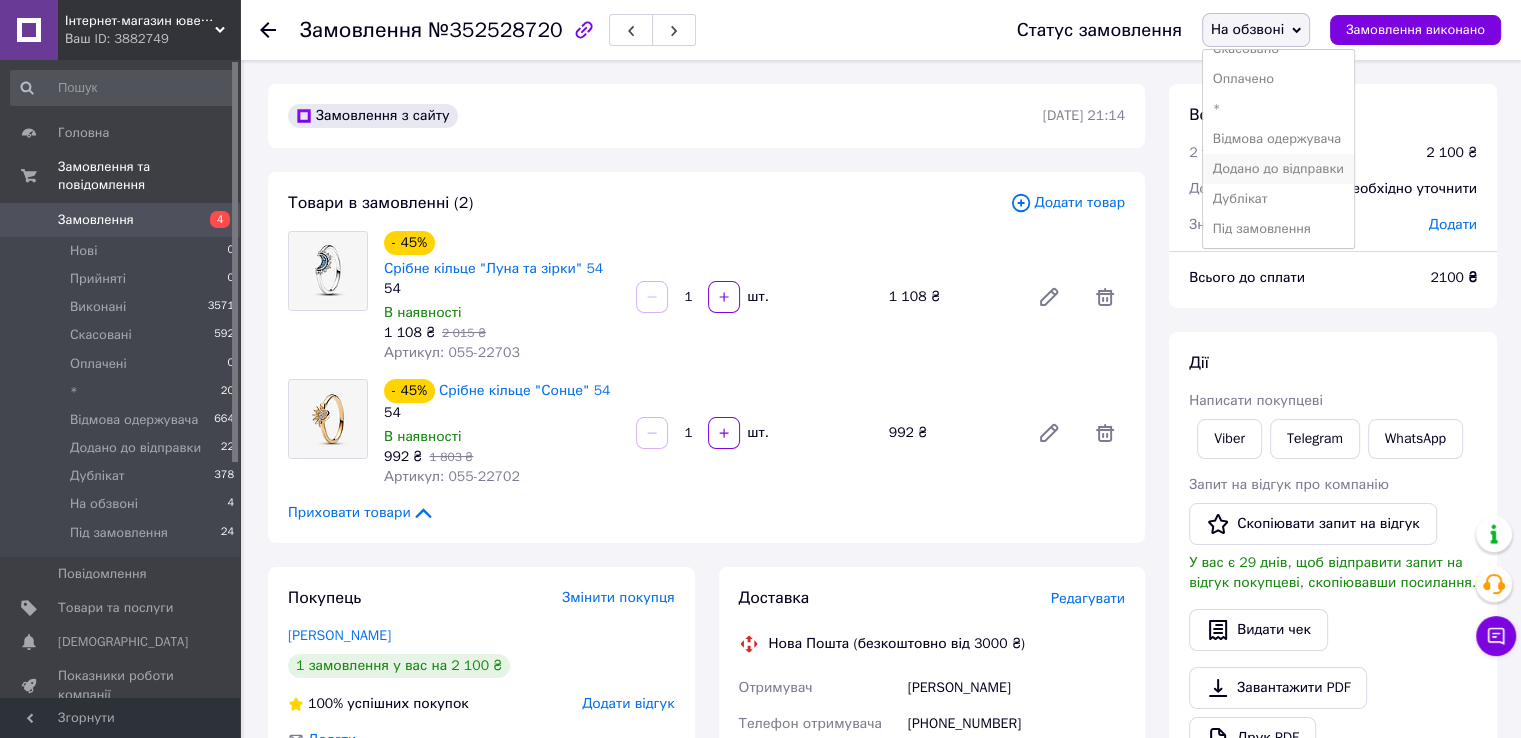 click on "Додано до відправки" at bounding box center [1278, 169] 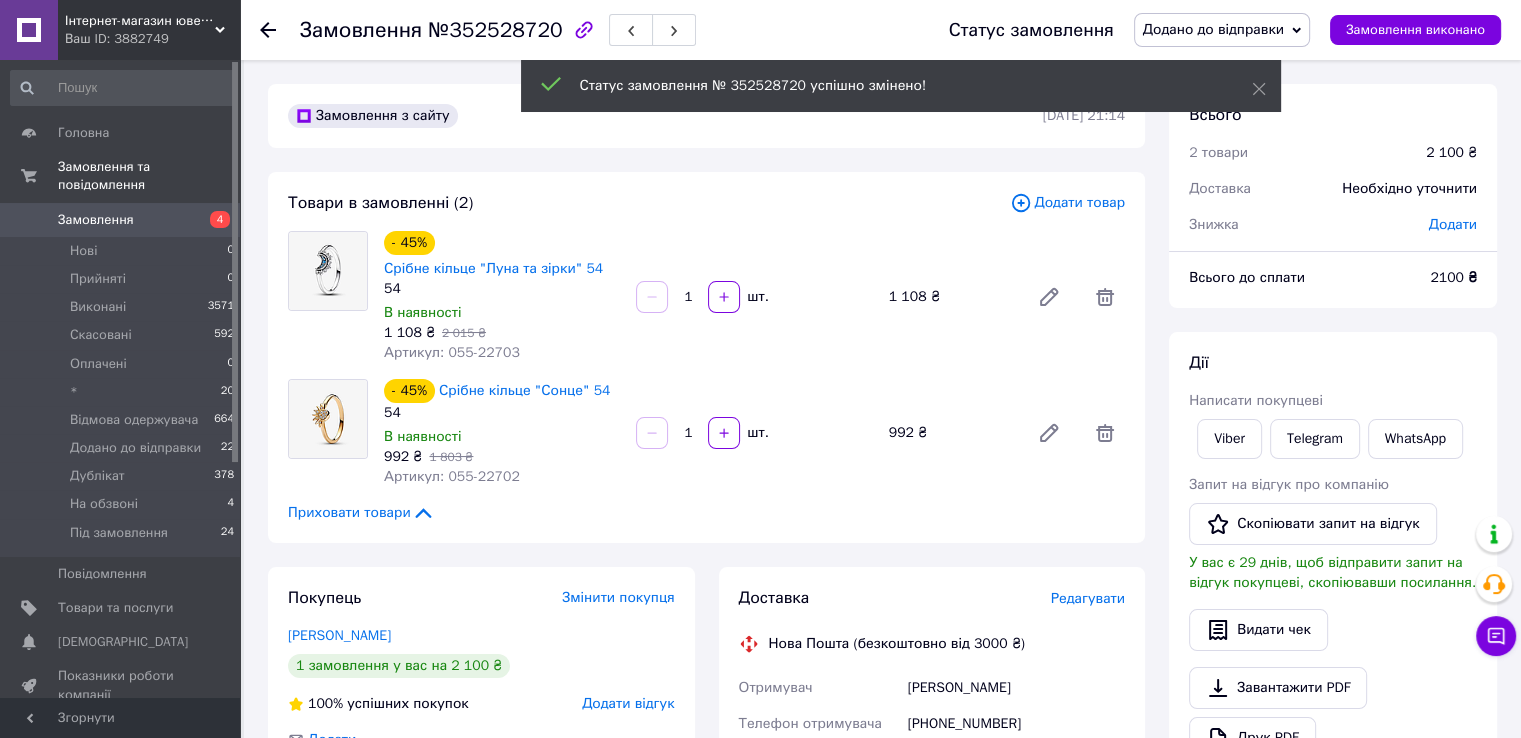click 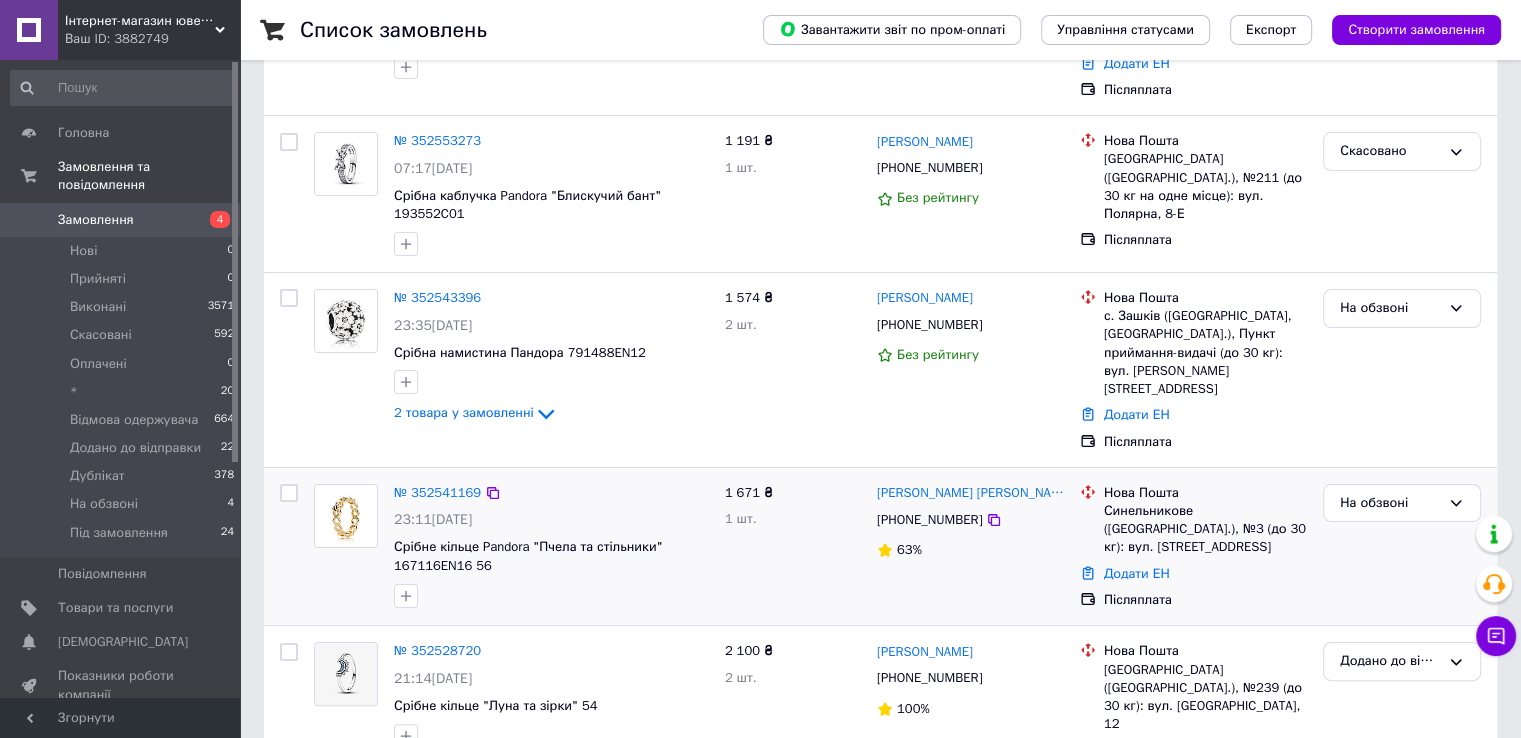 scroll, scrollTop: 400, scrollLeft: 0, axis: vertical 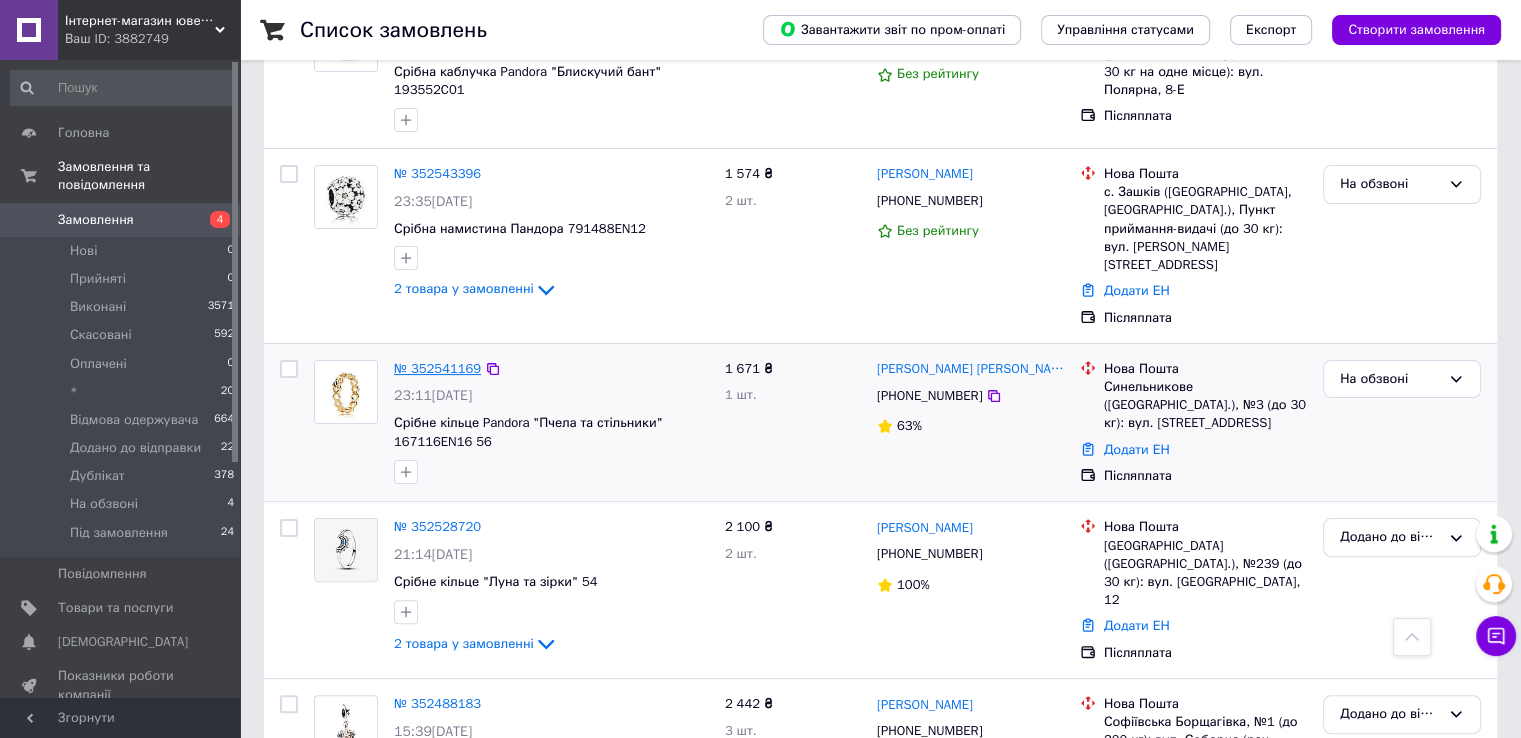 click on "№ 352541169" at bounding box center (437, 368) 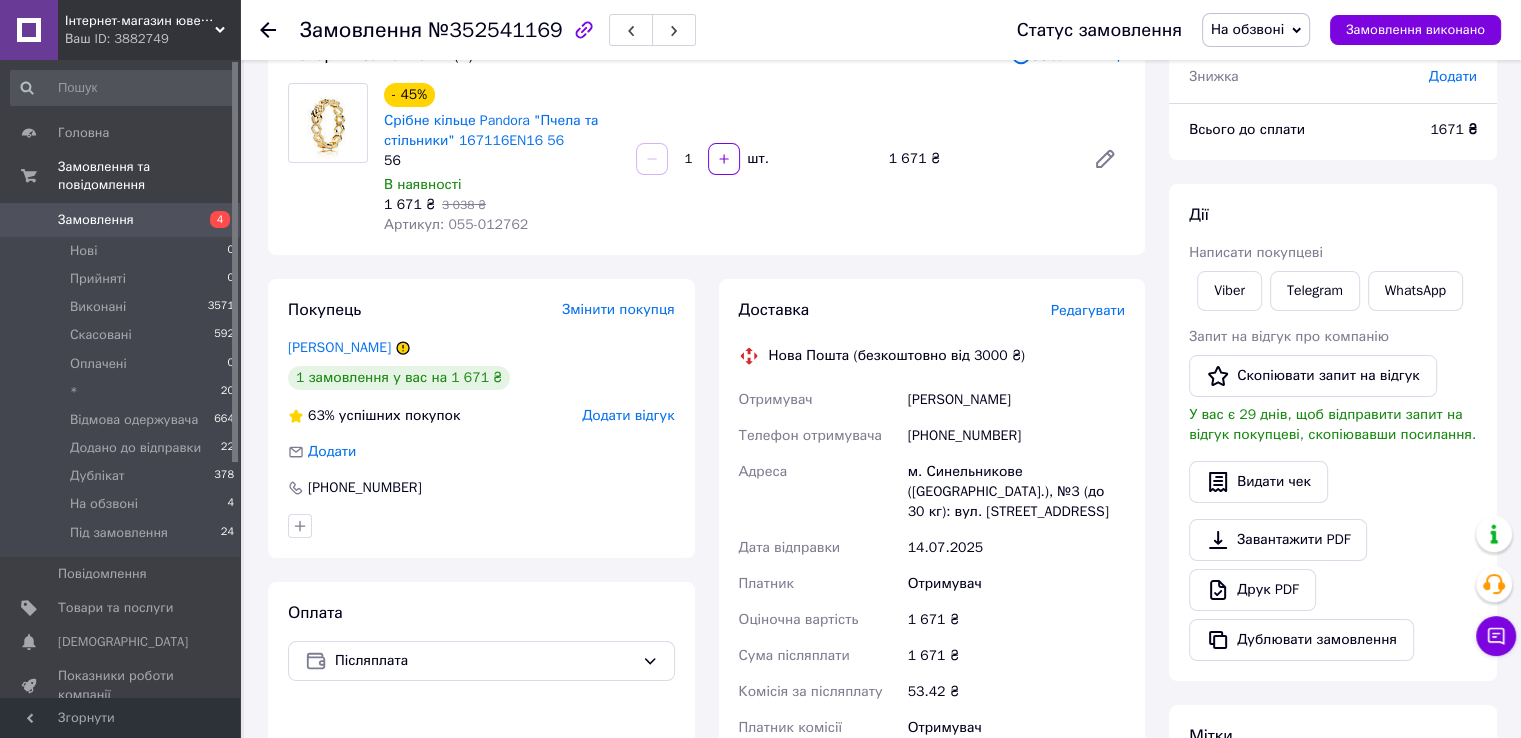 scroll, scrollTop: 100, scrollLeft: 0, axis: vertical 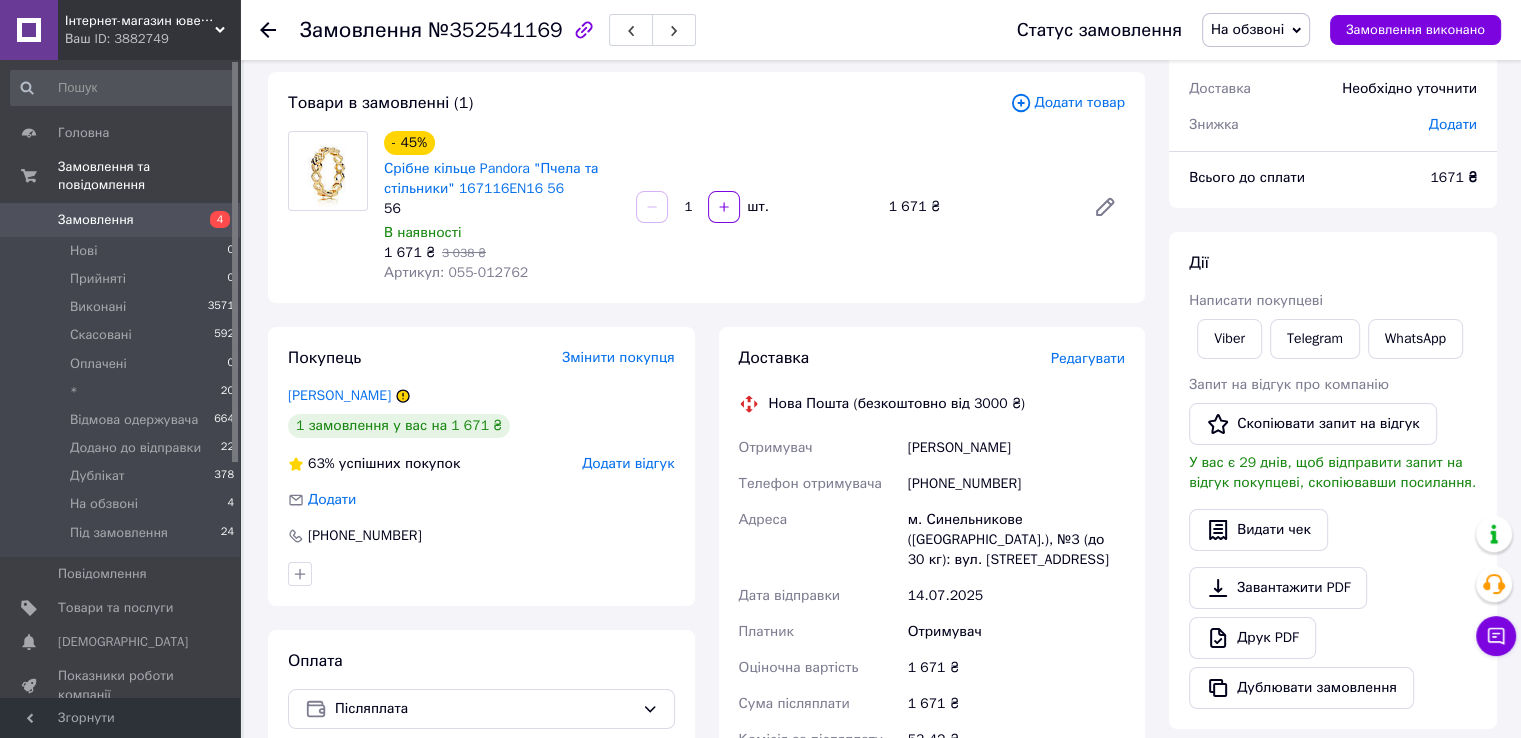 click on "[PHONE_NUMBER]" at bounding box center [1016, 484] 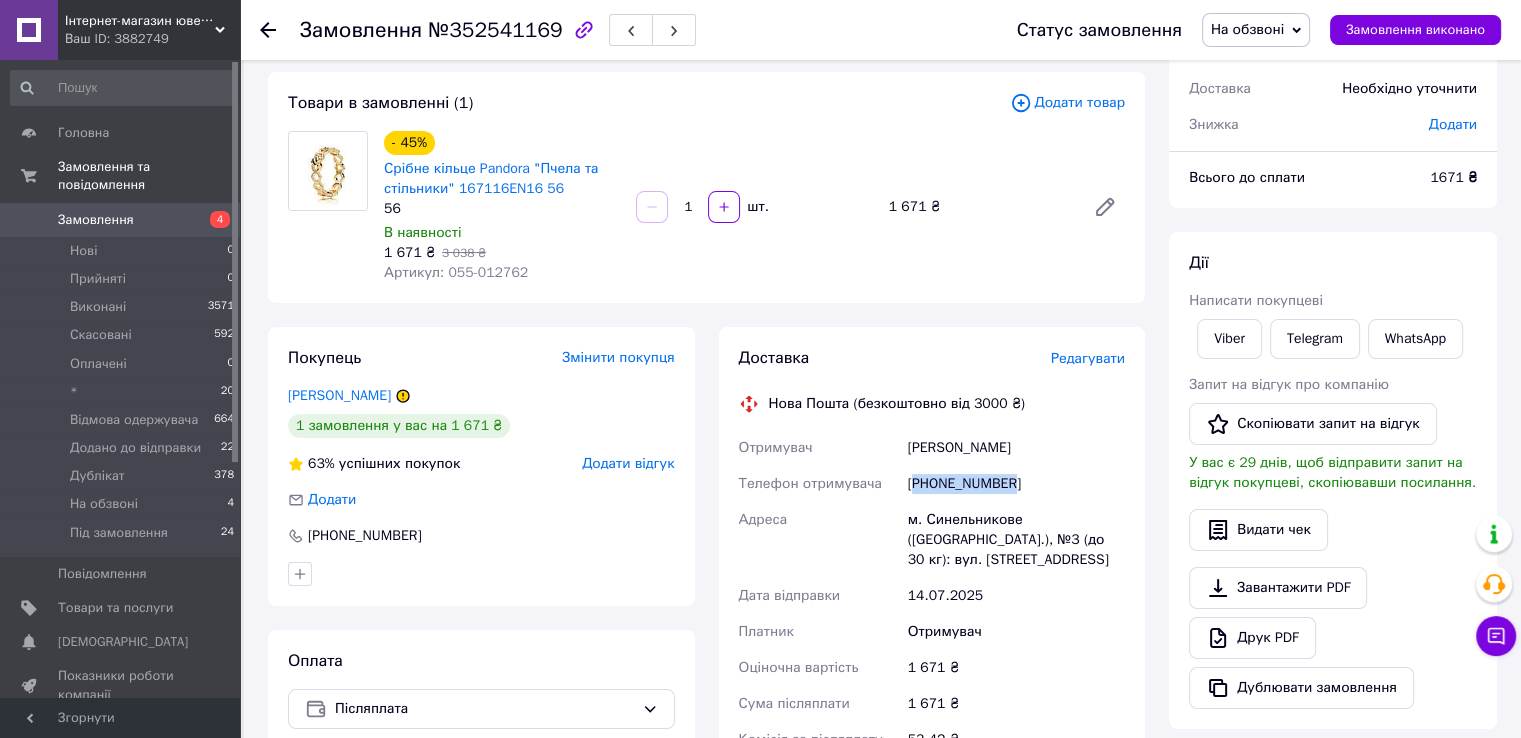click on "[PHONE_NUMBER]" at bounding box center (1016, 484) 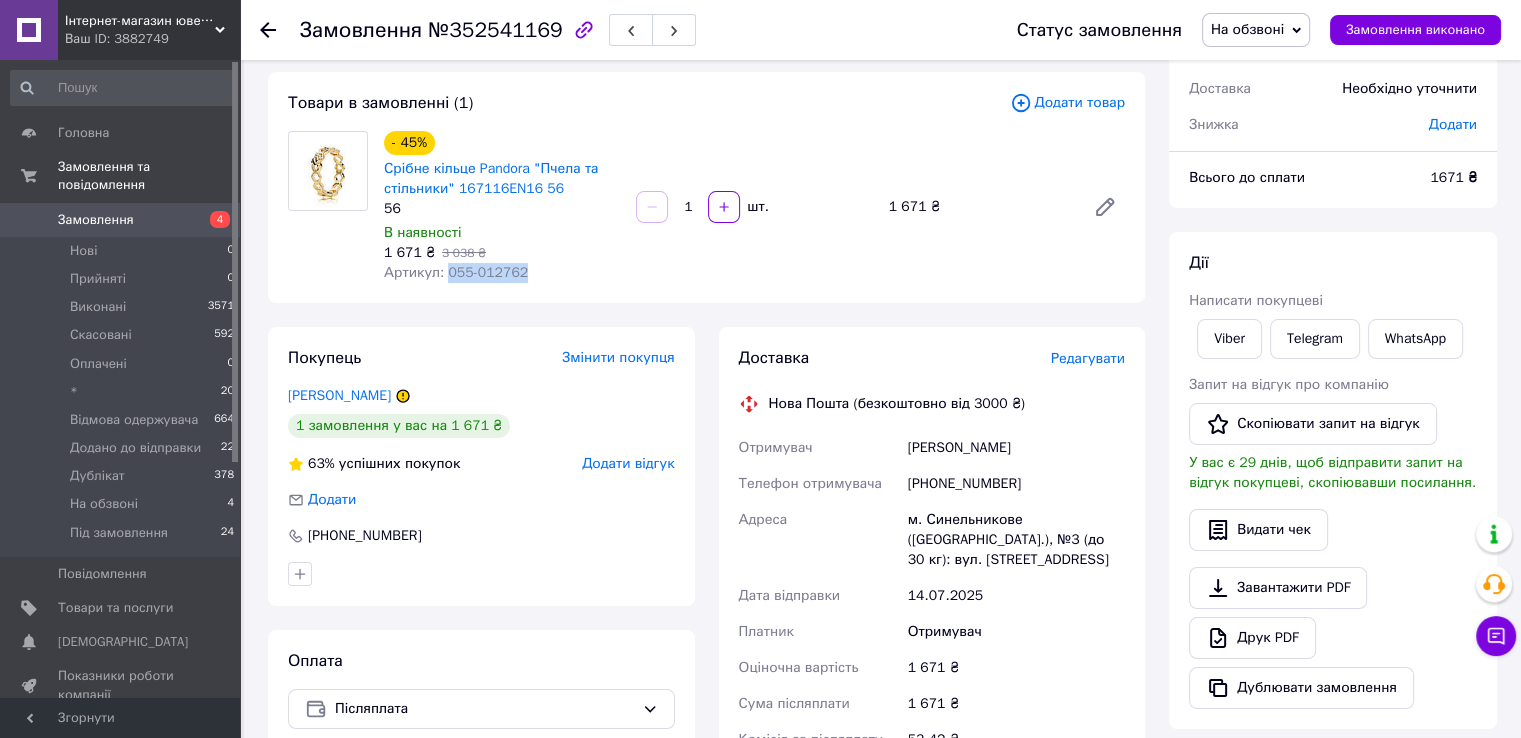 drag, startPoint x: 441, startPoint y: 269, endPoint x: 520, endPoint y: 278, distance: 79.51101 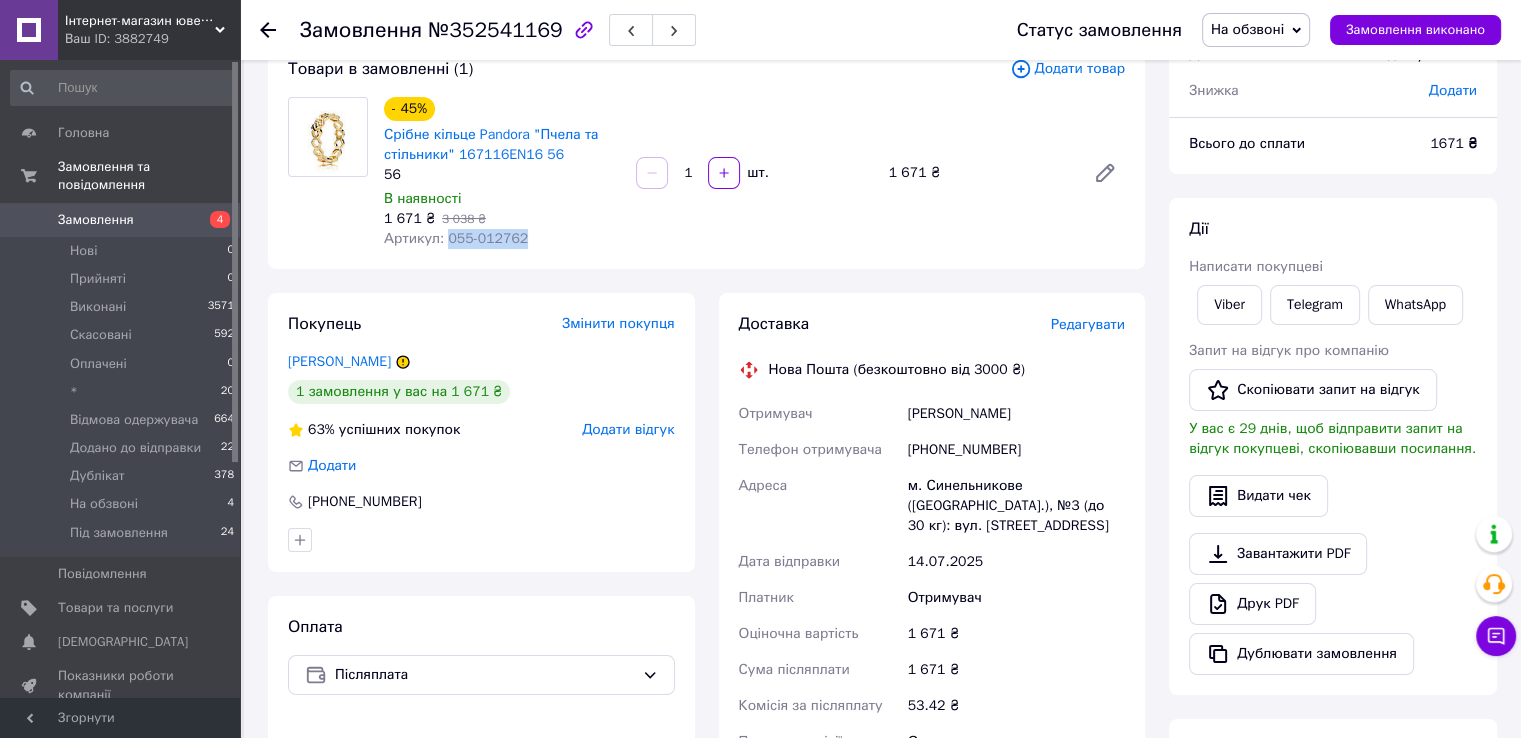 scroll, scrollTop: 100, scrollLeft: 0, axis: vertical 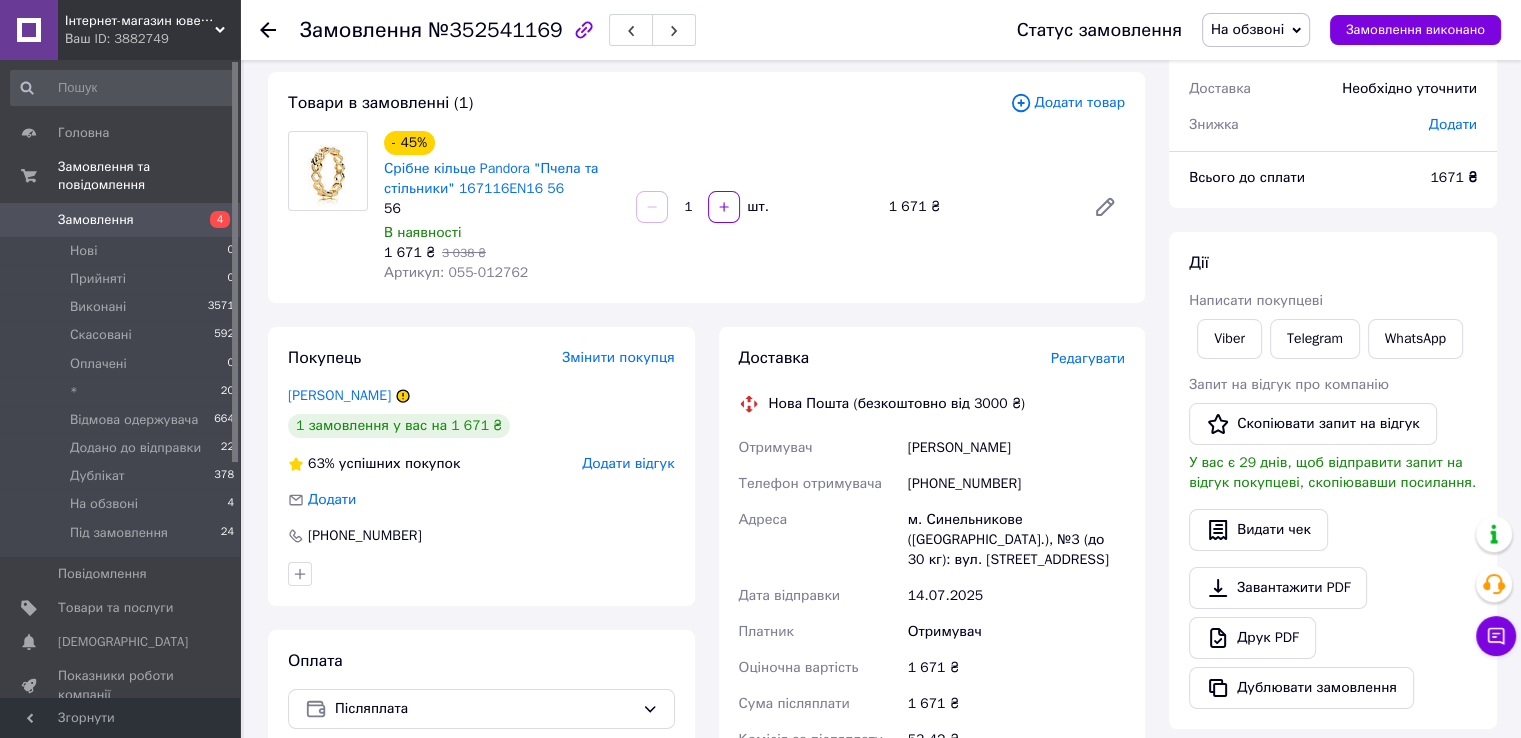 click on "[PHONE_NUMBER]" at bounding box center (1016, 484) 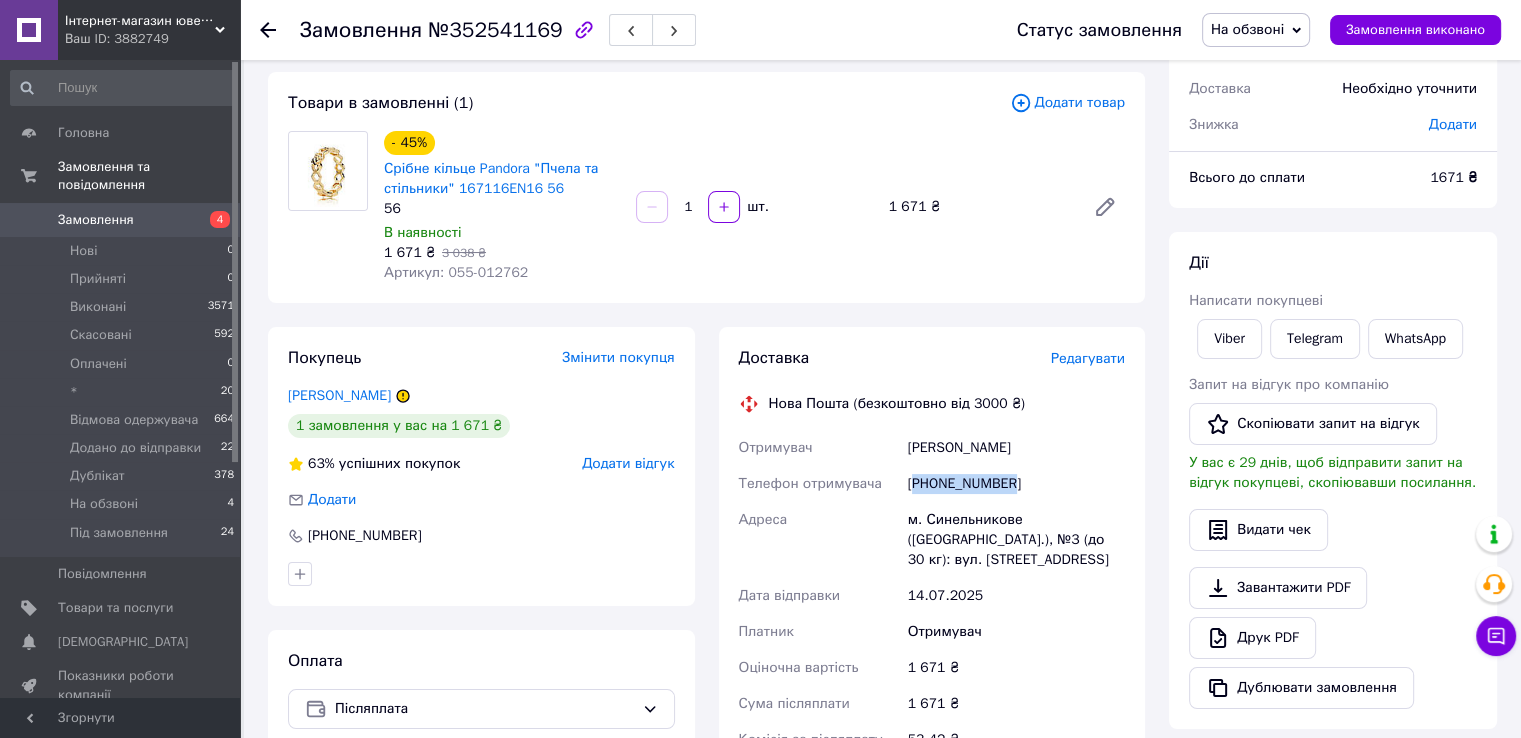 click on "[PHONE_NUMBER]" at bounding box center (1016, 484) 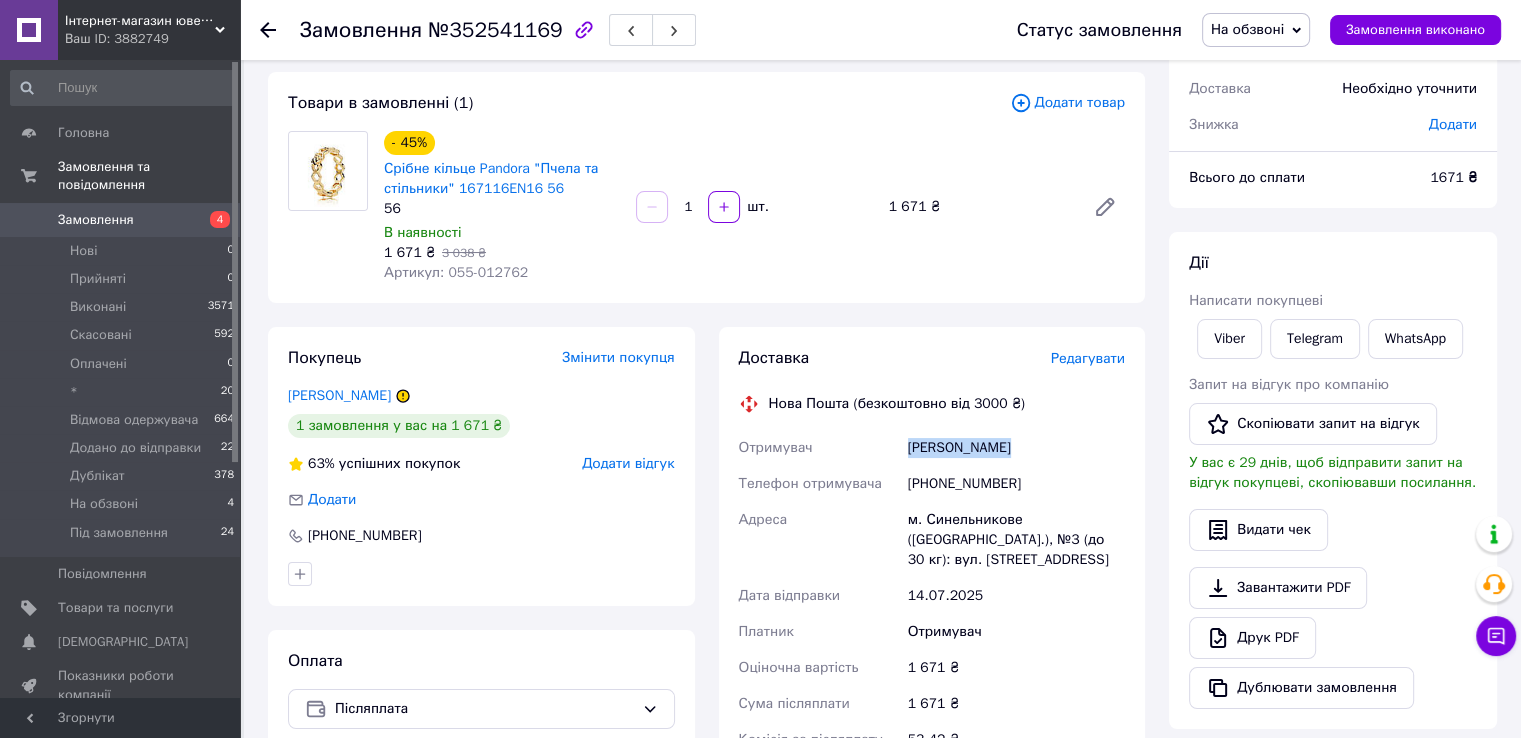 drag, startPoint x: 1000, startPoint y: 454, endPoint x: 904, endPoint y: 452, distance: 96.02083 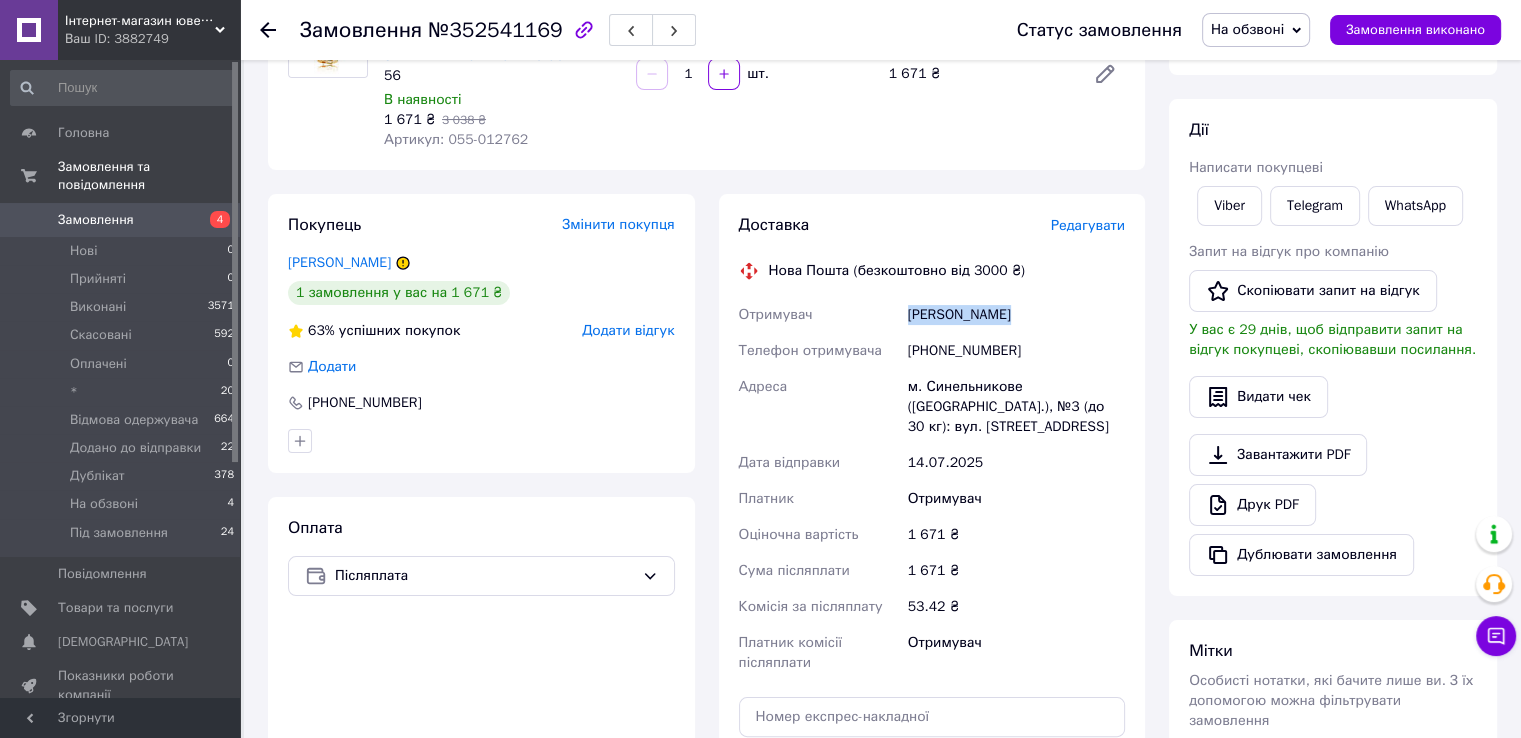 scroll, scrollTop: 500, scrollLeft: 0, axis: vertical 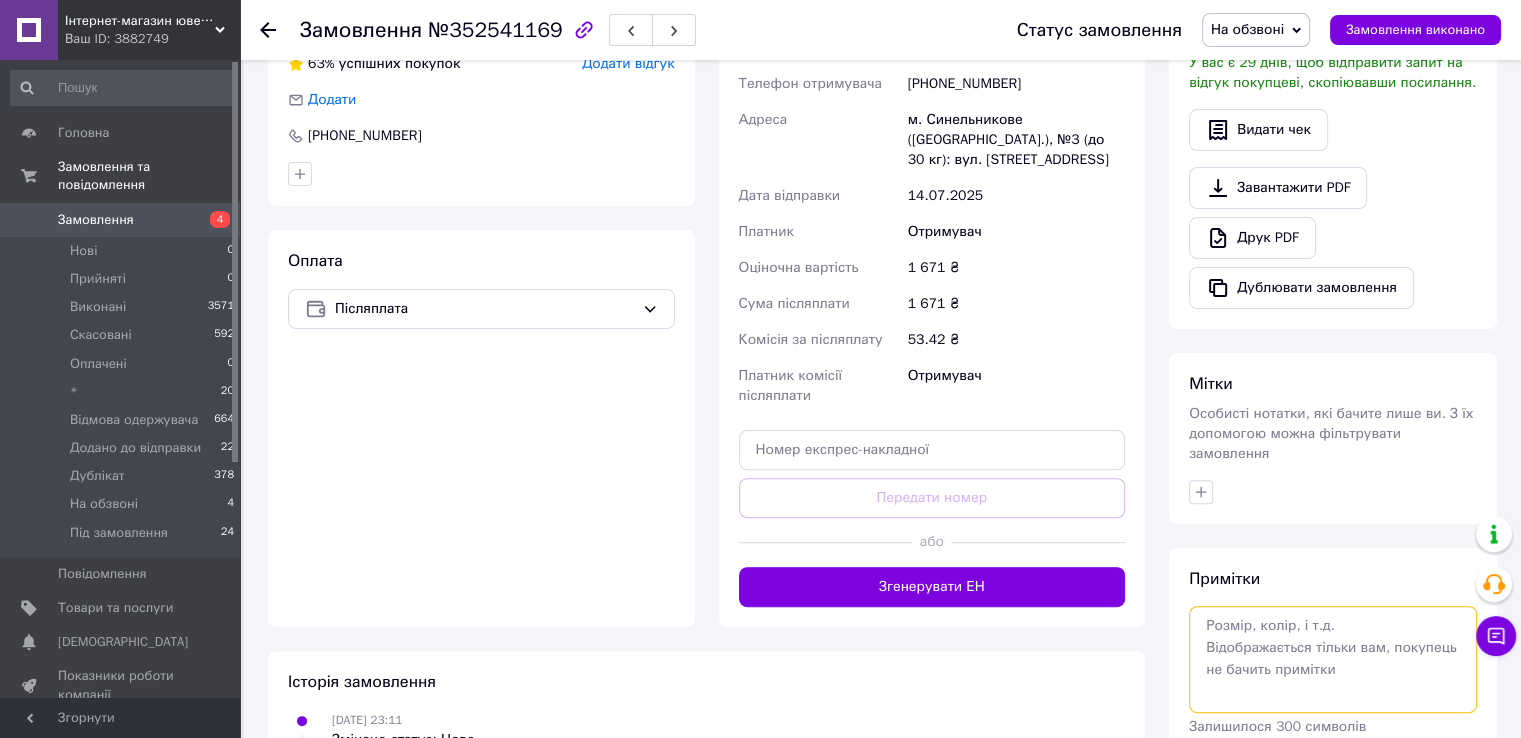 click at bounding box center [1333, 659] 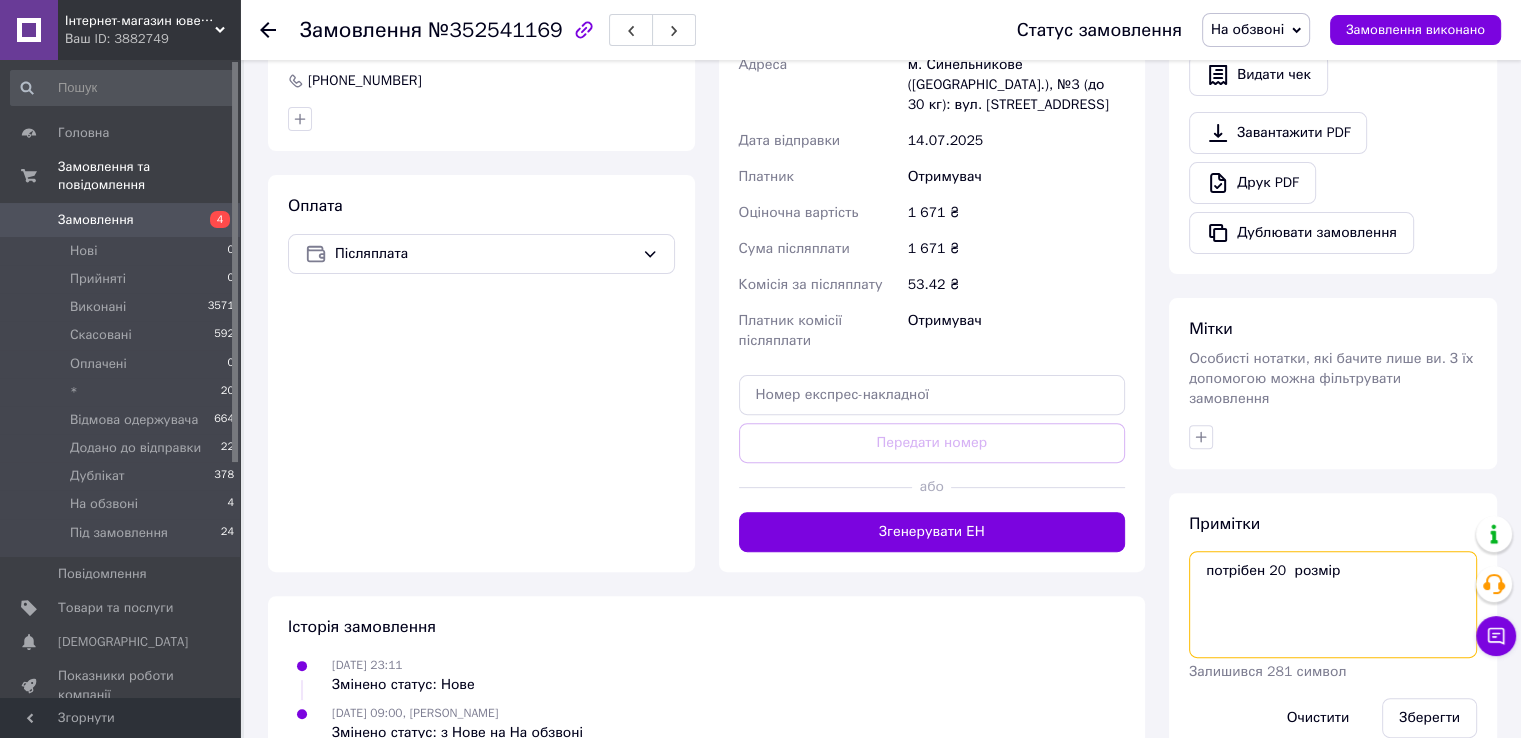 scroll, scrollTop: 604, scrollLeft: 0, axis: vertical 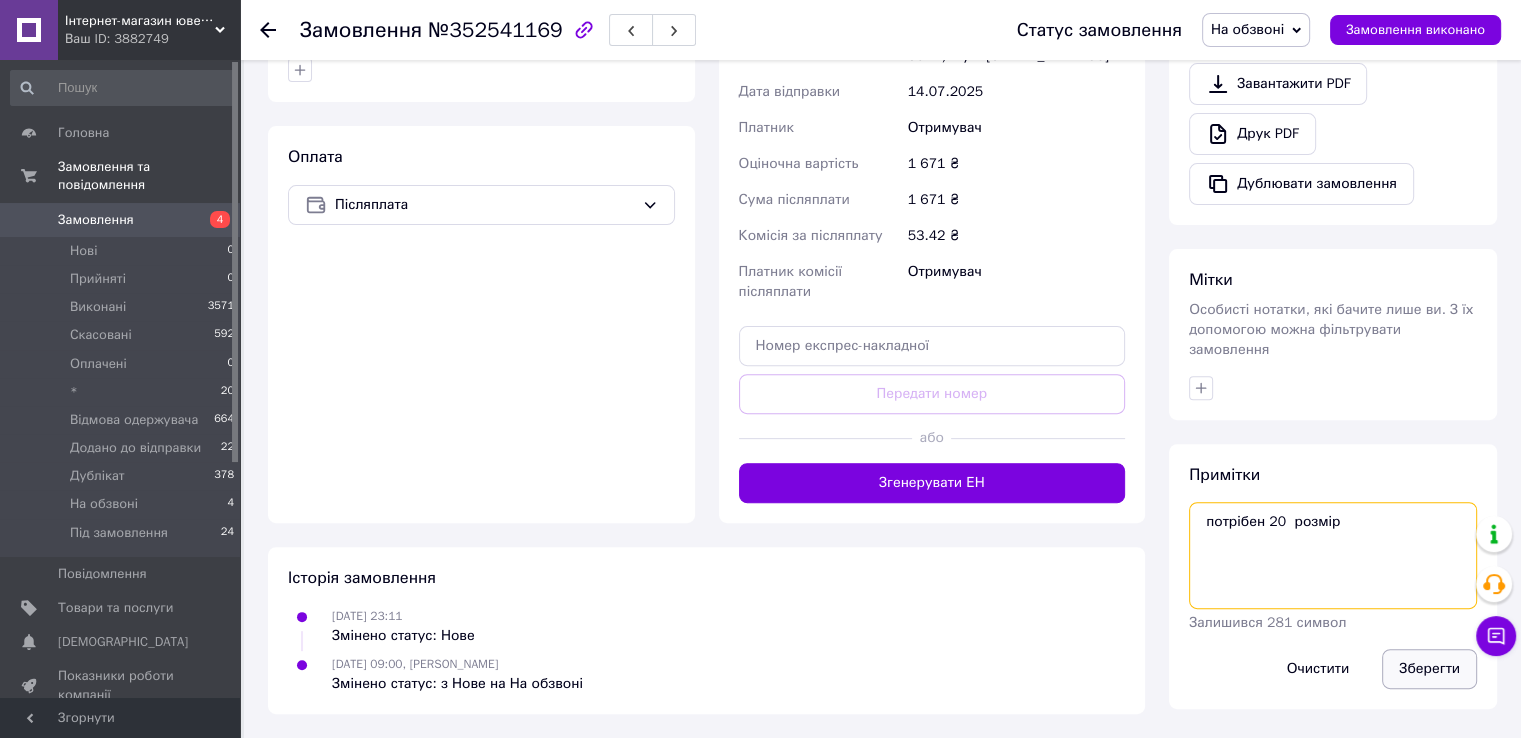 type on "потрібен 20  розмір" 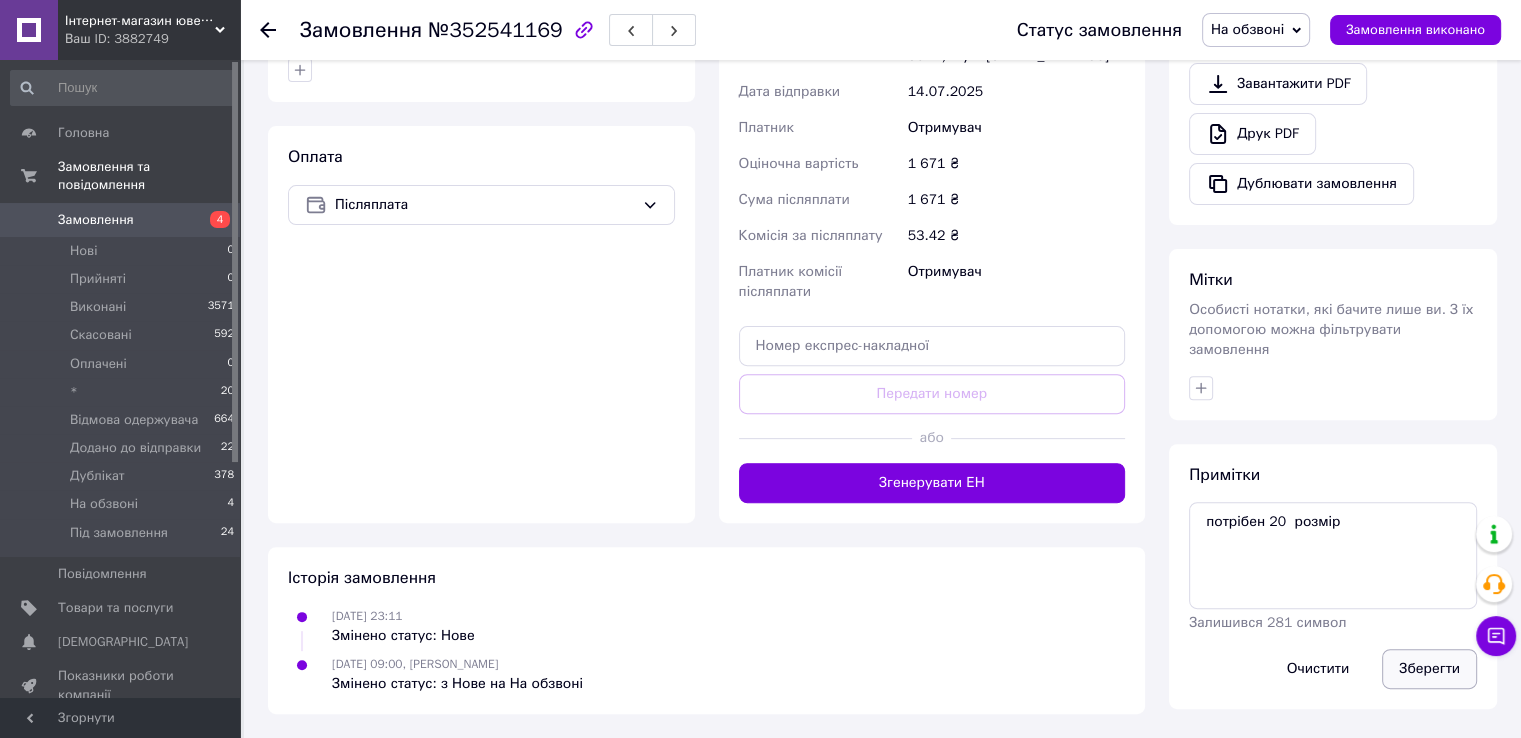 click on "Зберегти" at bounding box center (1429, 669) 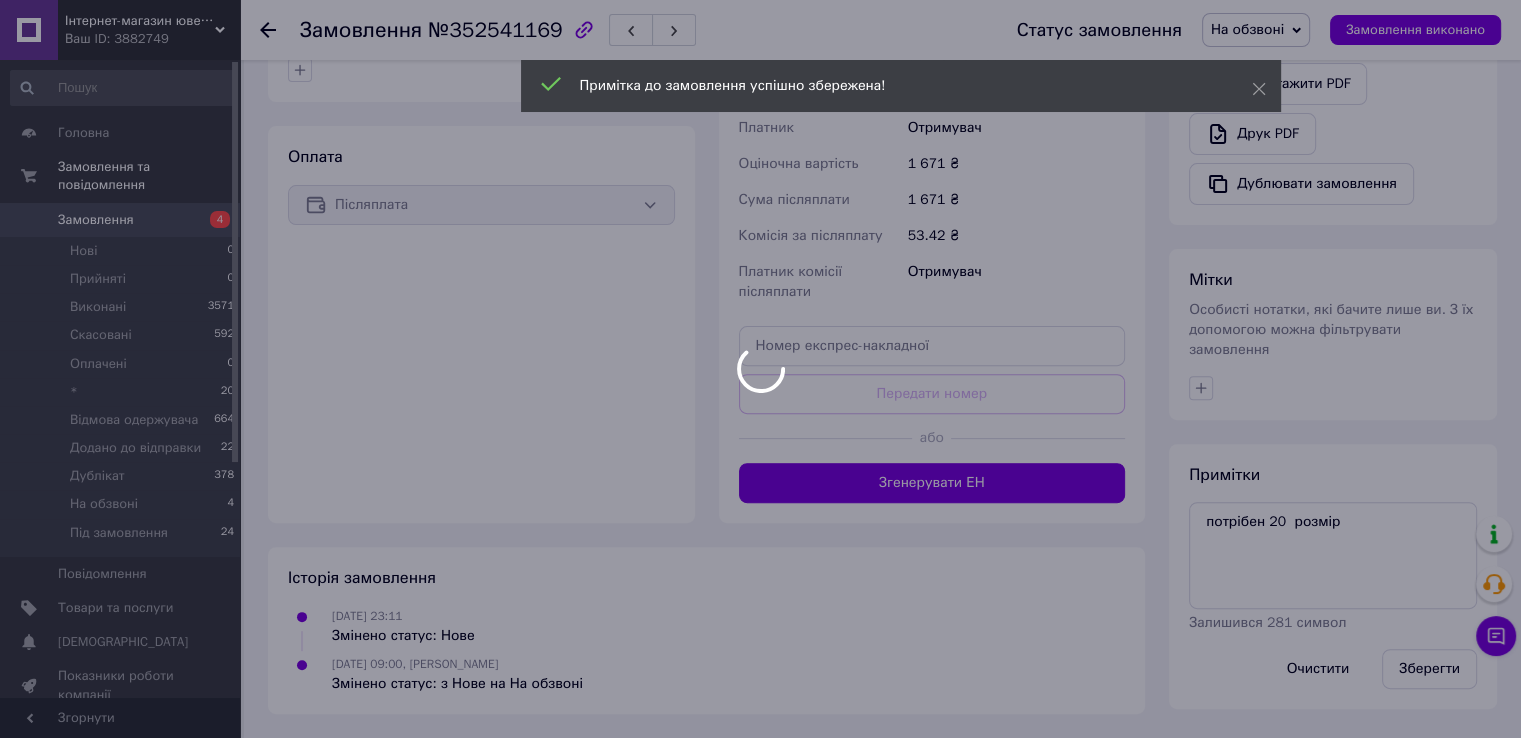 scroll, scrollTop: 104, scrollLeft: 0, axis: vertical 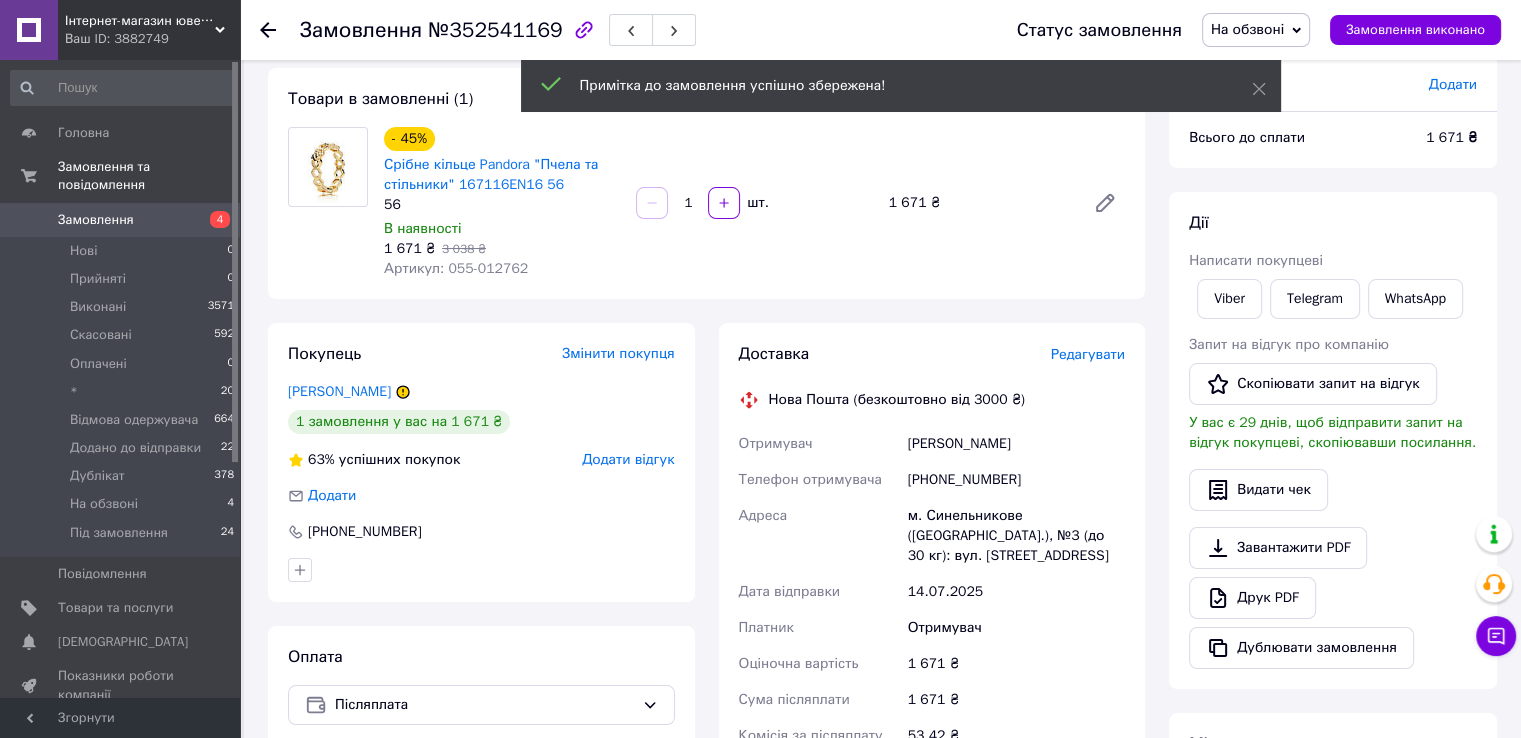 click on "На обзвоні" at bounding box center [1247, 29] 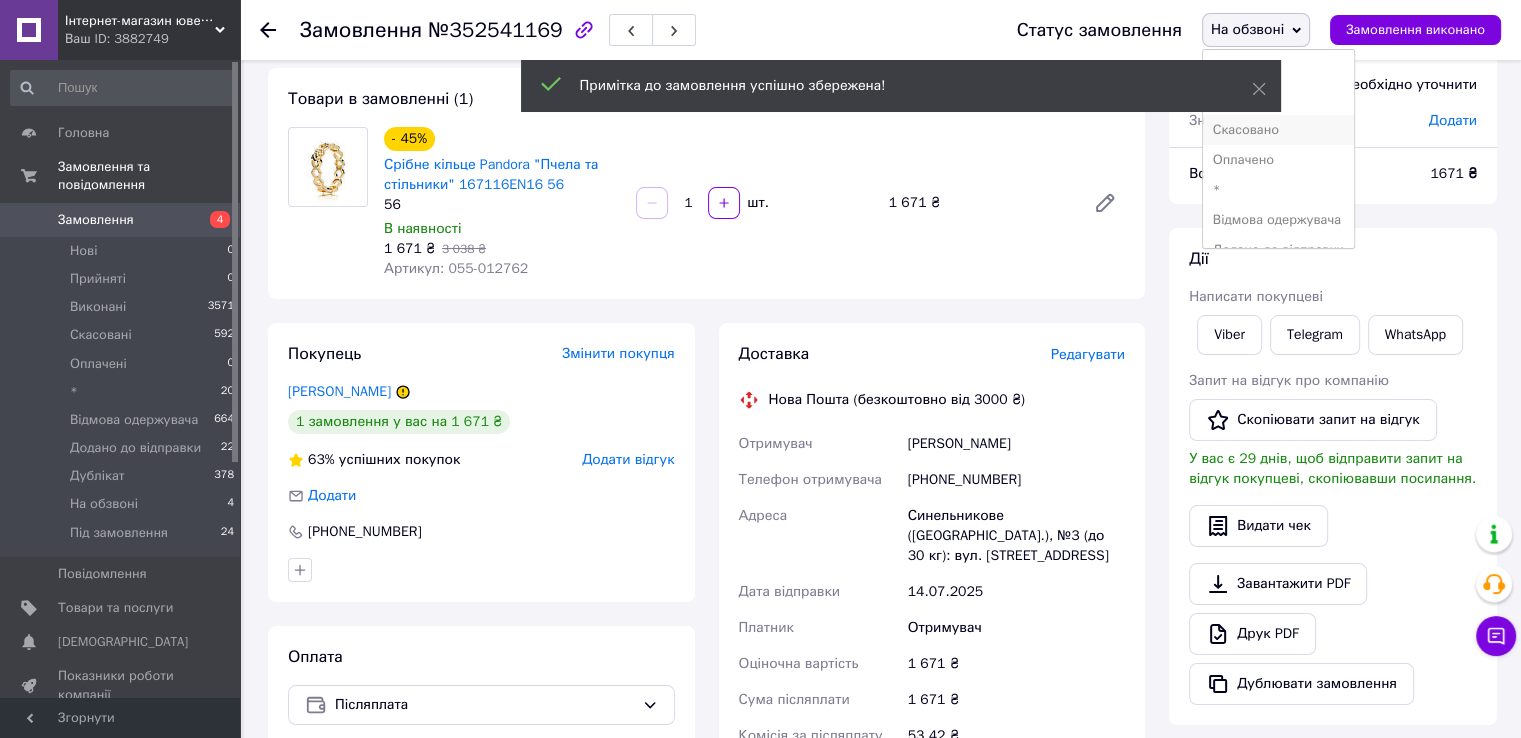 click on "Скасовано" at bounding box center (1278, 130) 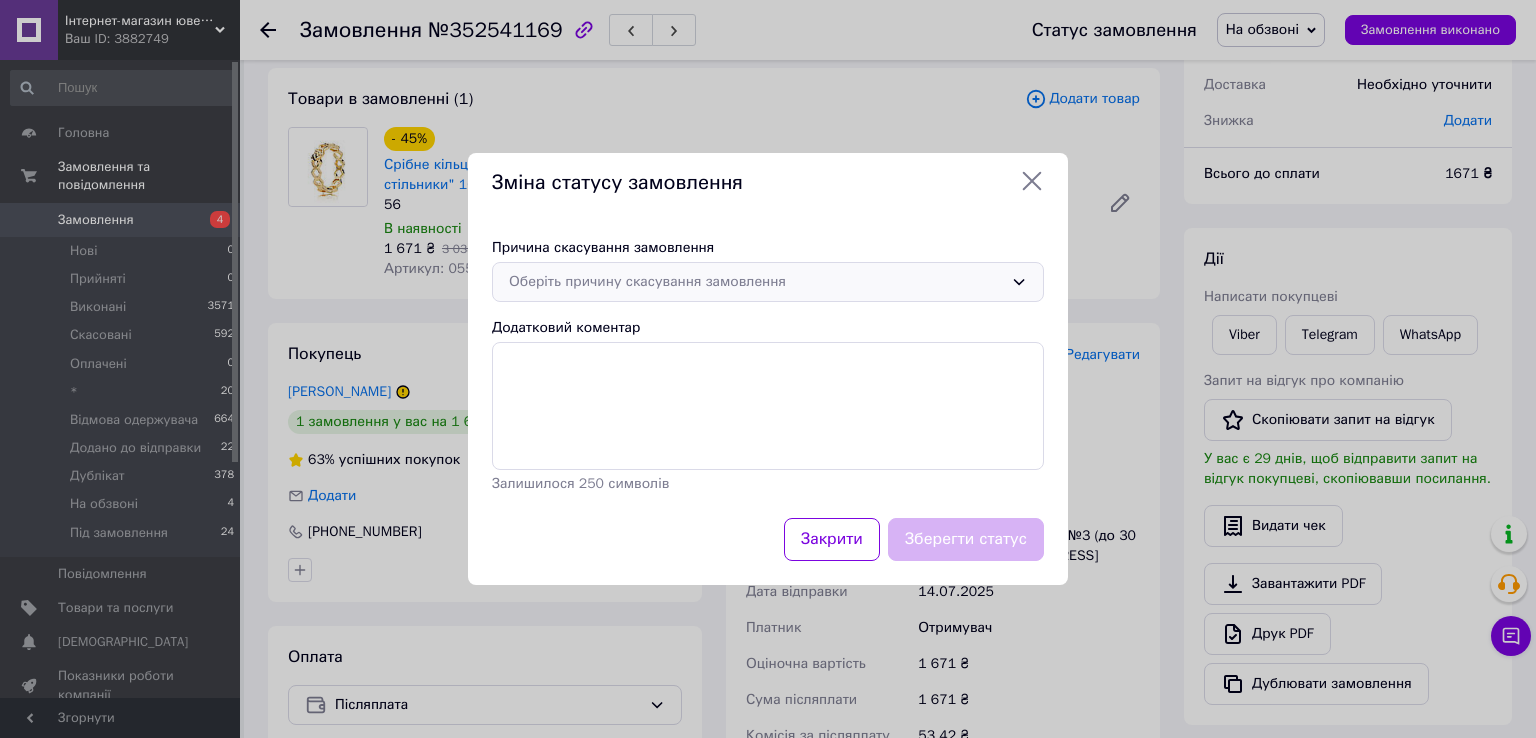 click on "Оберіть причину скасування замовлення" at bounding box center (756, 282) 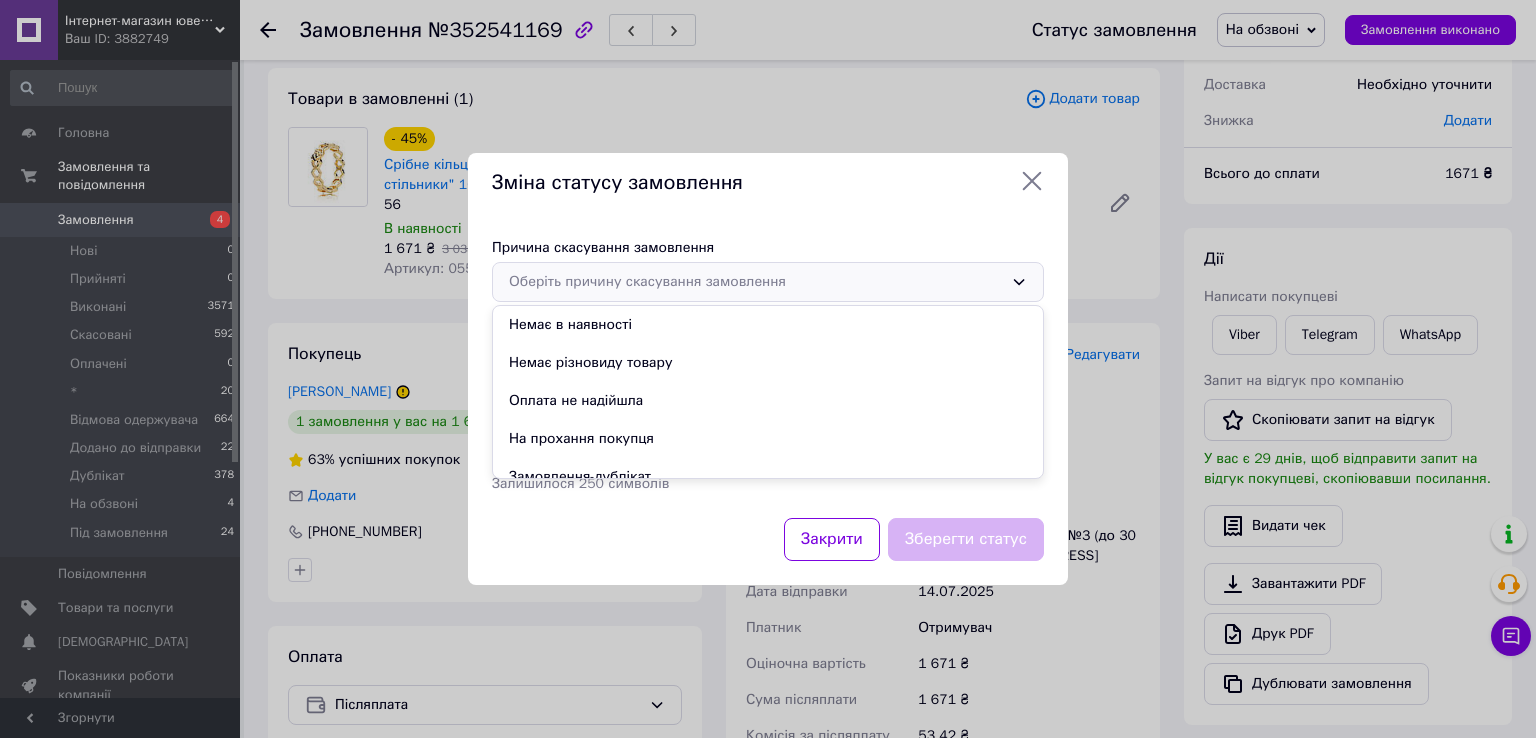click on "На прохання покупця" at bounding box center [768, 439] 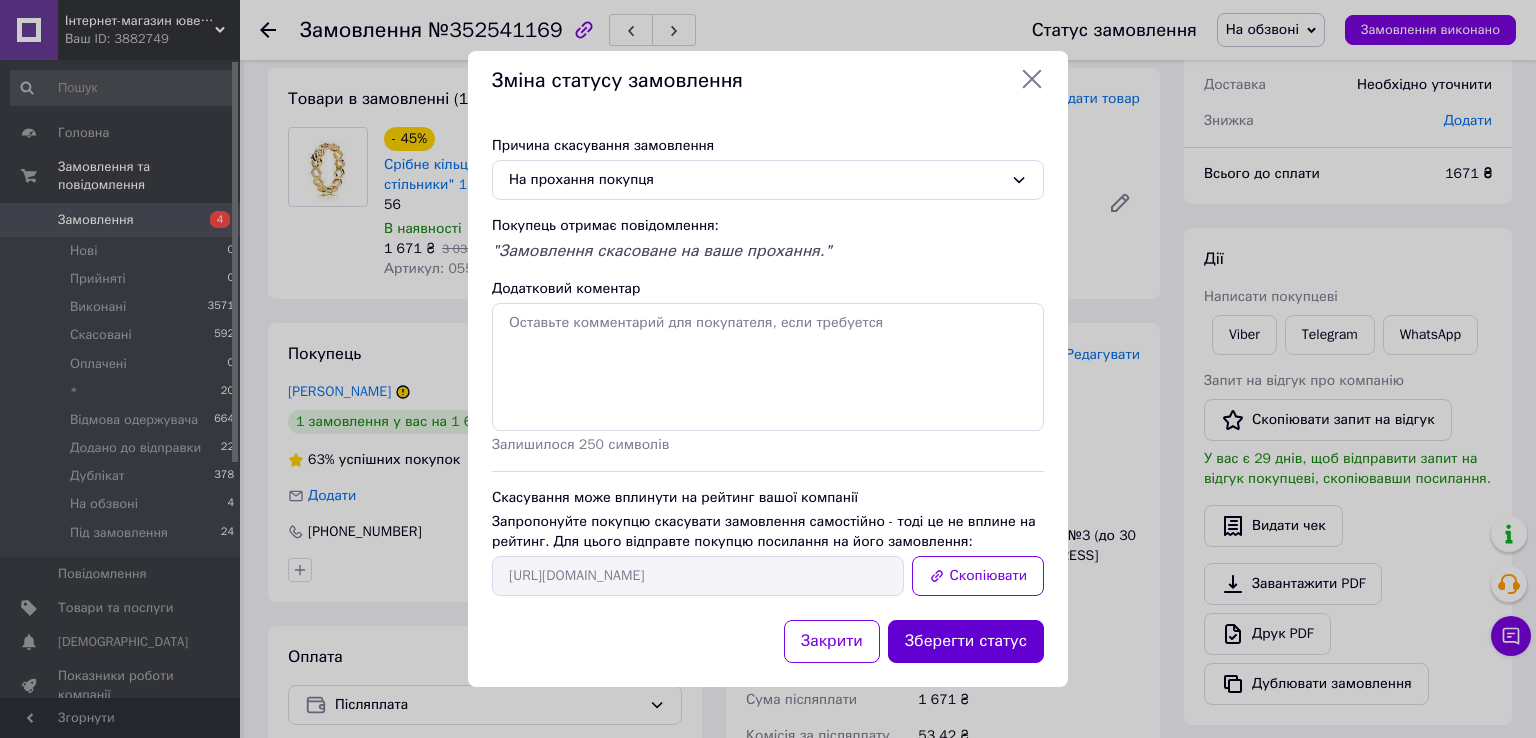 click on "Зберегти статус" at bounding box center (966, 641) 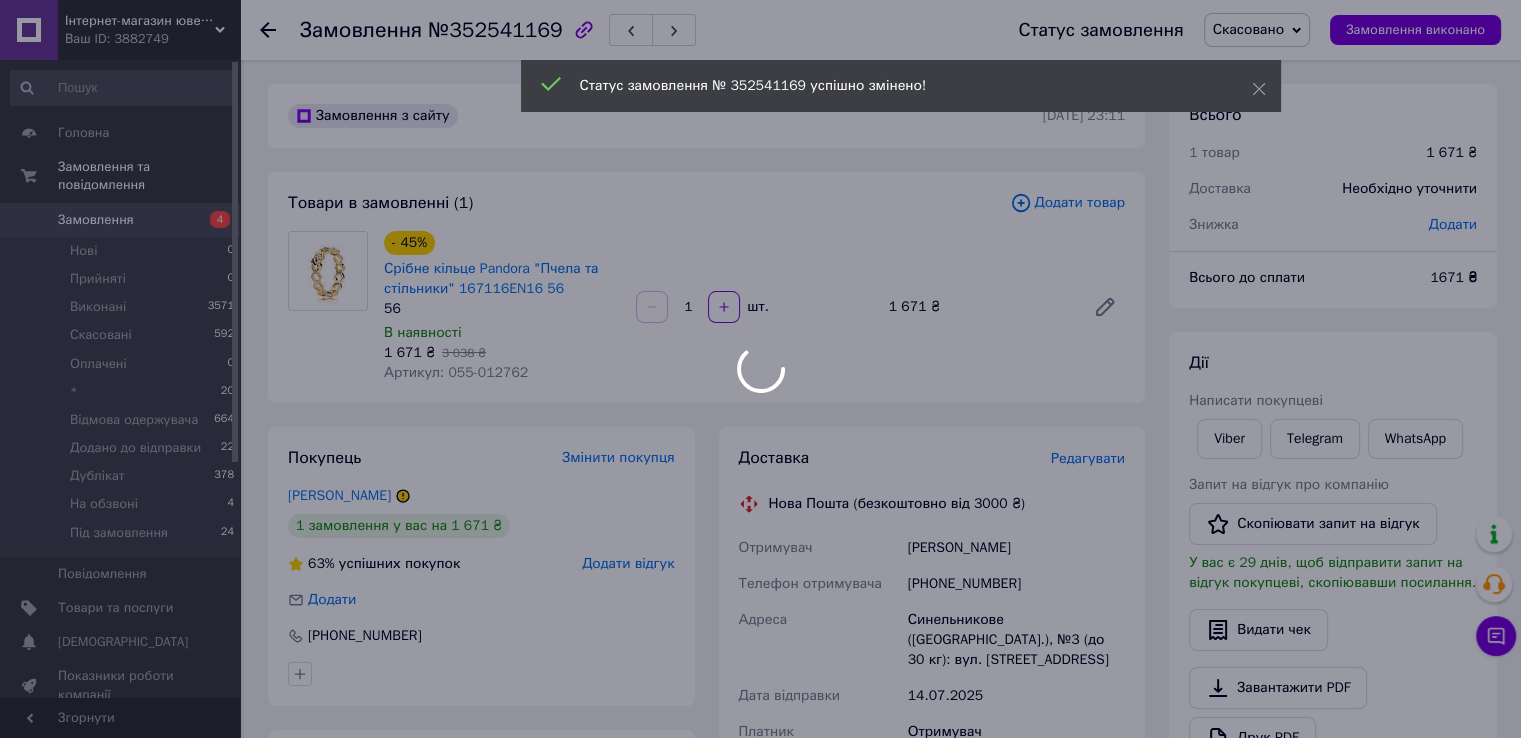 scroll, scrollTop: 0, scrollLeft: 0, axis: both 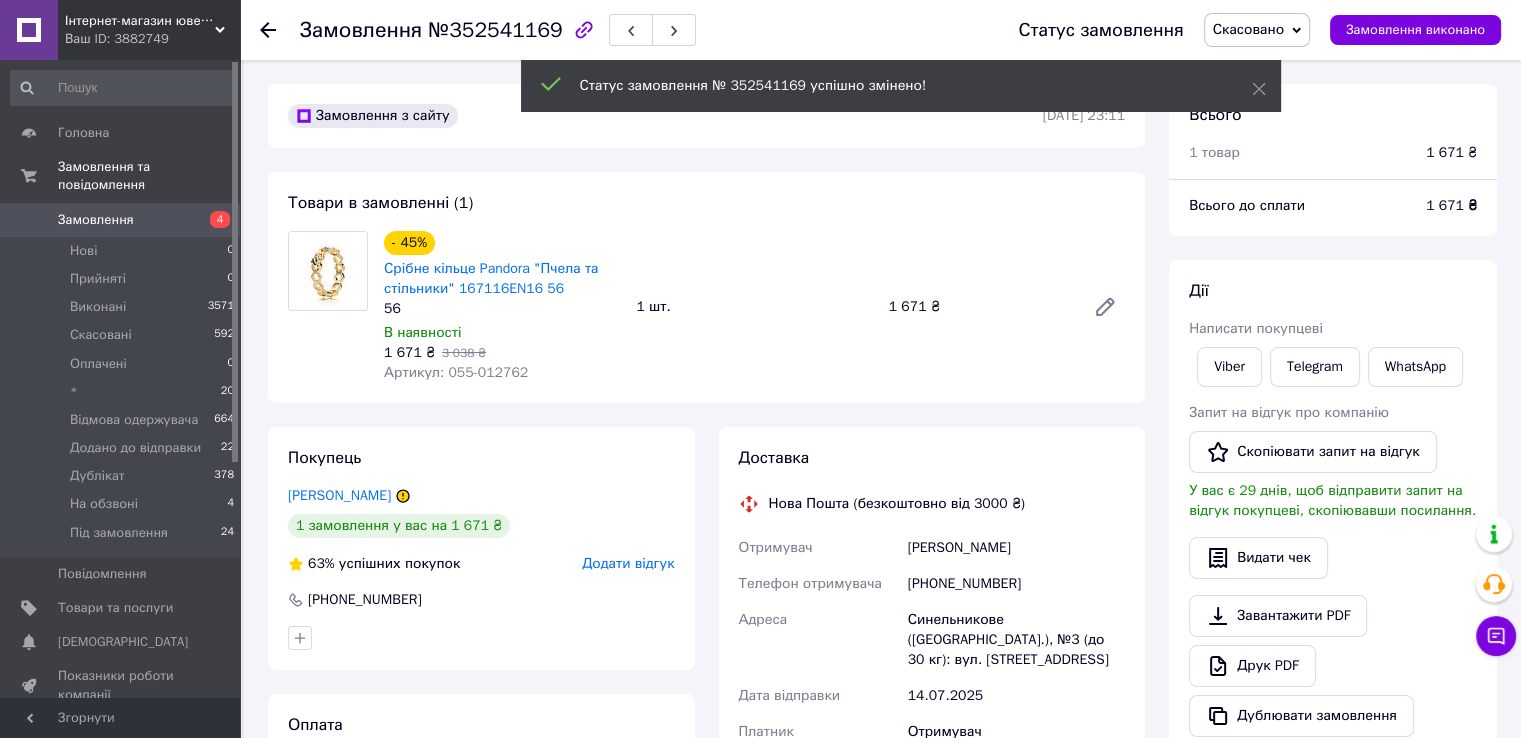 click 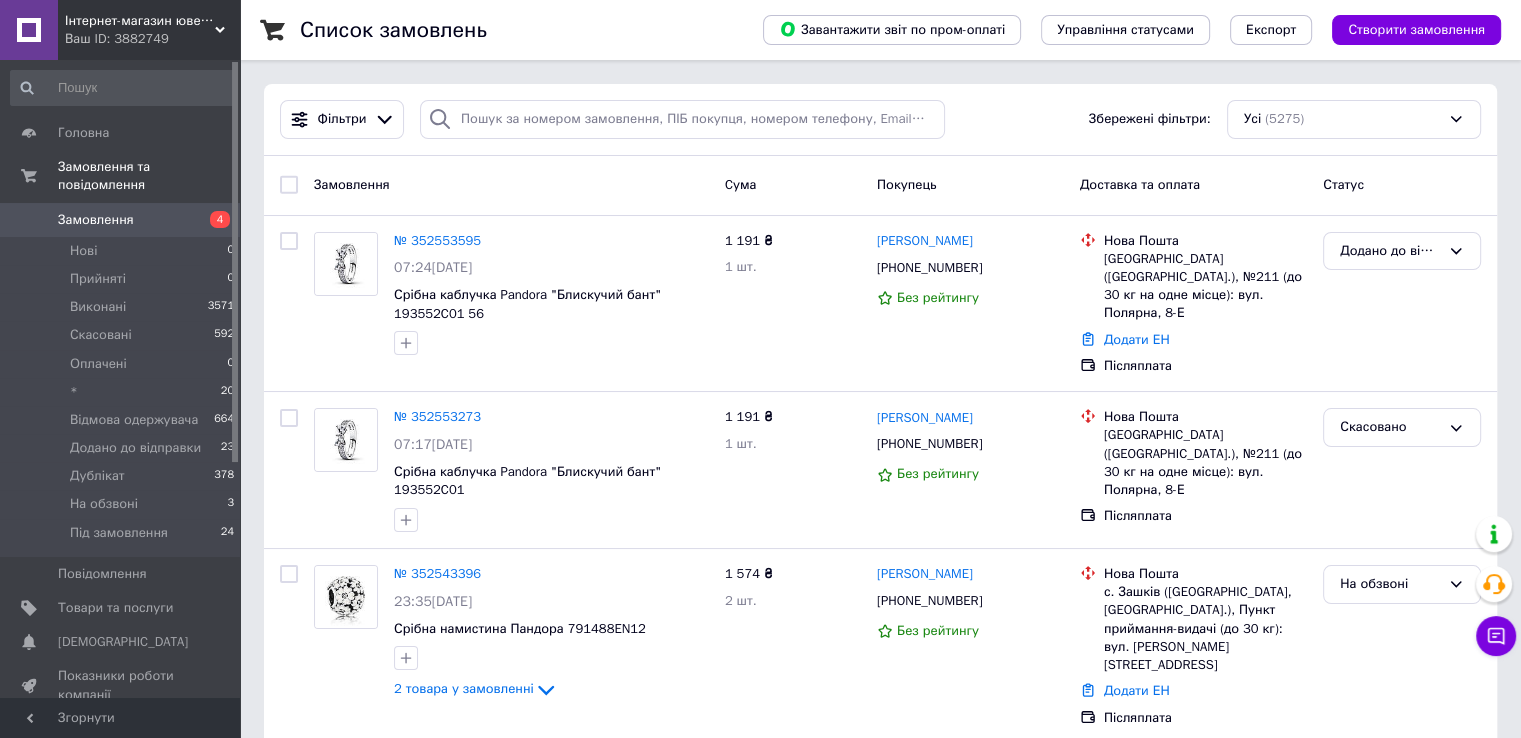 scroll, scrollTop: 300, scrollLeft: 0, axis: vertical 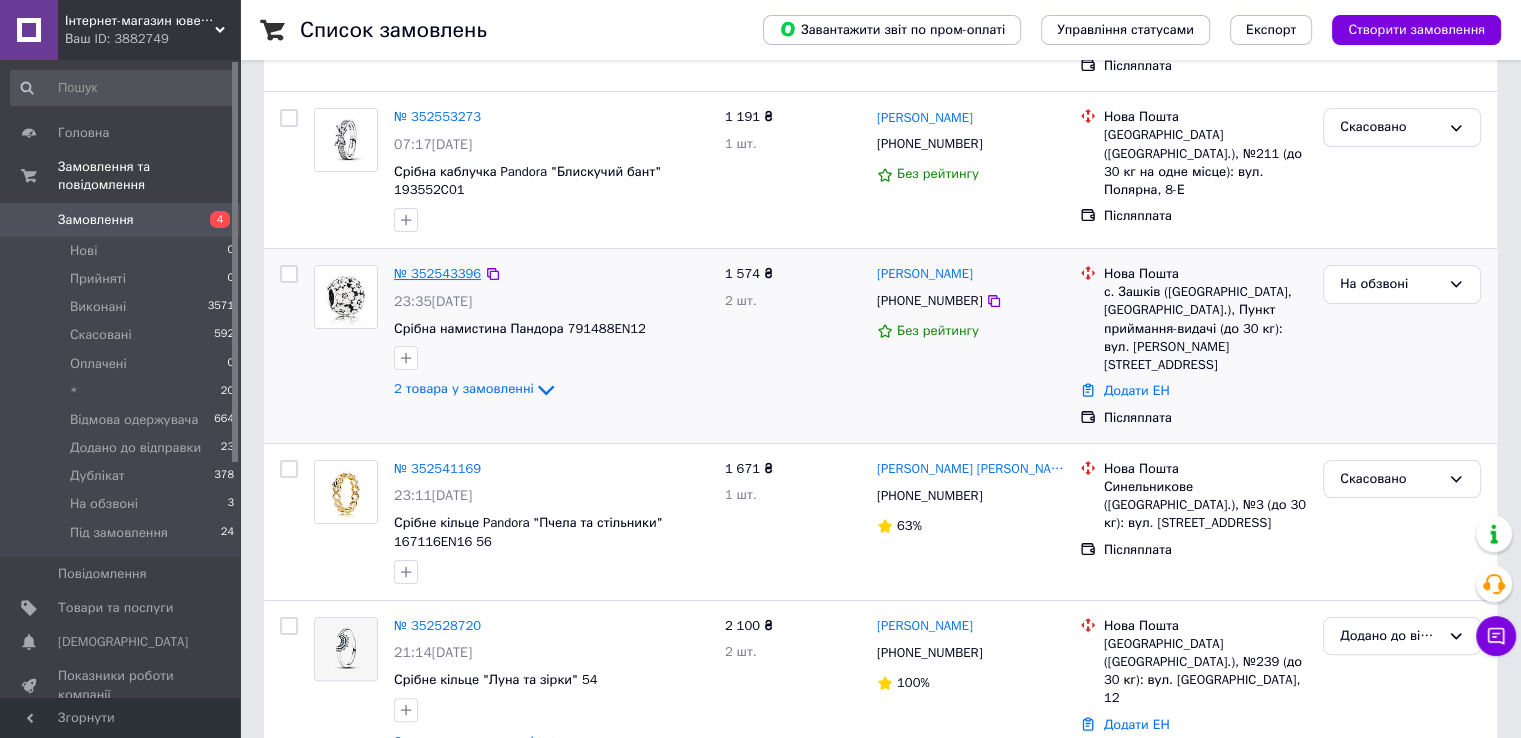 click on "№ 352543396" at bounding box center [437, 273] 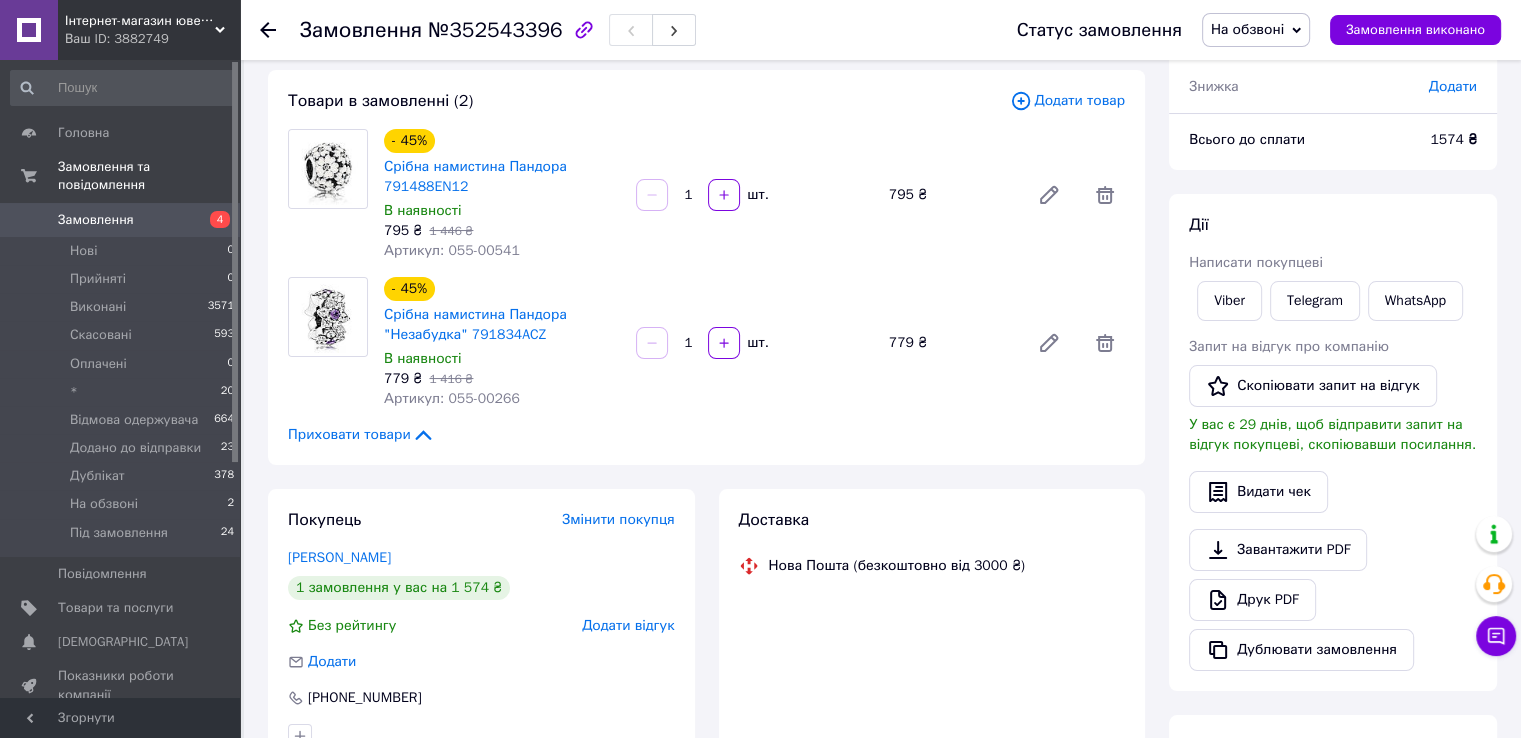 scroll, scrollTop: 0, scrollLeft: 0, axis: both 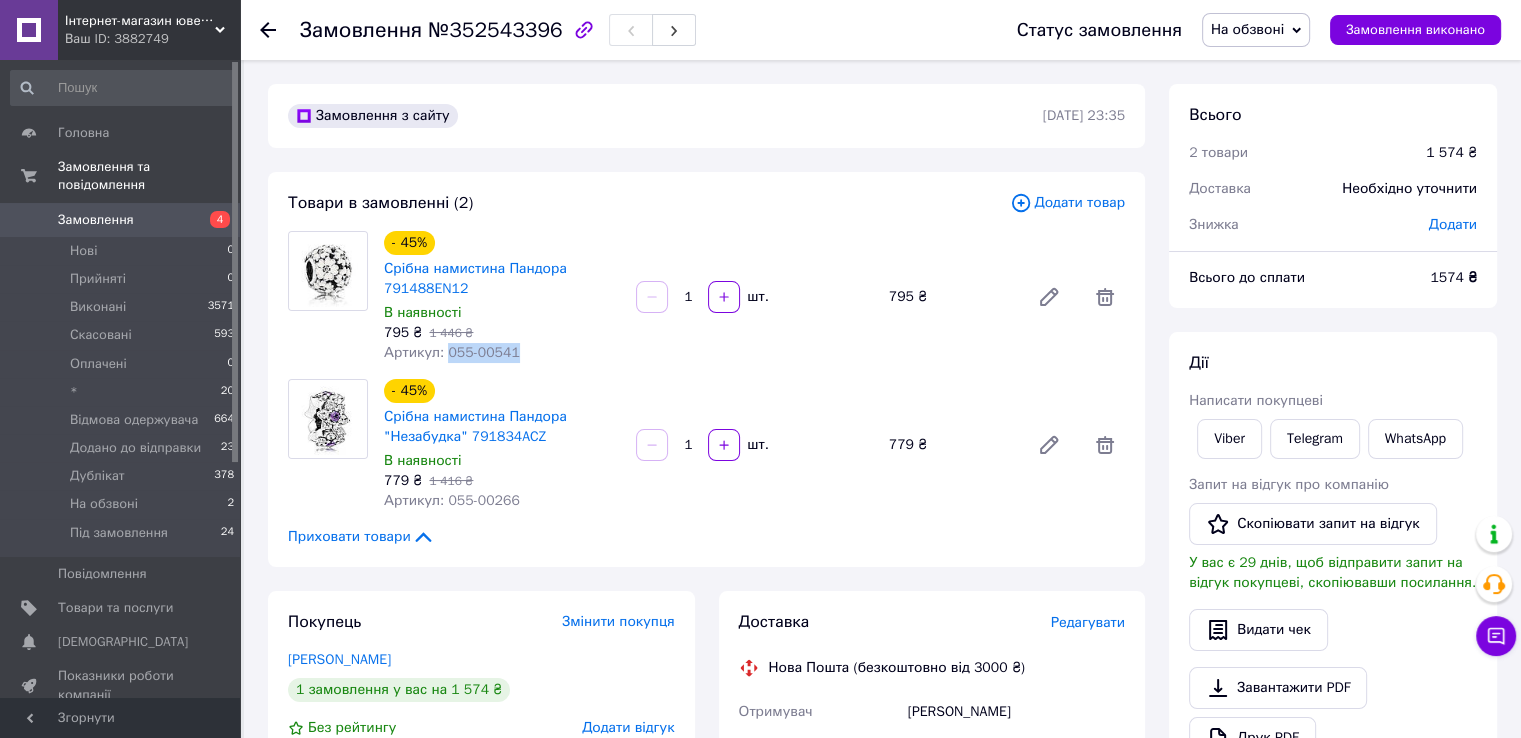 drag, startPoint x: 443, startPoint y: 360, endPoint x: 512, endPoint y: 365, distance: 69.18092 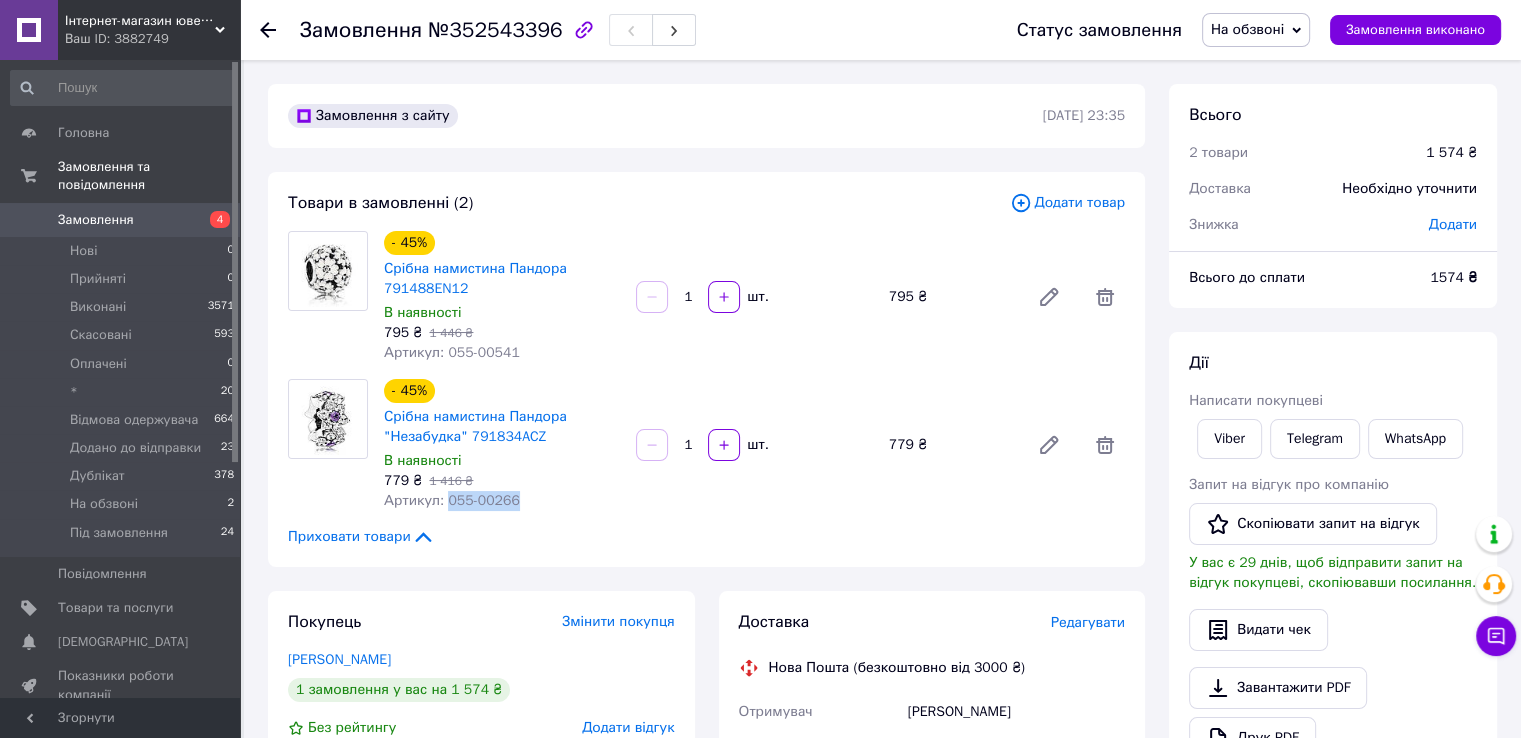 drag, startPoint x: 444, startPoint y: 501, endPoint x: 517, endPoint y: 500, distance: 73.00685 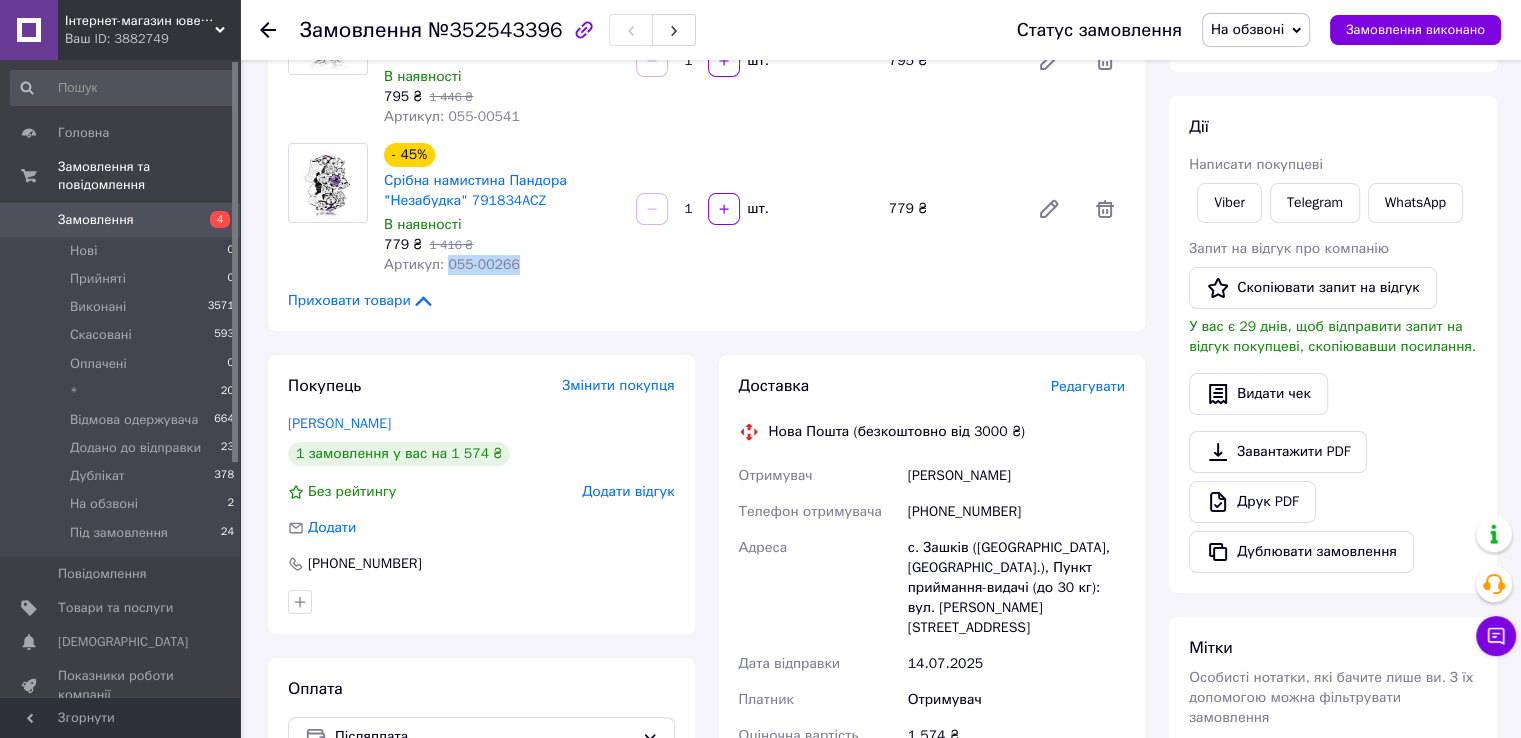 scroll, scrollTop: 300, scrollLeft: 0, axis: vertical 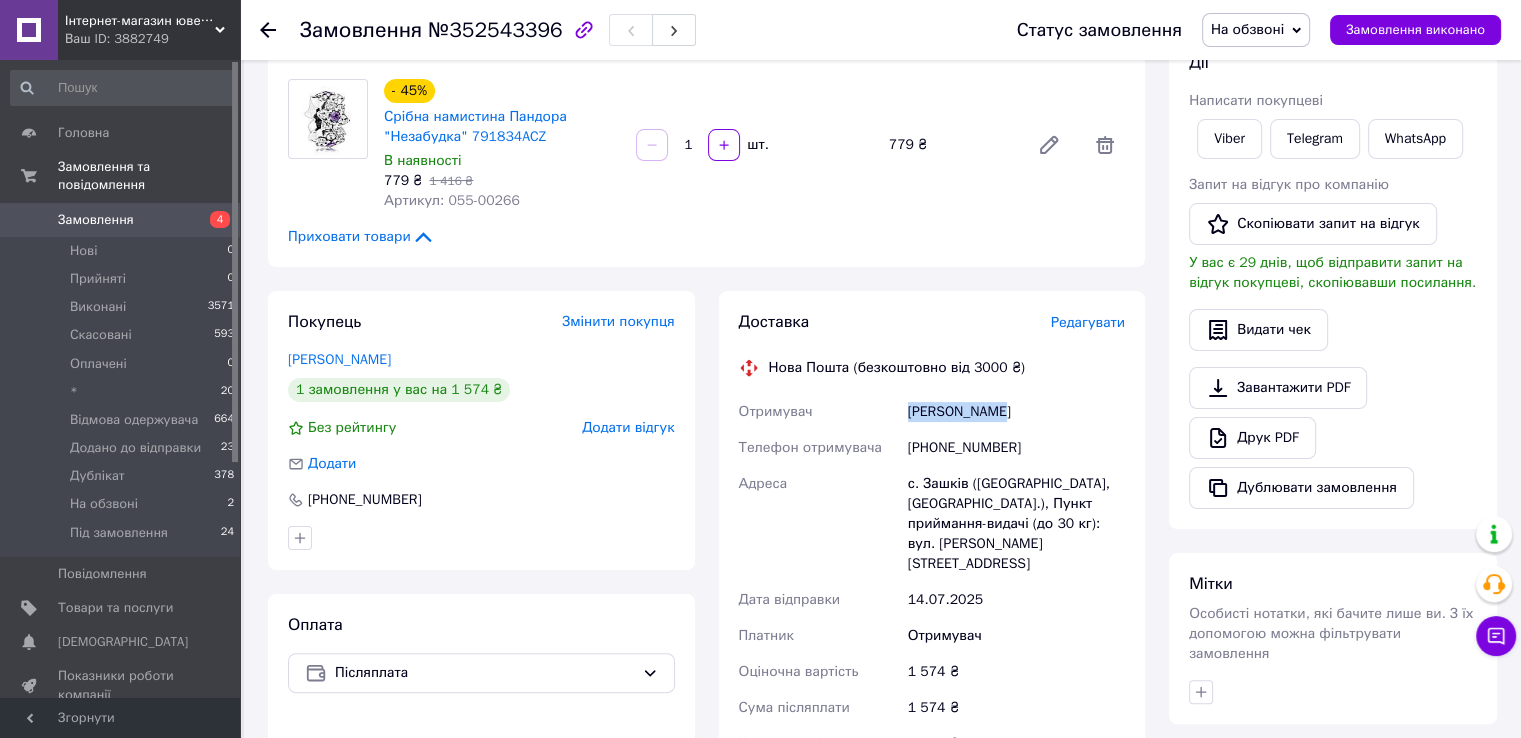 drag, startPoint x: 899, startPoint y: 400, endPoint x: 1032, endPoint y: 416, distance: 133.95895 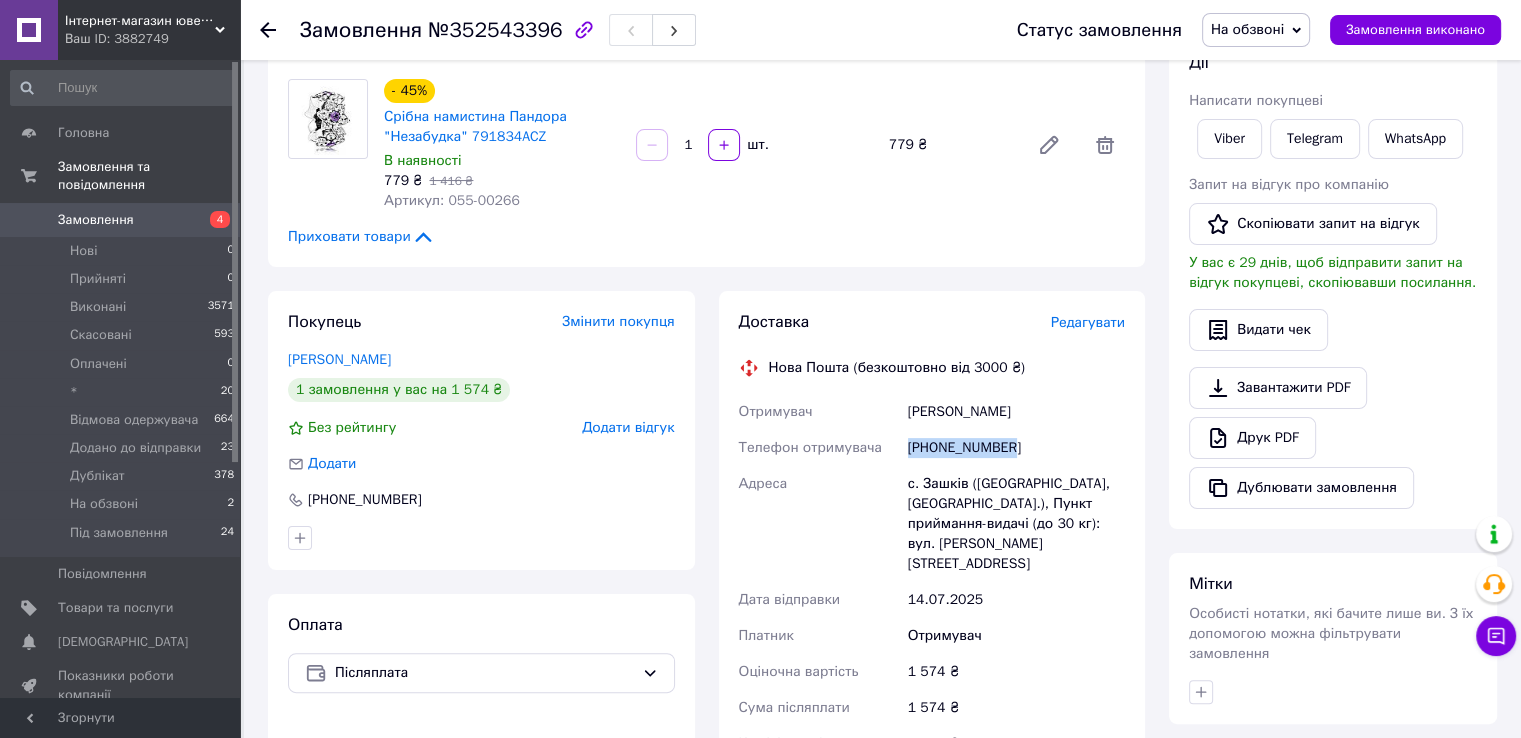drag, startPoint x: 905, startPoint y: 452, endPoint x: 1052, endPoint y: 456, distance: 147.05441 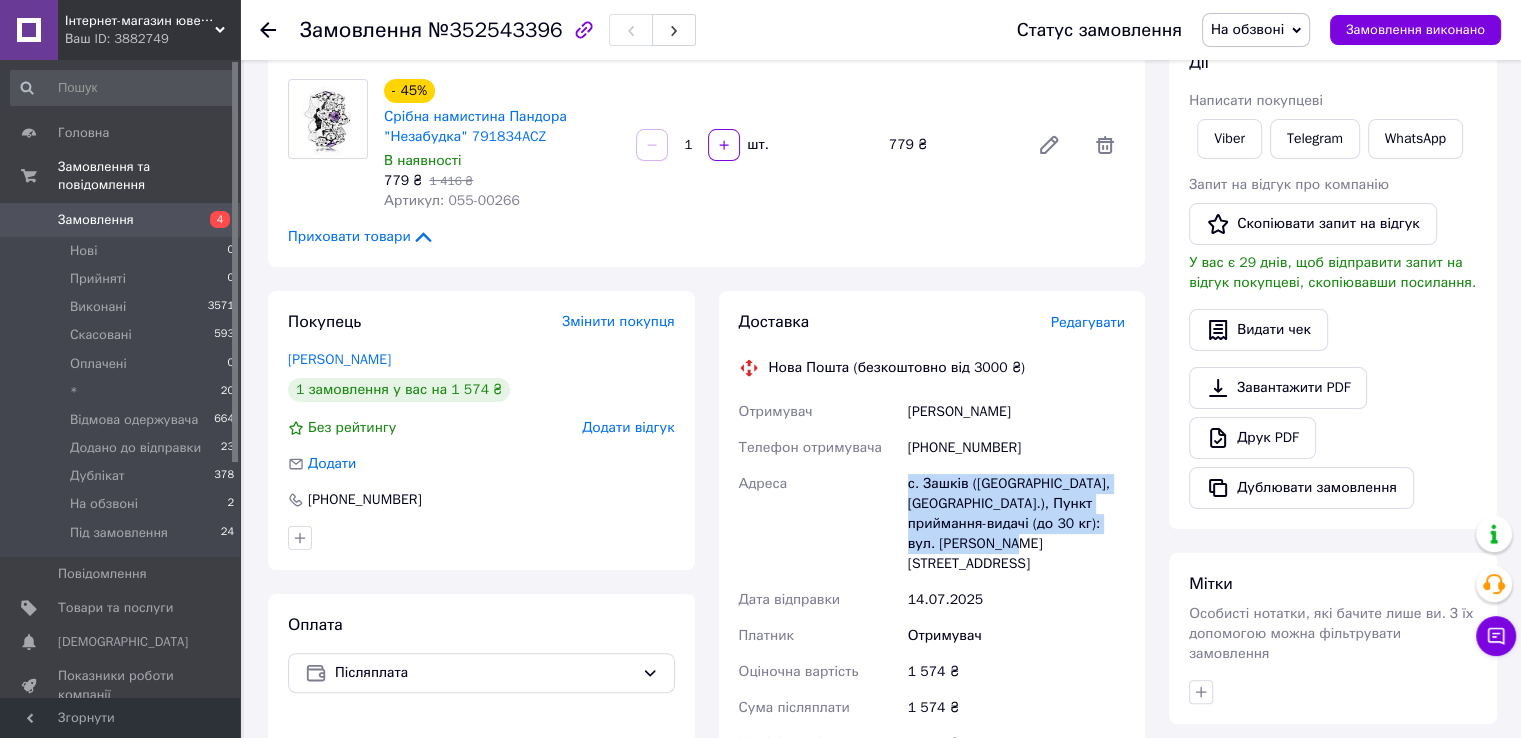 drag, startPoint x: 895, startPoint y: 488, endPoint x: 1050, endPoint y: 549, distance: 166.5713 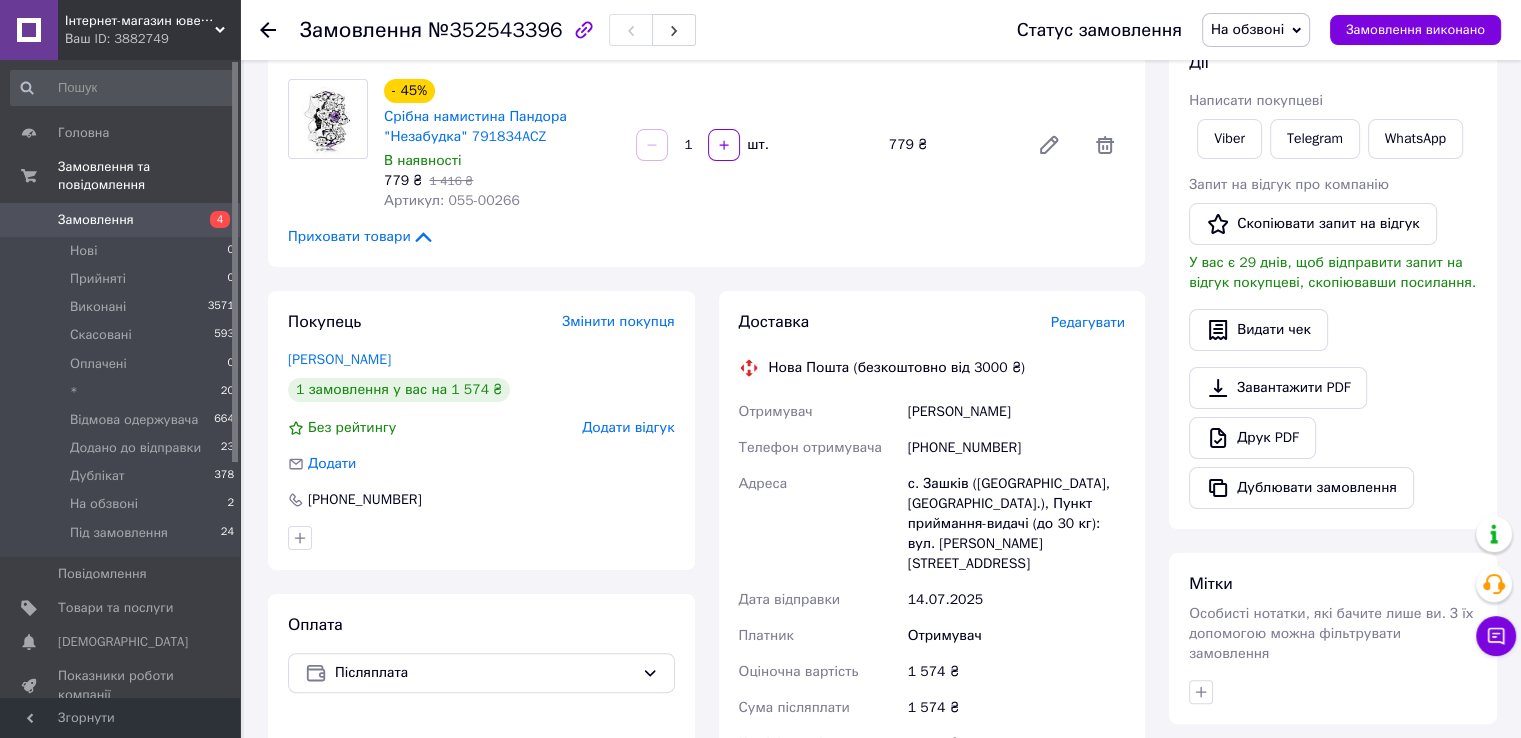 click on "№352543396" at bounding box center [495, 30] 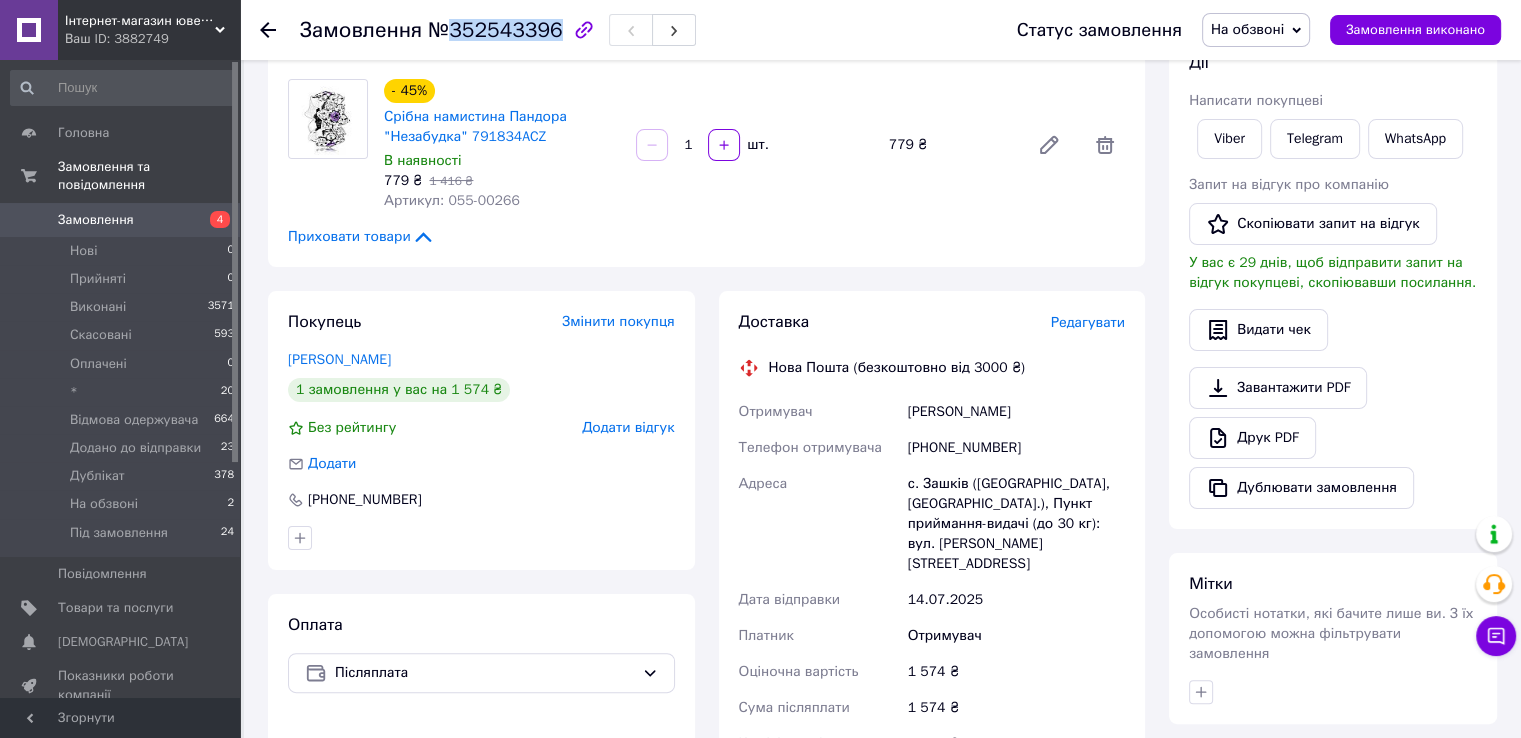 click on "№352543396" at bounding box center [495, 30] 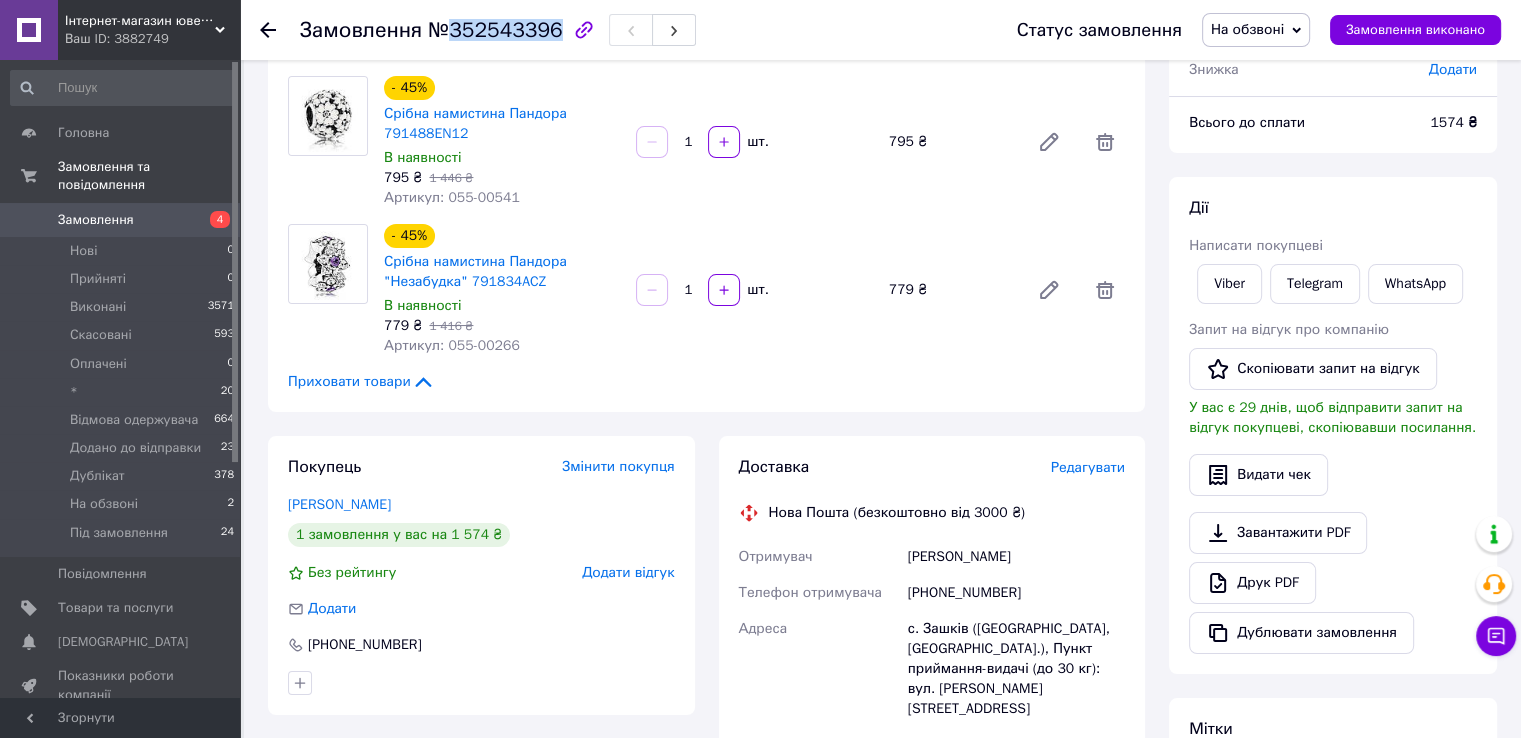 scroll, scrollTop: 100, scrollLeft: 0, axis: vertical 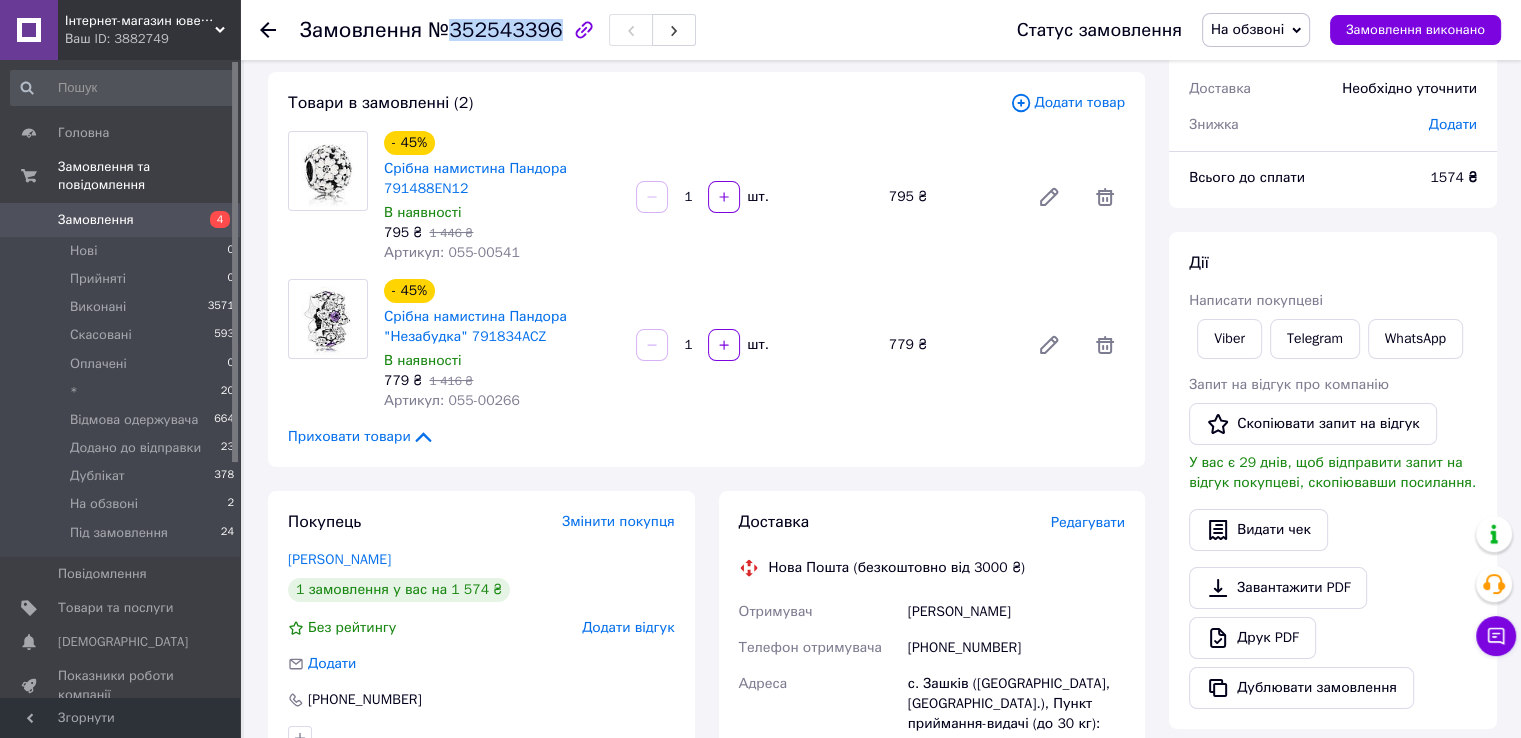 click on "На обзвоні" at bounding box center (1247, 29) 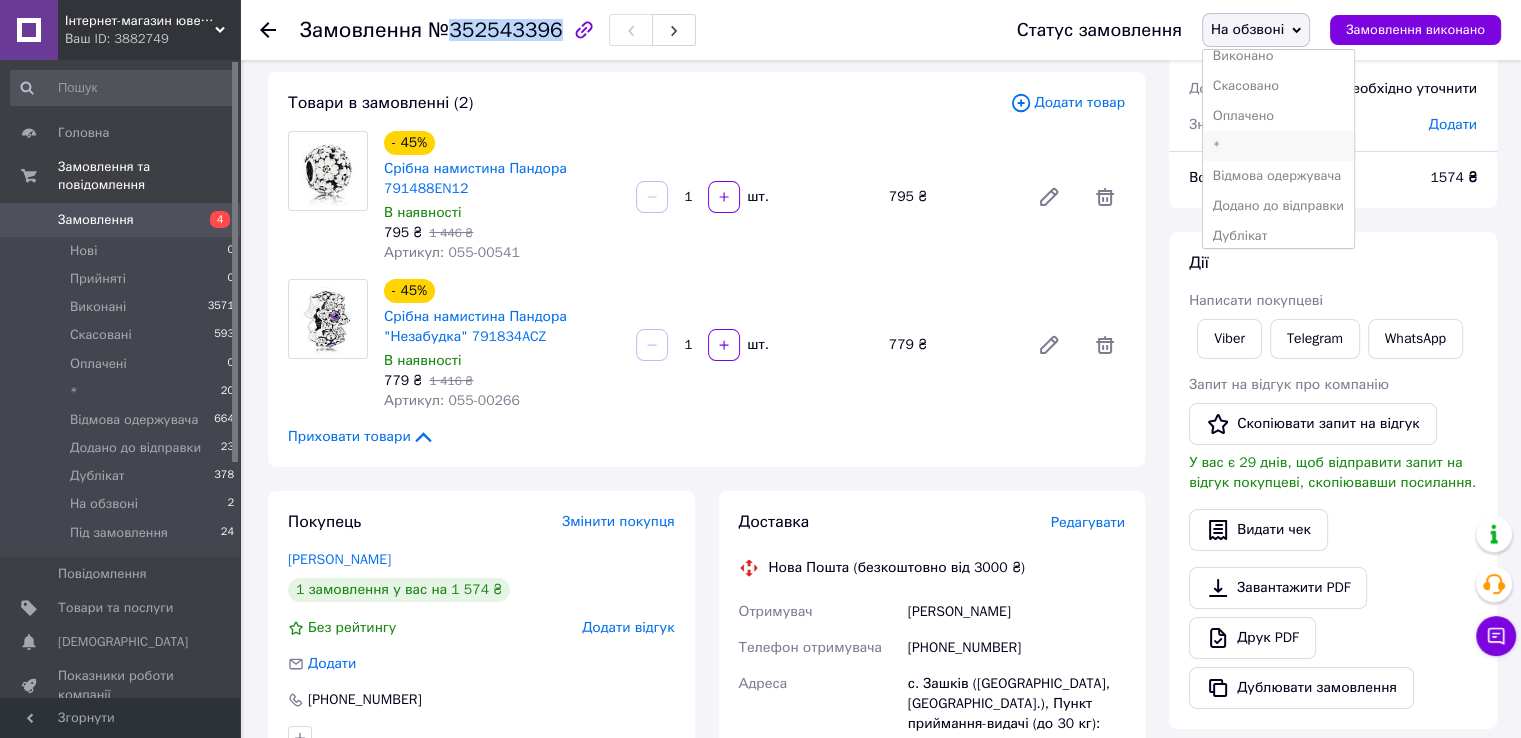 scroll, scrollTop: 81, scrollLeft: 0, axis: vertical 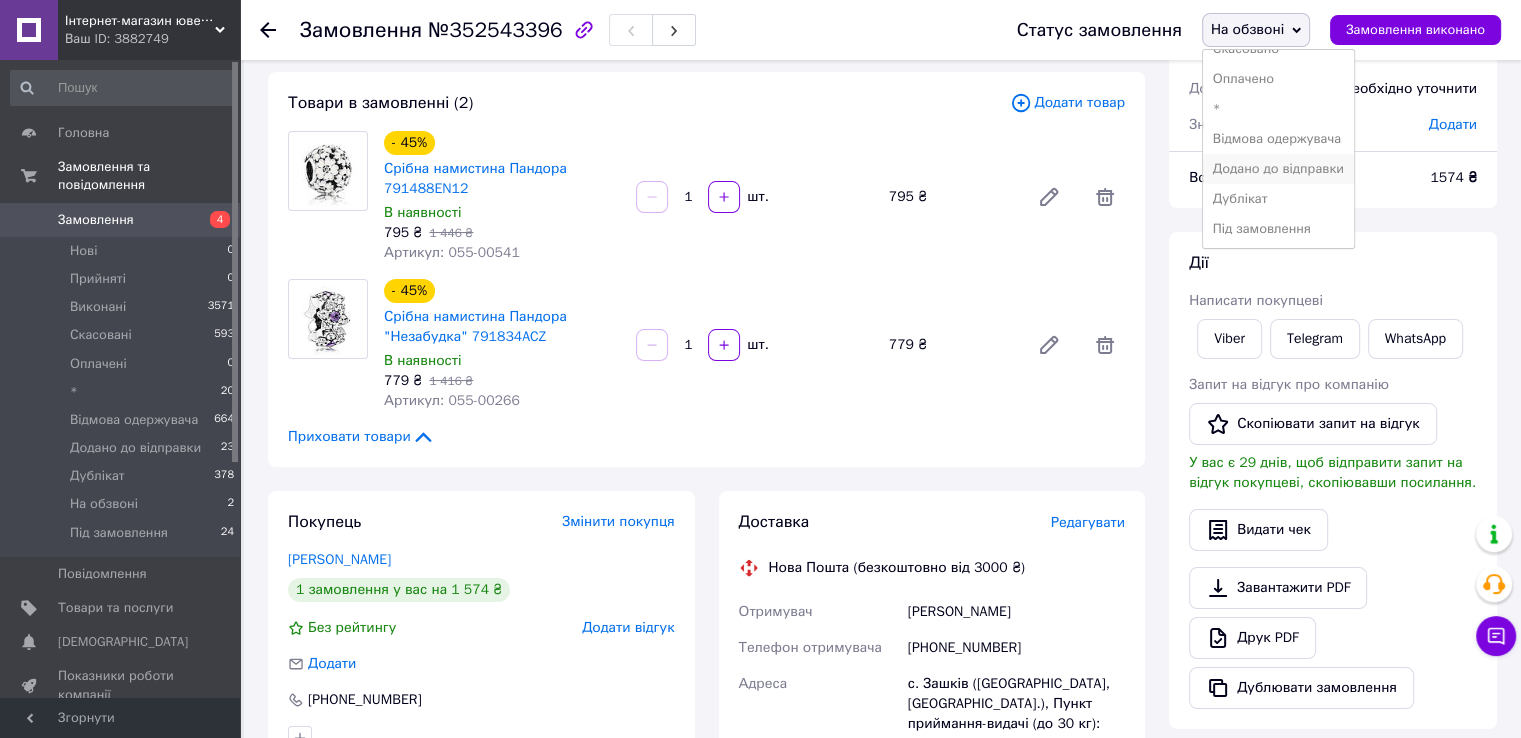 click on "Додано до відправки" at bounding box center (1278, 169) 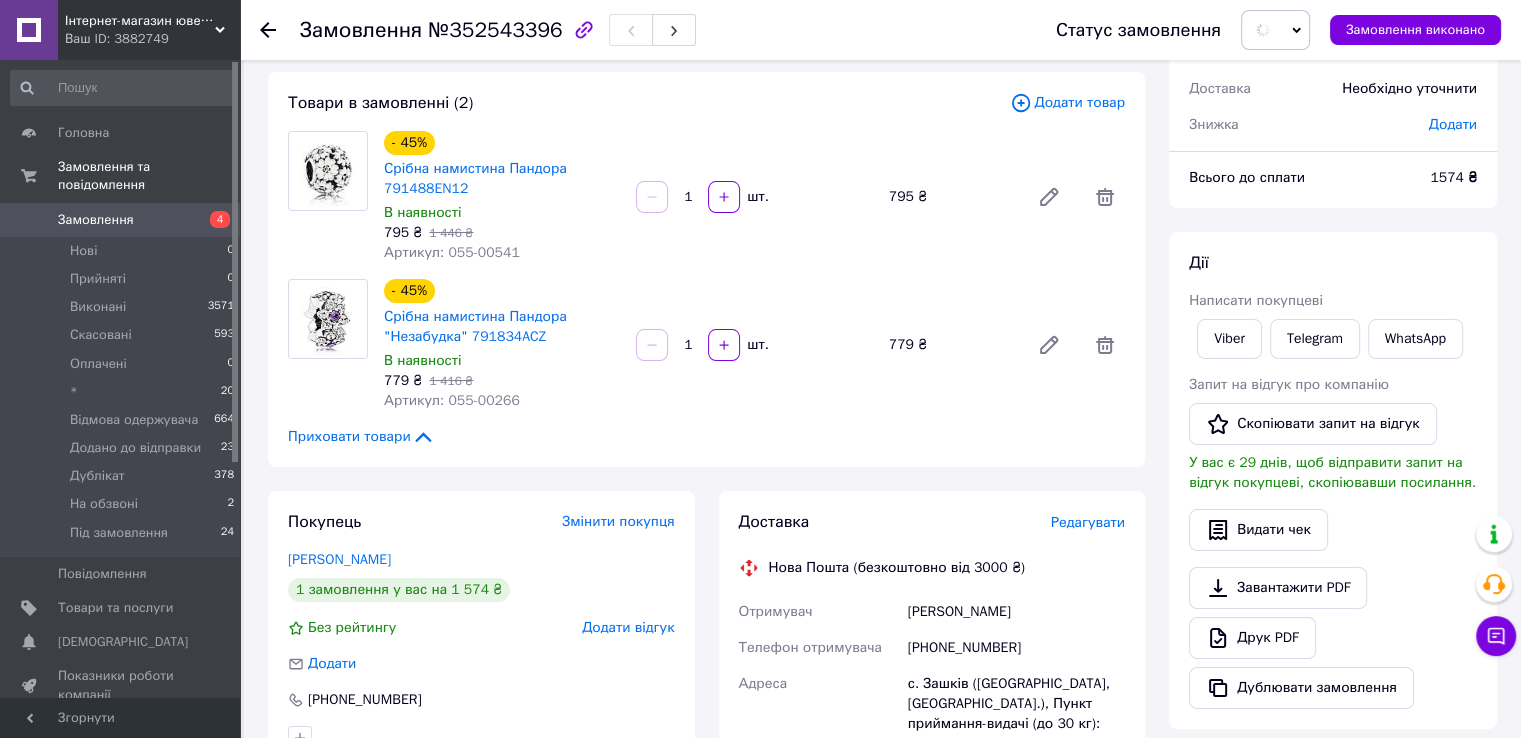 click 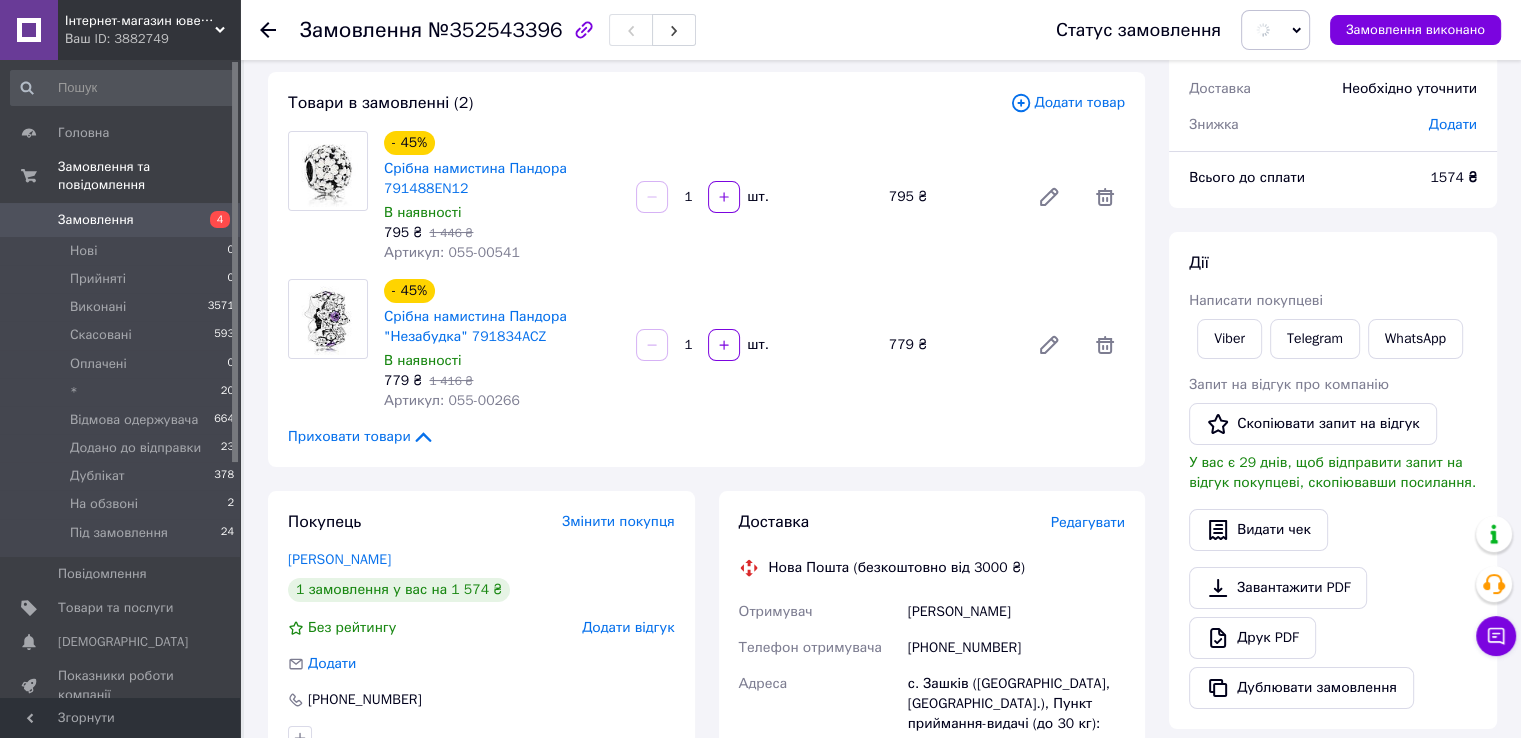 scroll, scrollTop: 0, scrollLeft: 0, axis: both 